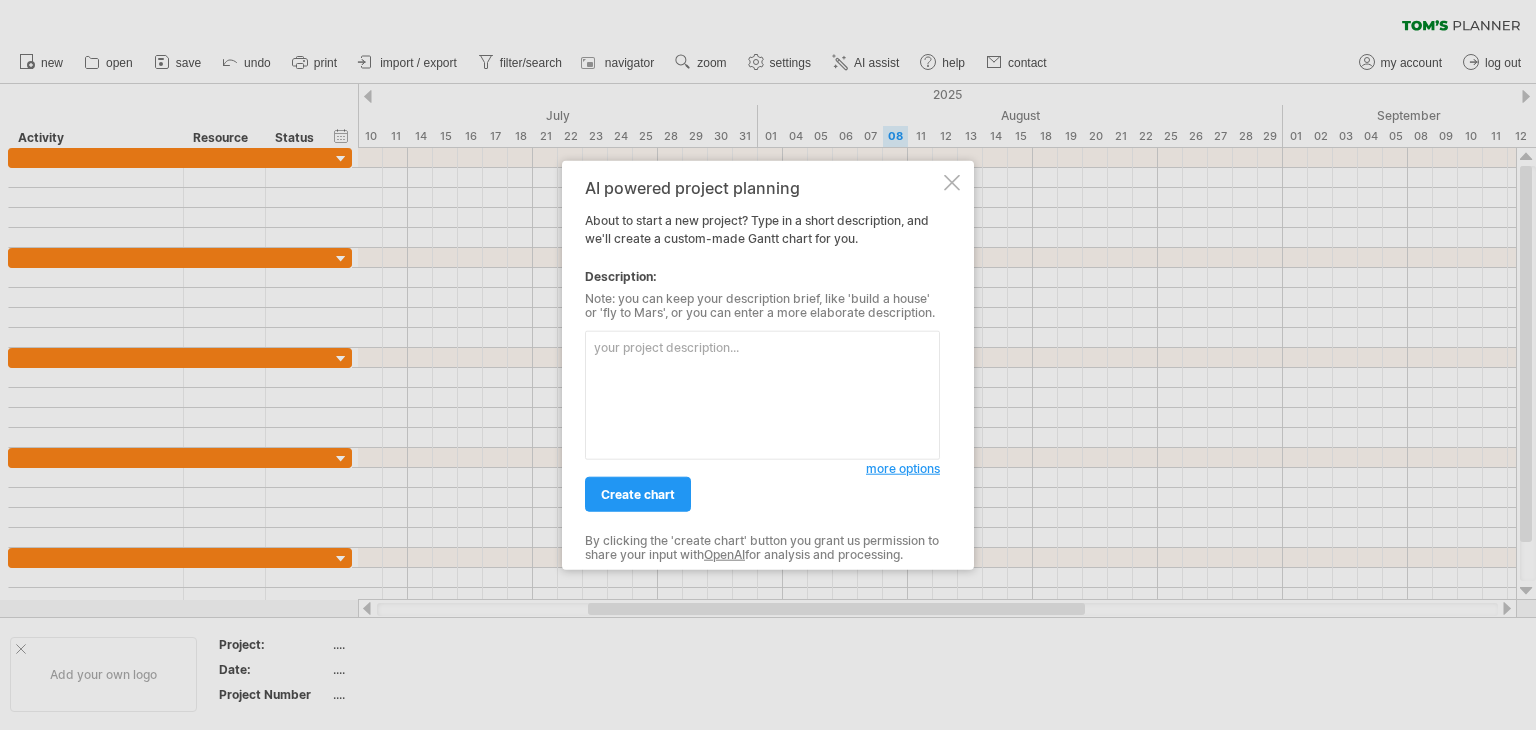 scroll, scrollTop: 0, scrollLeft: 0, axis: both 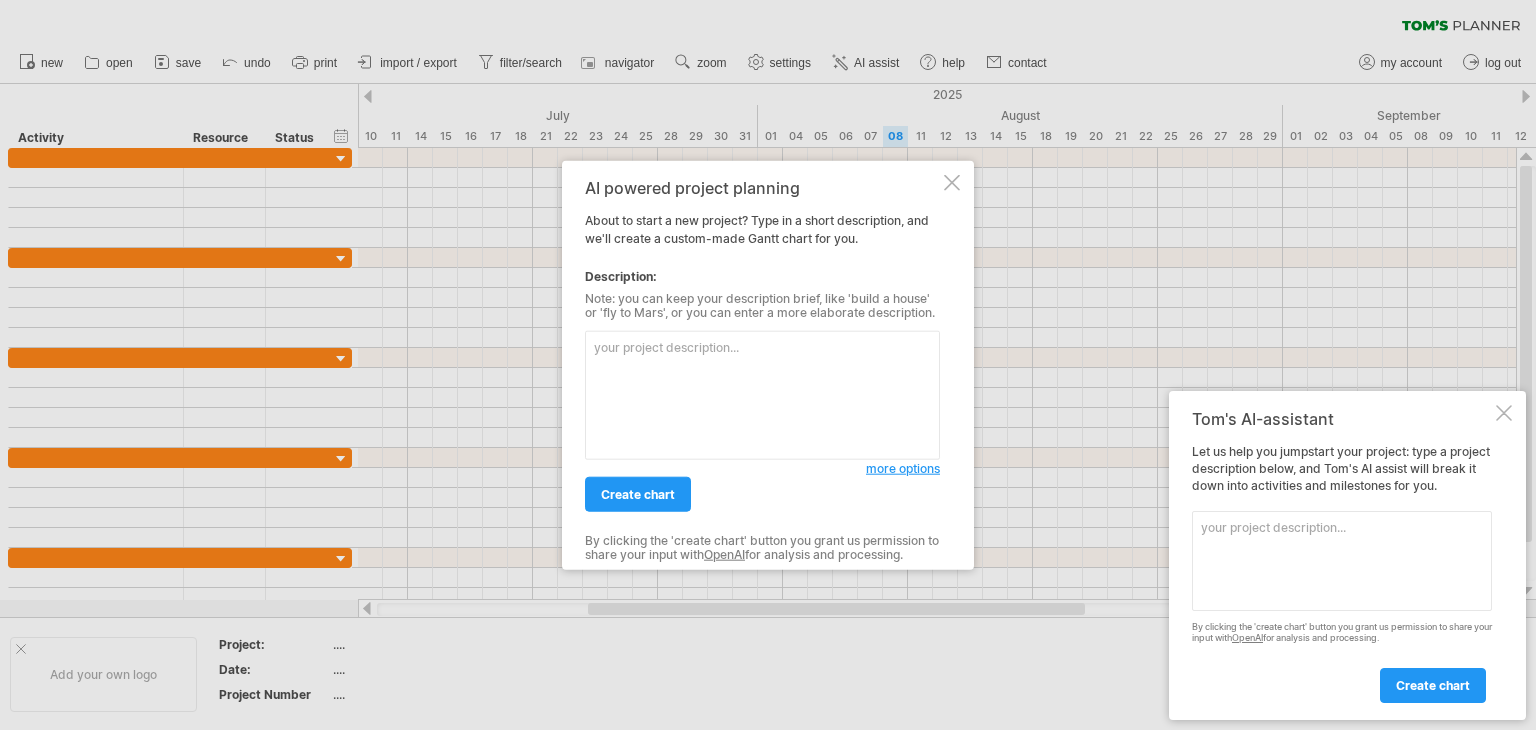click at bounding box center [762, 395] 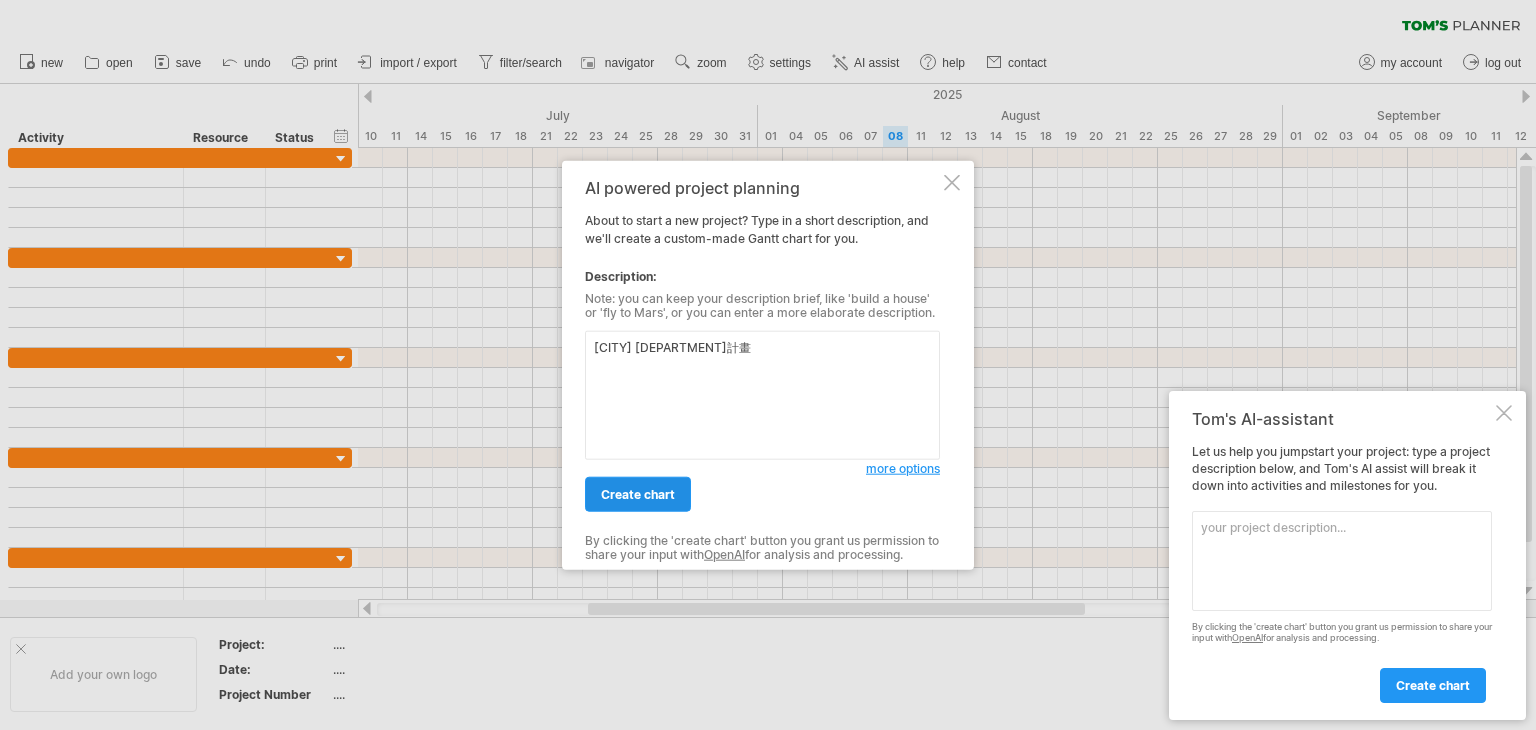 click on "create chart" at bounding box center (638, 494) 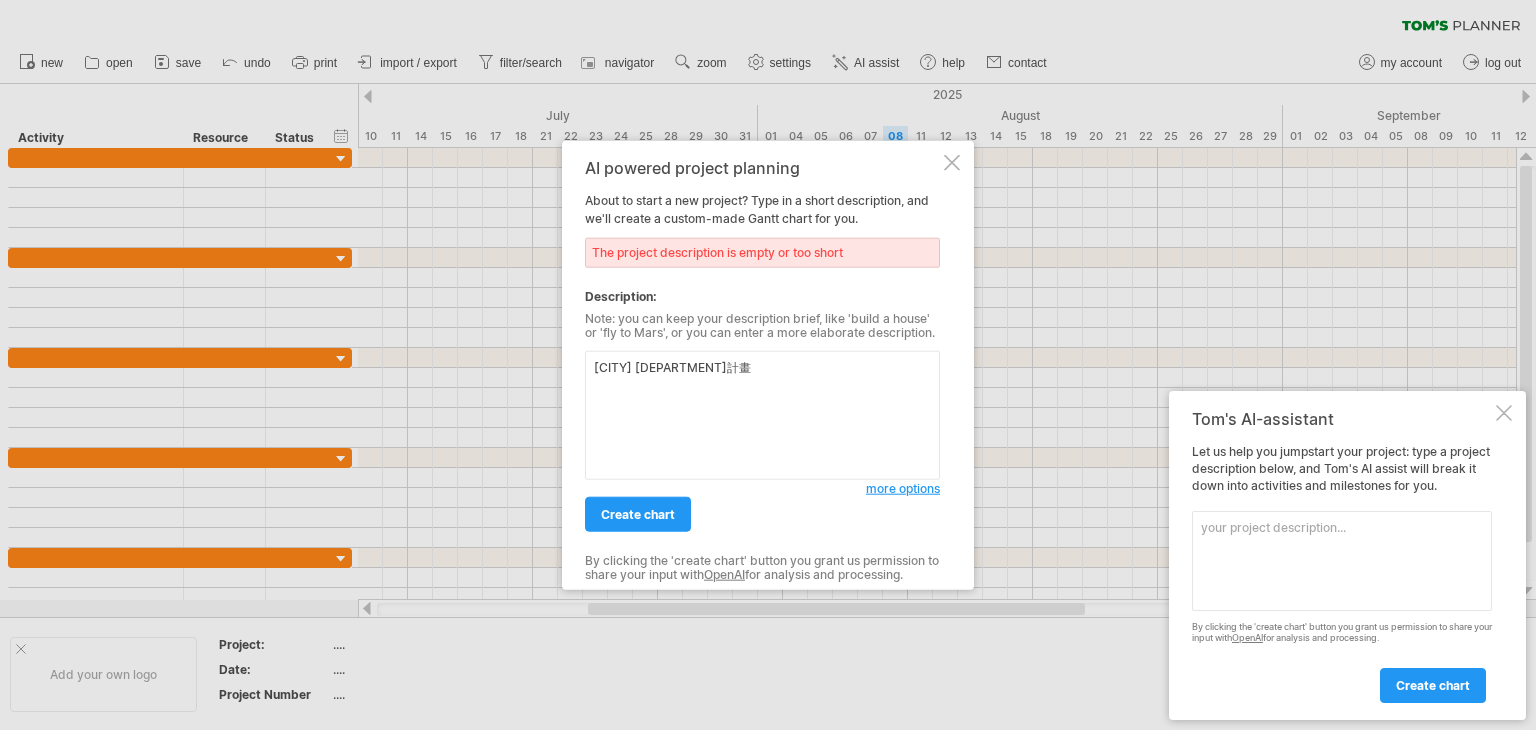 click on "[CITY] [DEPARTMENT]計畫" at bounding box center (762, 415) 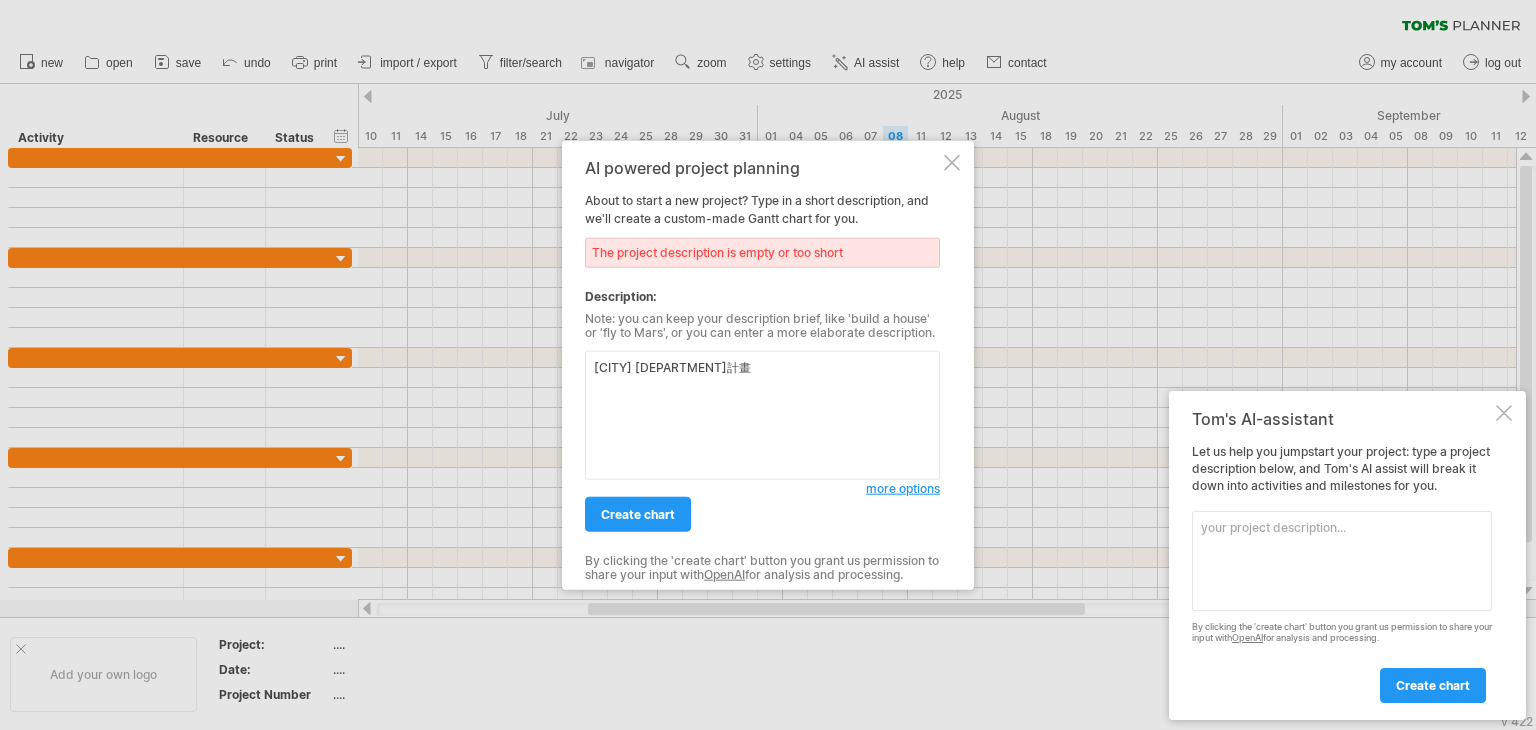 paste on "撰寫計畫書
[DATE]~[DATE]收集資料
[DATE]~[DATE]辦理演練
[DATE]~[DATE]辦理教育訓練
[DATE]~[DATE]辦理採購
[DATE]~[DATE]撰寫成果報告" 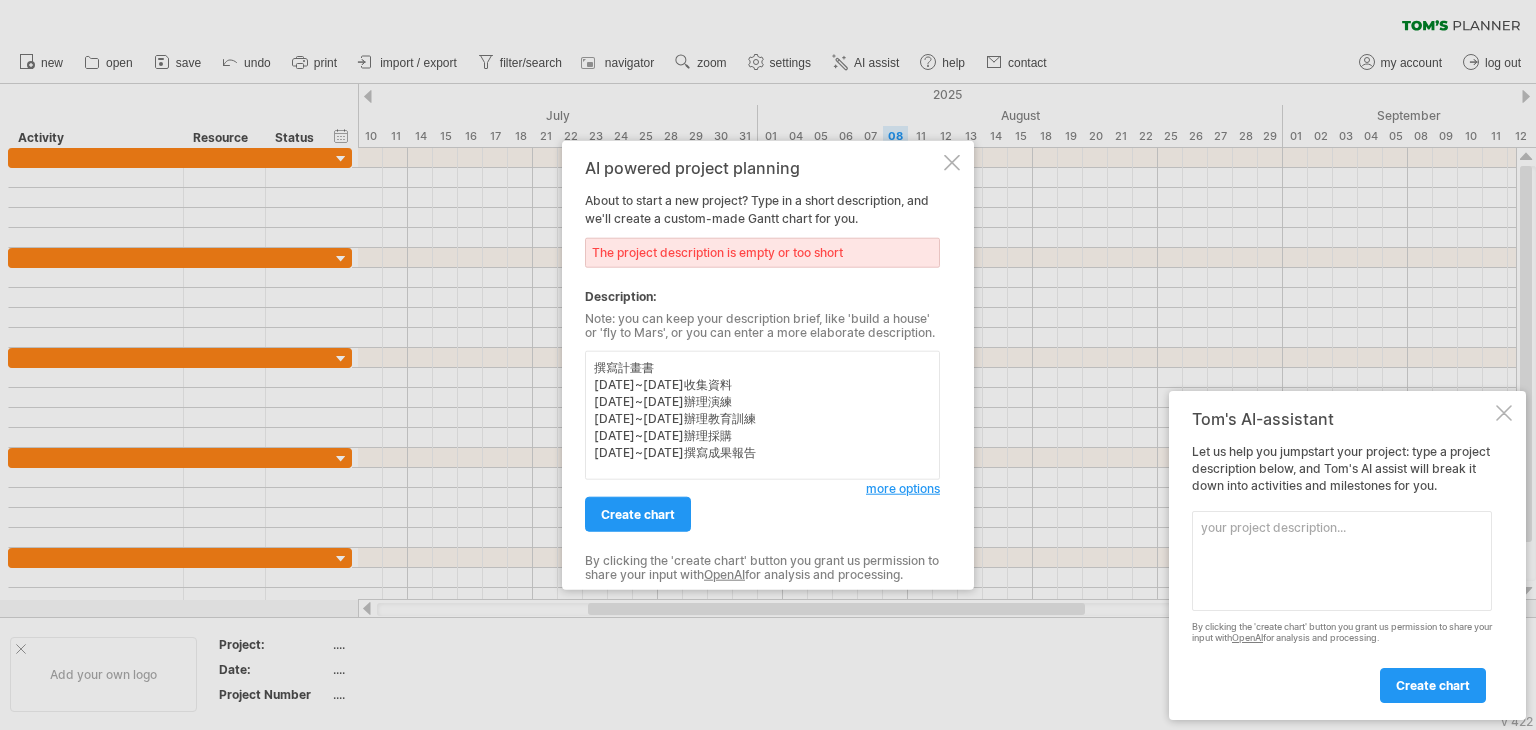 drag, startPoint x: 652, startPoint y: 389, endPoint x: 594, endPoint y: 386, distance: 58.077534 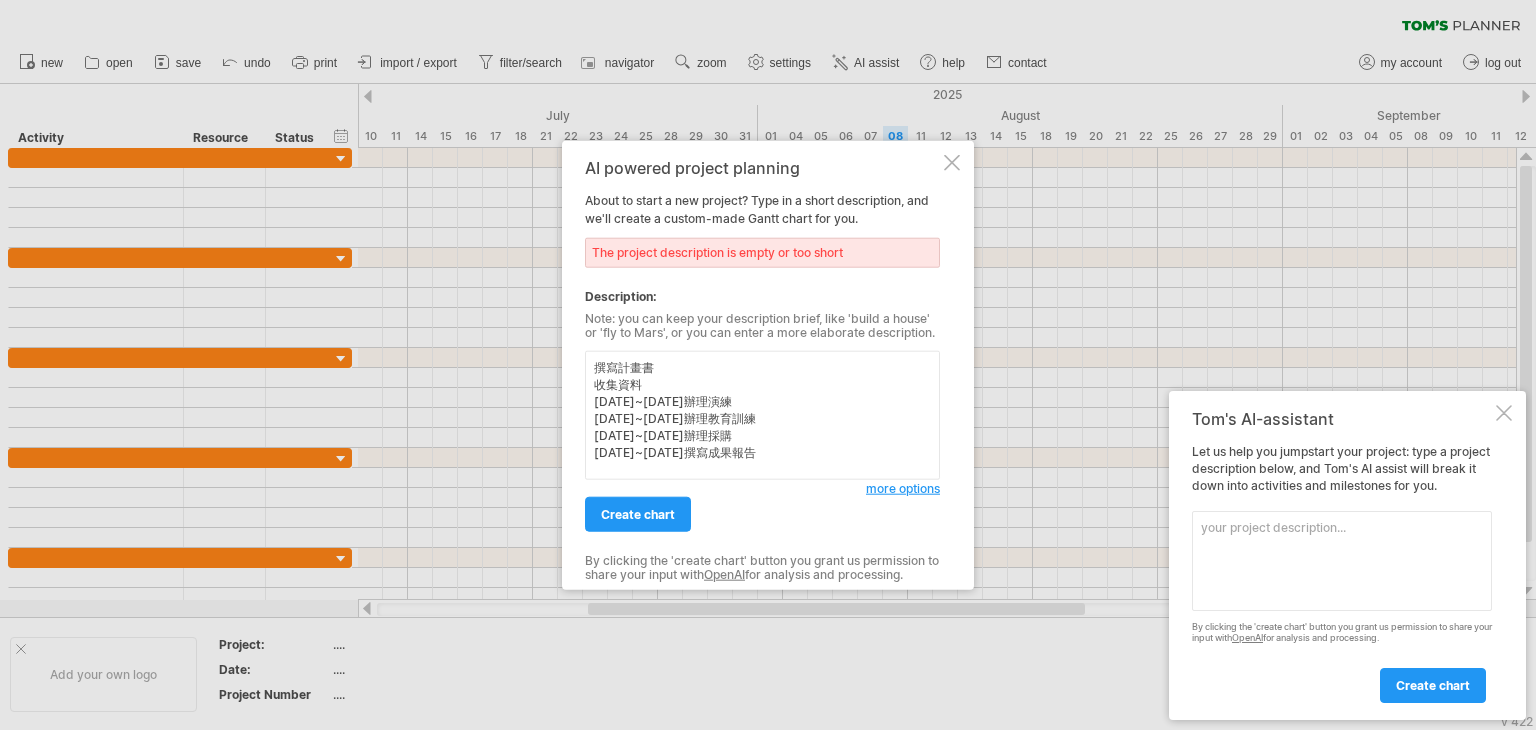 drag, startPoint x: 646, startPoint y: 402, endPoint x: 592, endPoint y: 405, distance: 54.08327 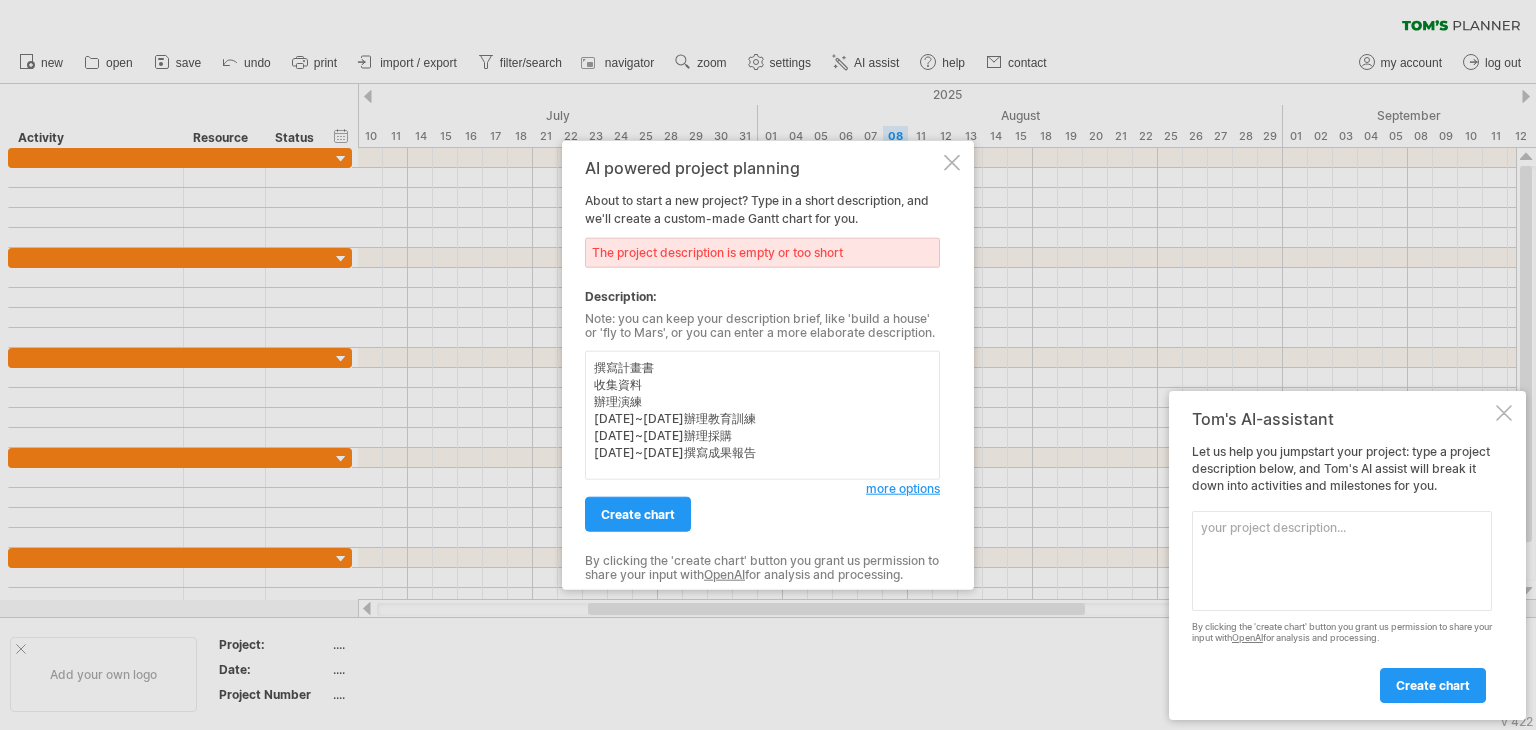 drag, startPoint x: 620, startPoint y: 417, endPoint x: 584, endPoint y: 428, distance: 37.64306 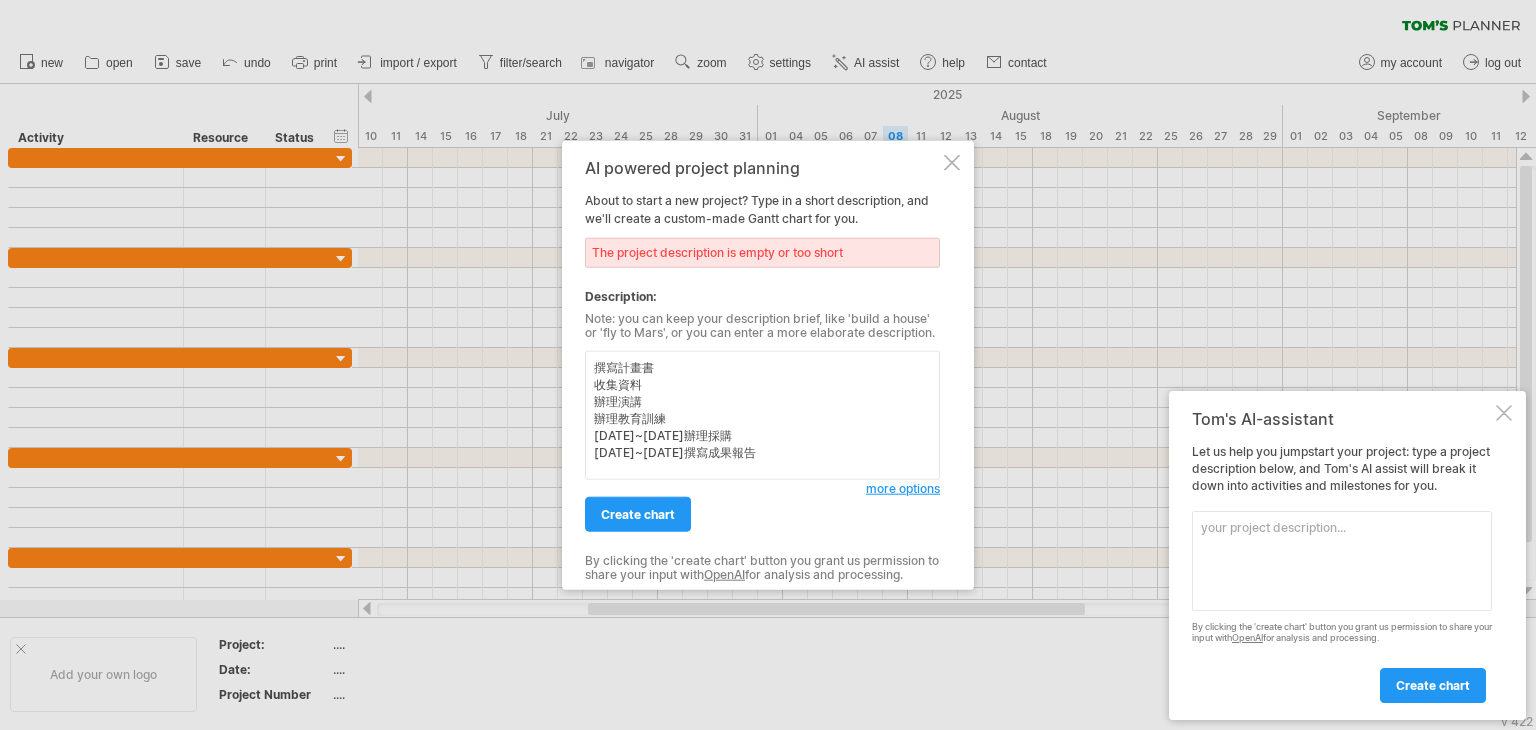 click on "撰寫計畫書
收集資料
辦理演講
辦理教育訓練
[DATE]~[DATE]辦理採購
[DATE]~[DATE]撰寫成果報告" at bounding box center (762, 415) 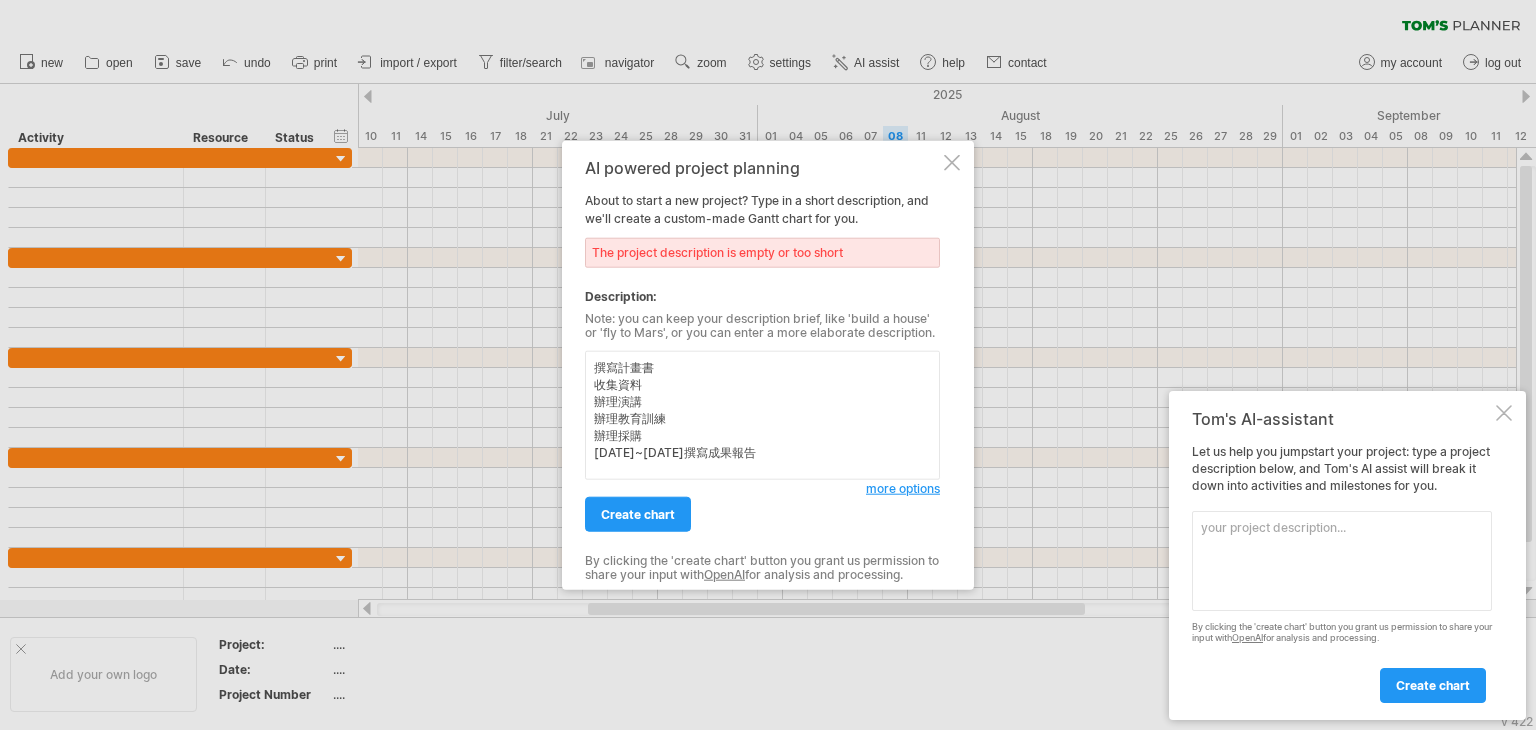 click on "撰寫計畫書
收集資料
辦理演講
辦理教育訓練
辦理採購
[DATE]~[DATE]撰寫成果報告" at bounding box center (762, 415) 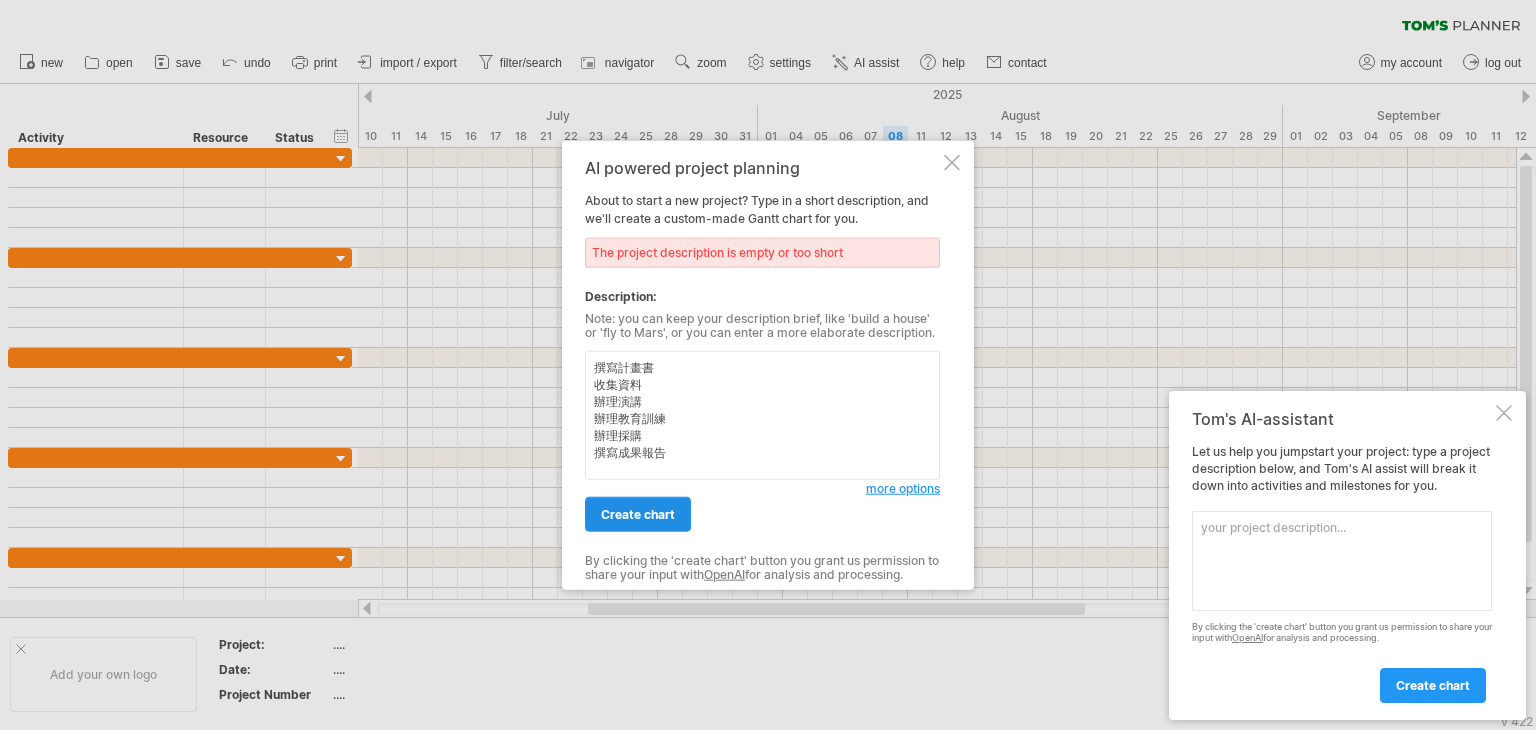 type on "撰寫計畫書
收集資料
辦理演講
辦理教育訓練
辦理採購
撰寫成果報告" 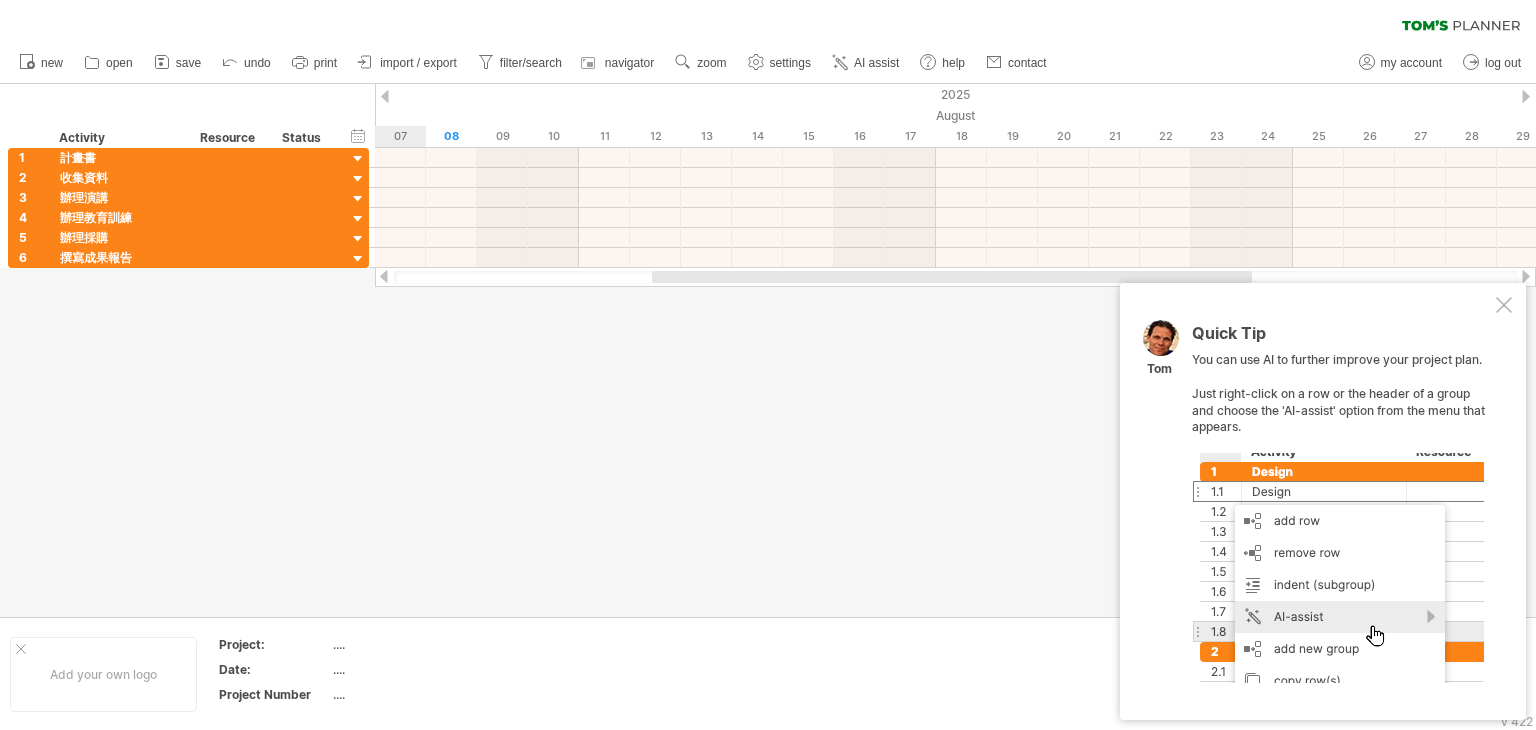 click on "Quick Tip You can use AI to further improve your project plan. Just right-click on a row or the header of a group and choose the 'AI-assist' option from the menu that appears.   Tom" at bounding box center [1323, 501] 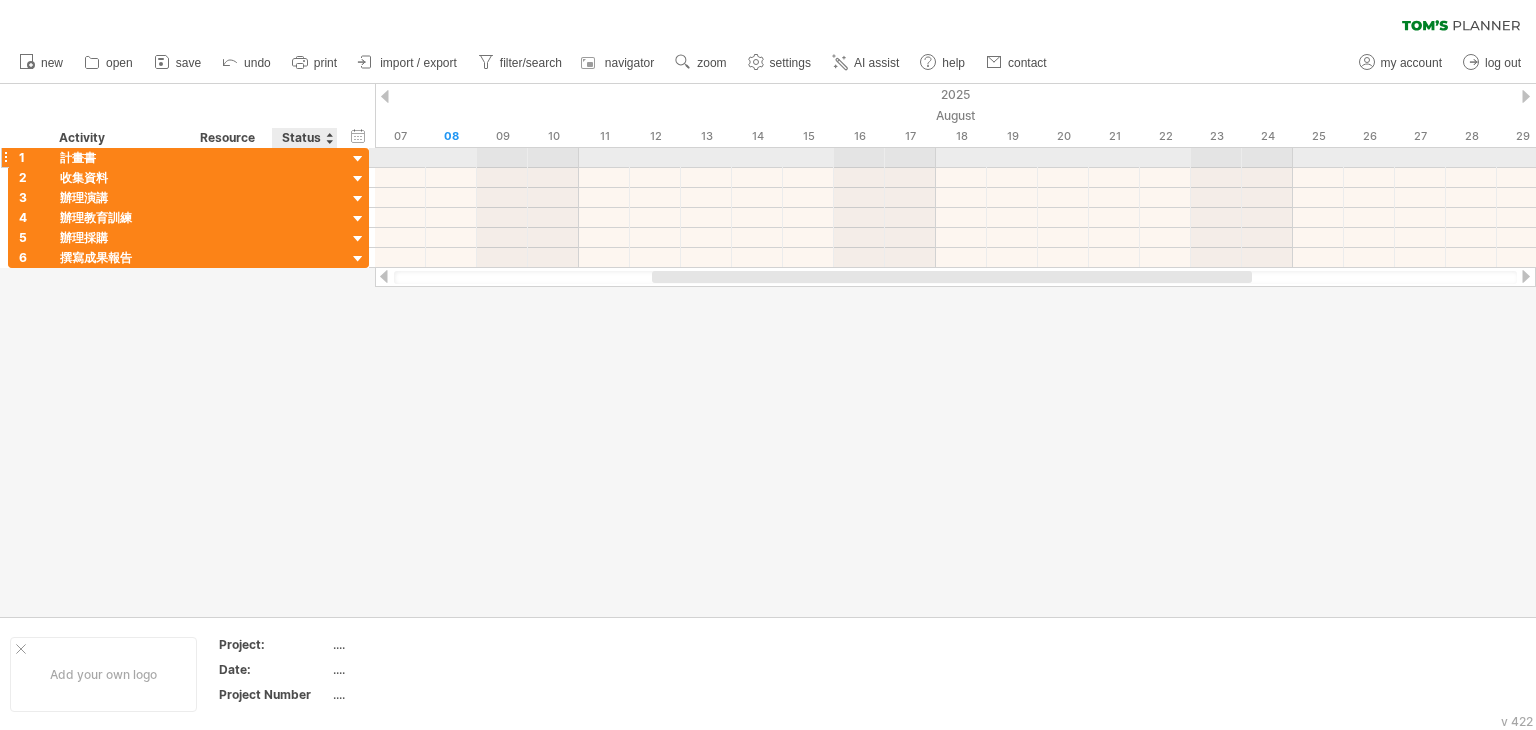 click at bounding box center [358, 159] 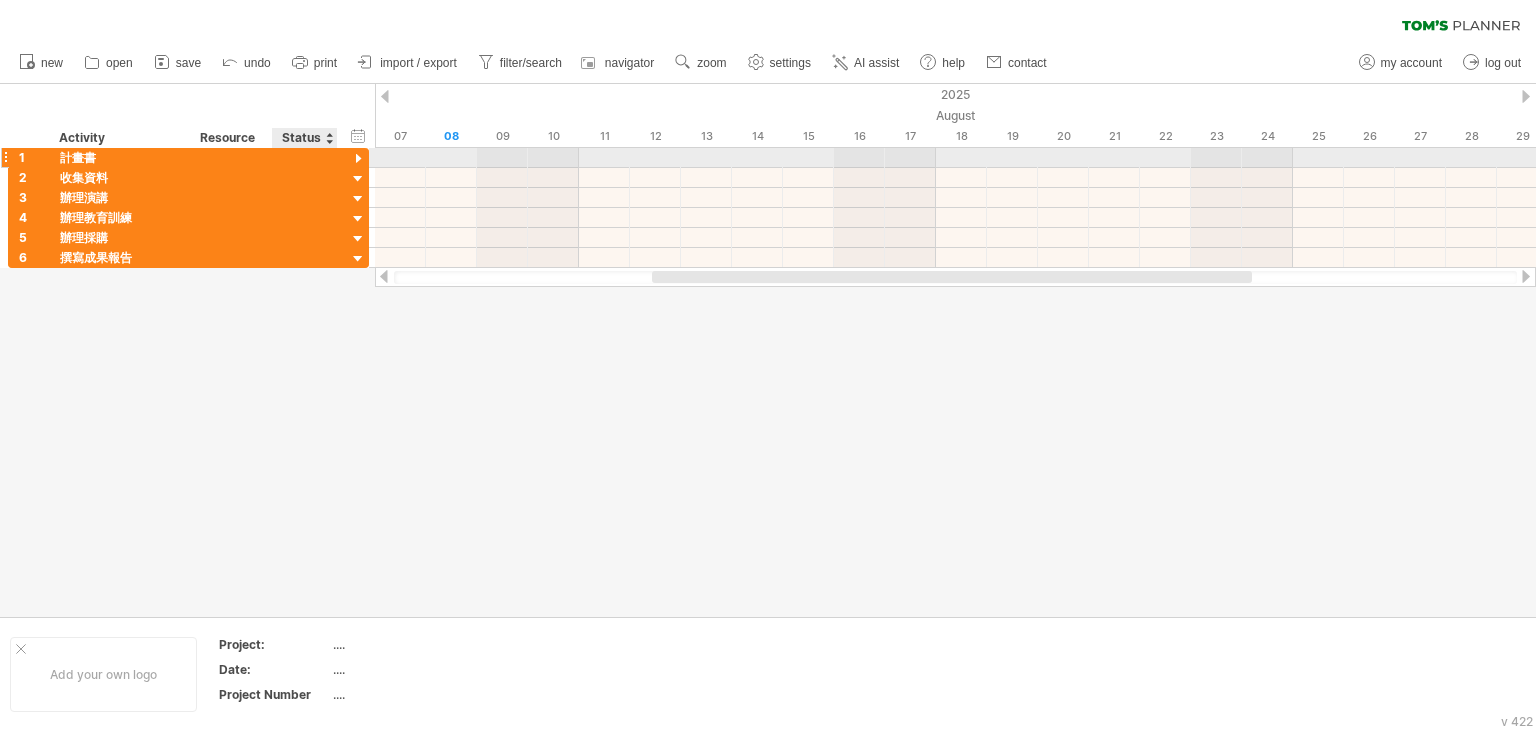 click at bounding box center (358, 159) 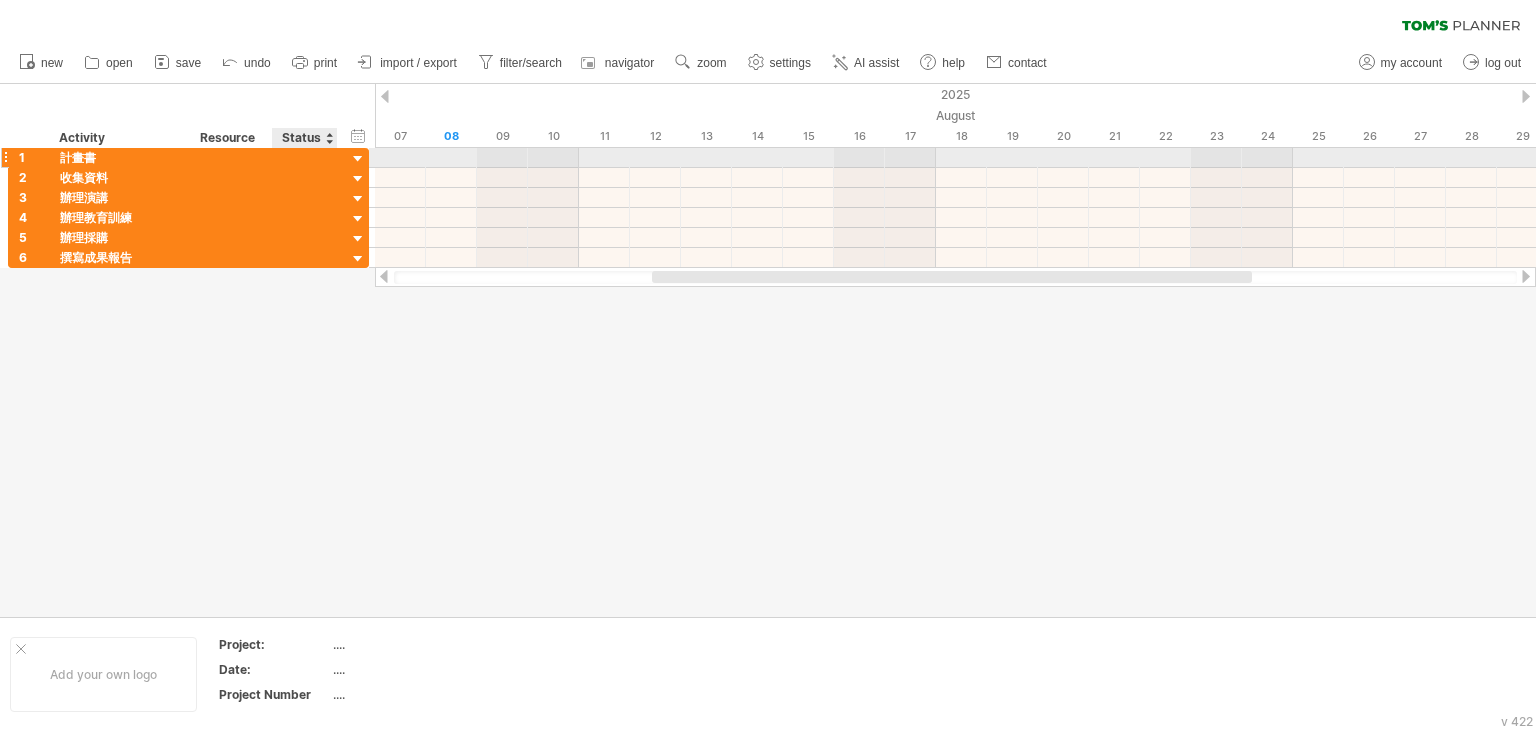 click at bounding box center [358, 159] 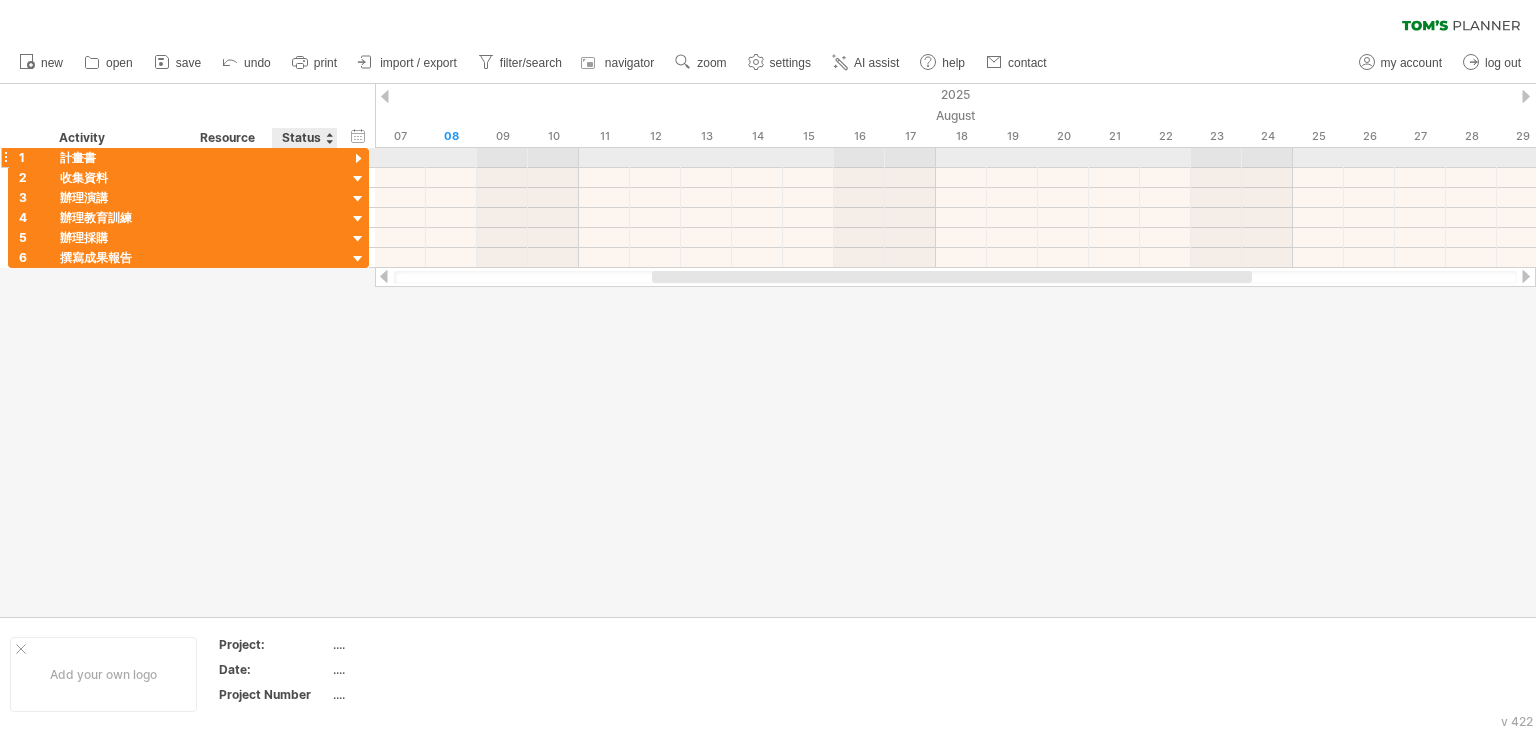 click at bounding box center [358, 159] 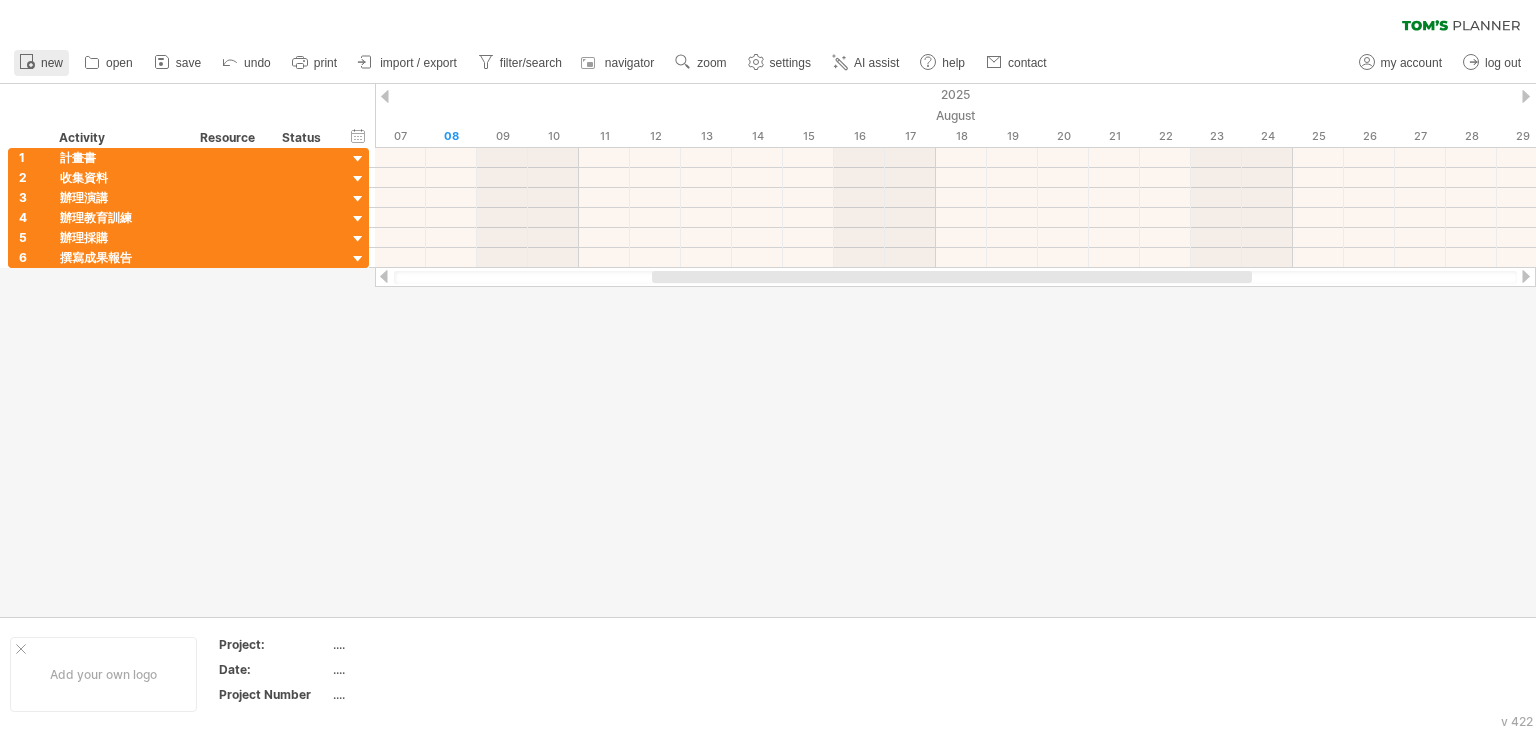 click on "new" at bounding box center (52, 63) 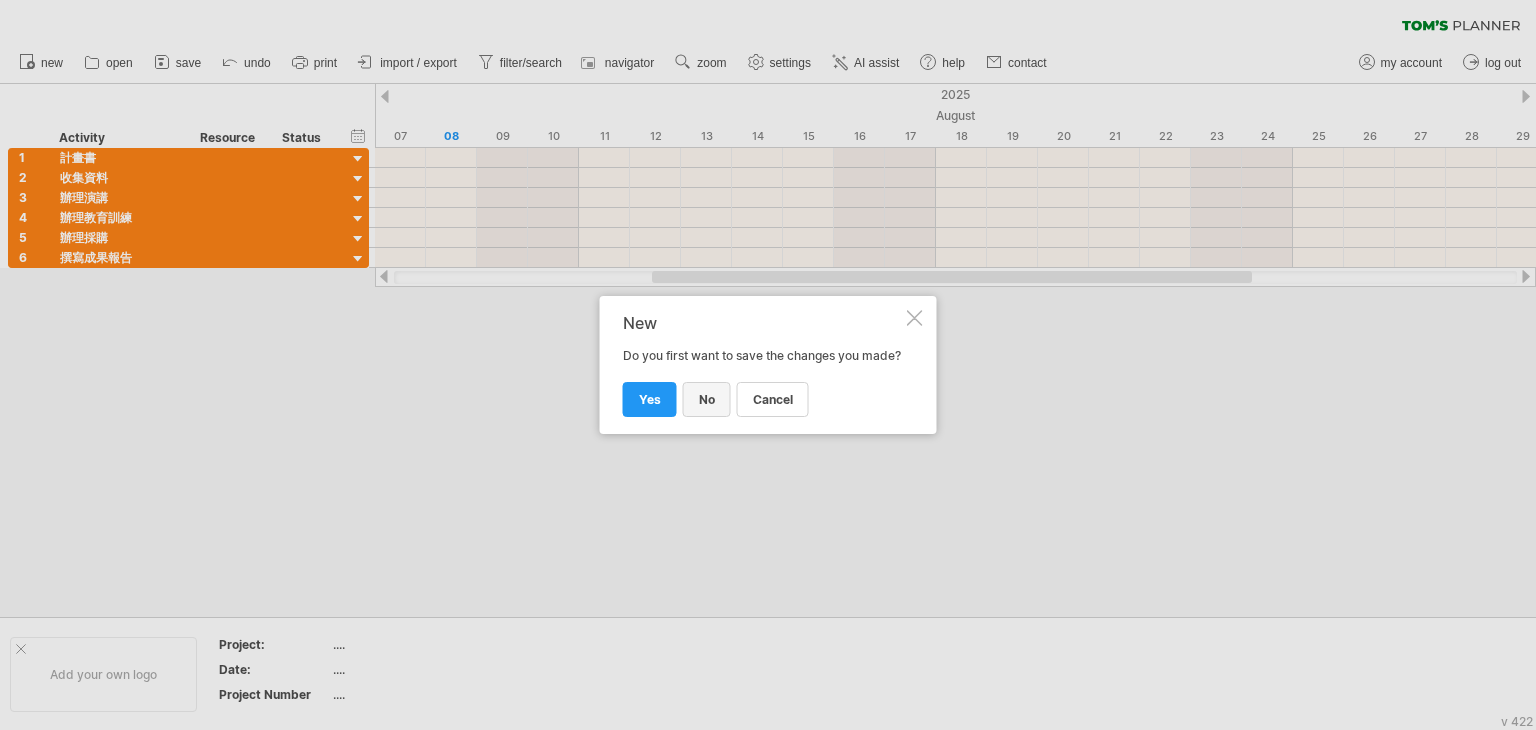 click on "no" at bounding box center (707, 399) 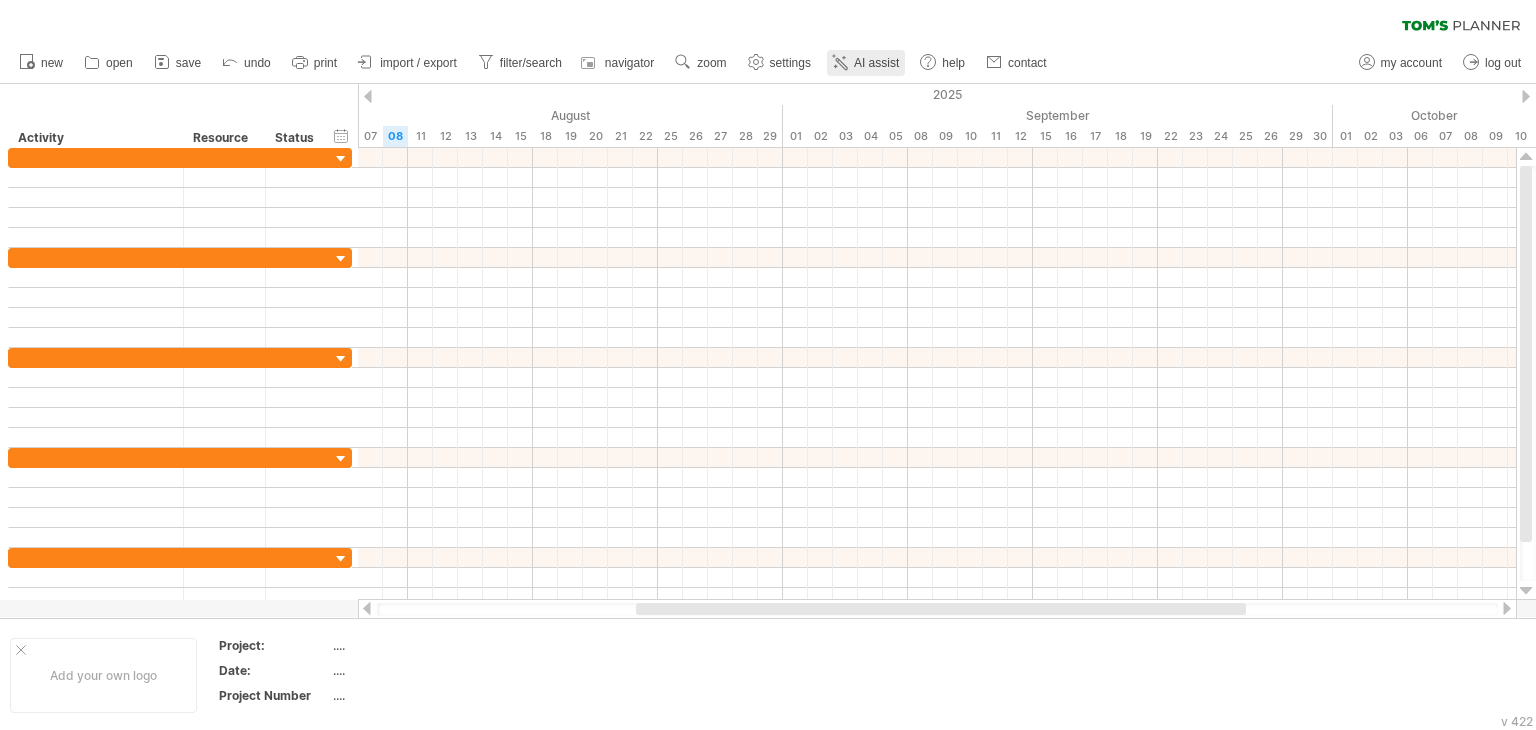 click on "AI assist" at bounding box center [876, 63] 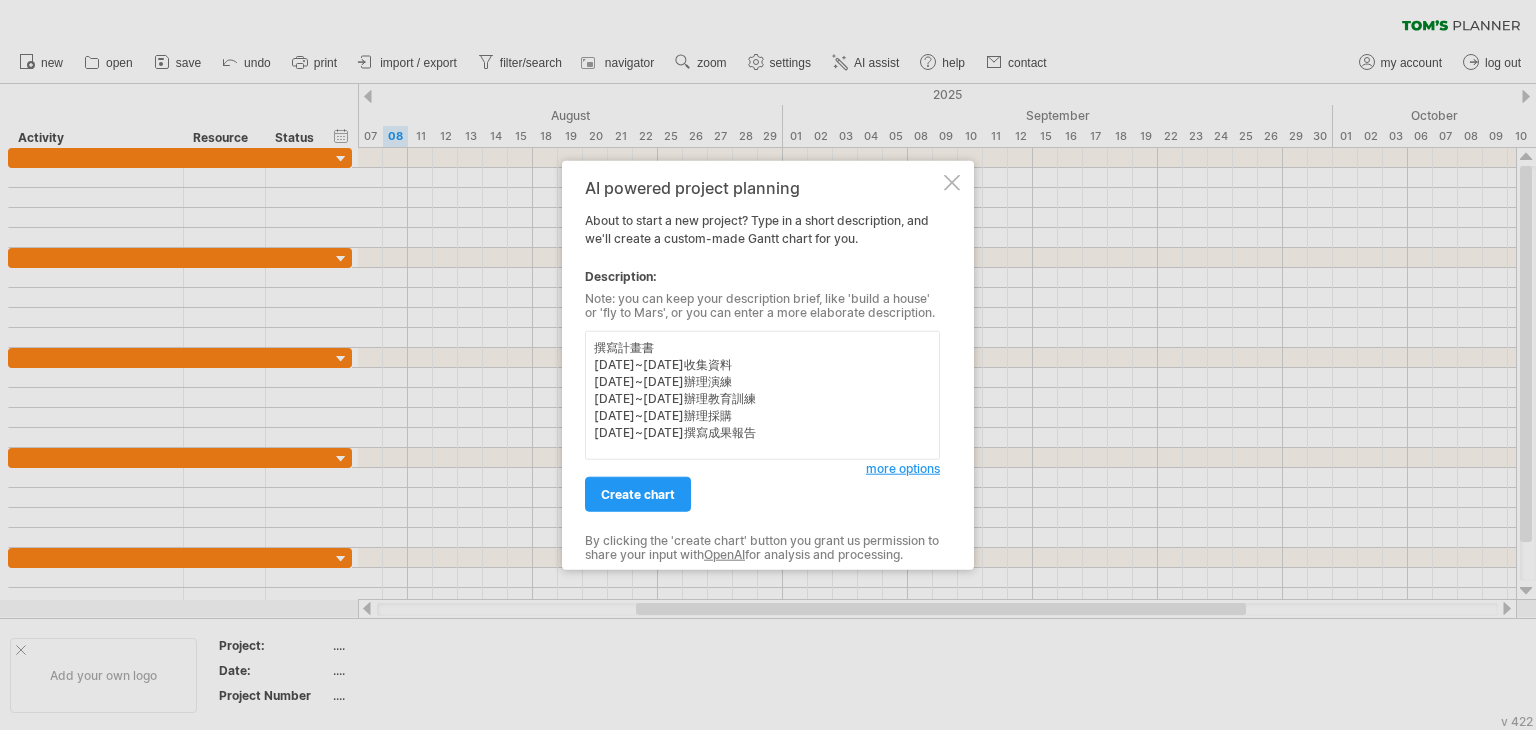 drag, startPoint x: 668, startPoint y: 345, endPoint x: 583, endPoint y: 347, distance: 85.02353 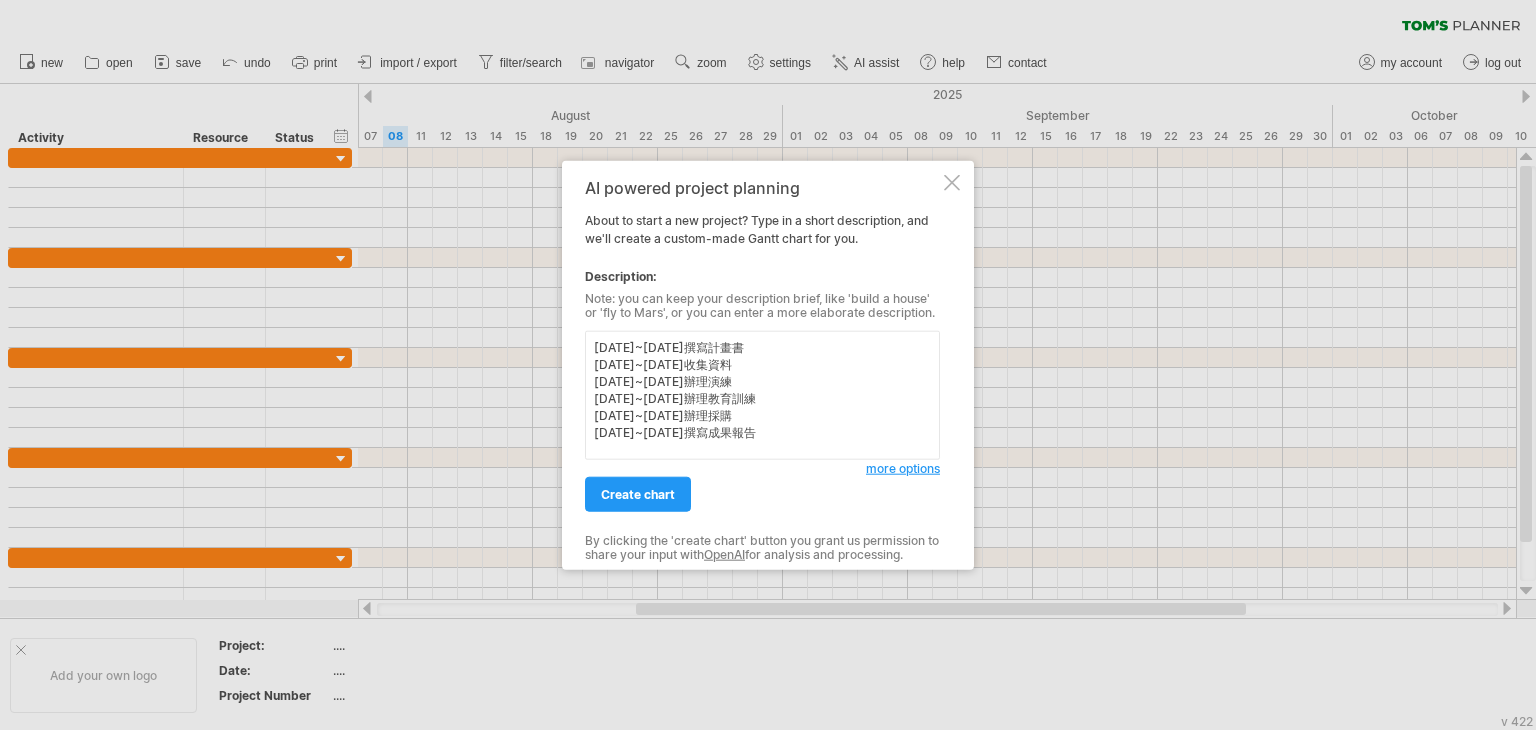type on "[DATE]~[DATE]撰寫計畫書
[DATE]~[DATE]收集資料
[DATE]~[DATE]辦理演練
[DATE]~[DATE]辦理教育訓練
[DATE]~[DATE]辦理採購
[DATE]~[DATE]撰寫成果報告" 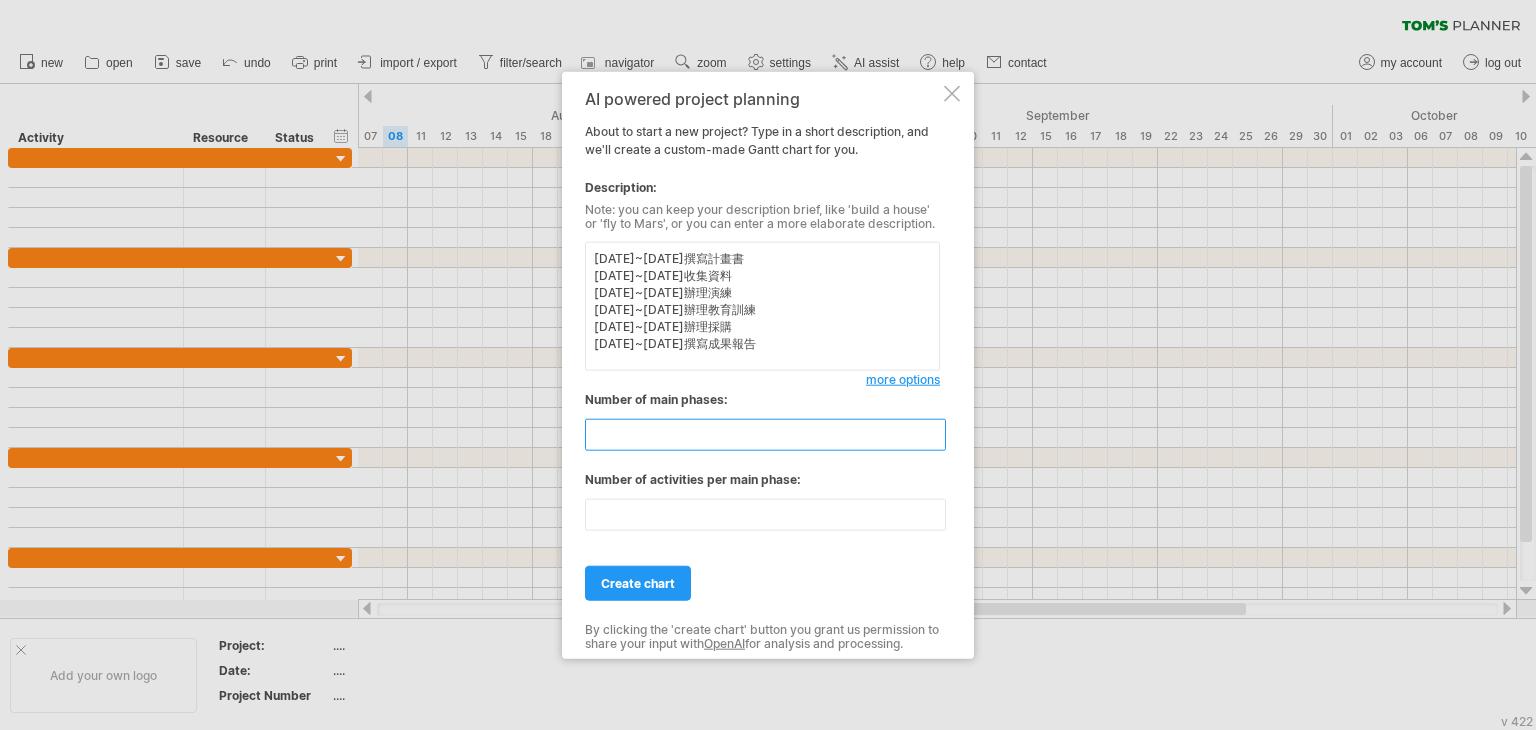 click on "*" at bounding box center [765, 435] 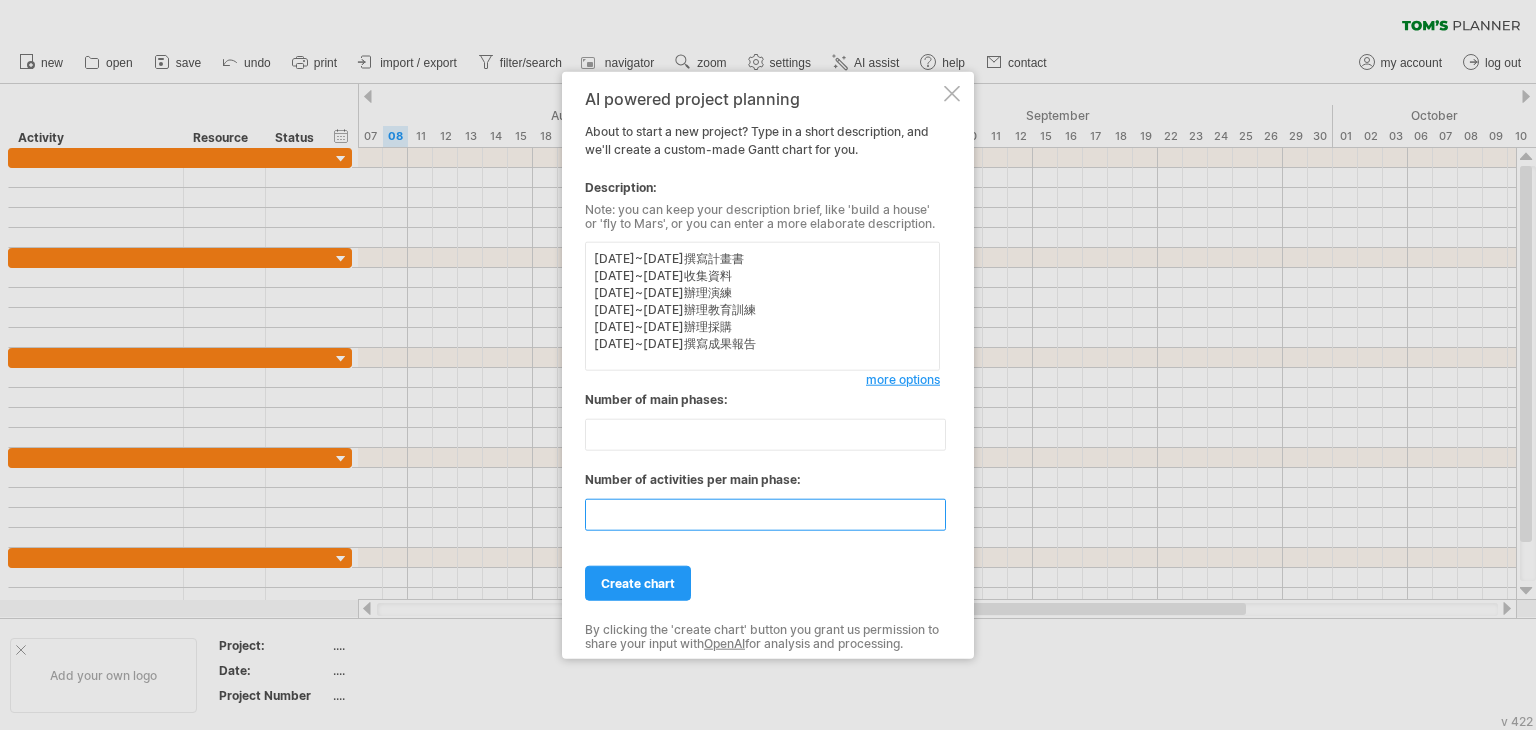 click on "**" at bounding box center (765, 515) 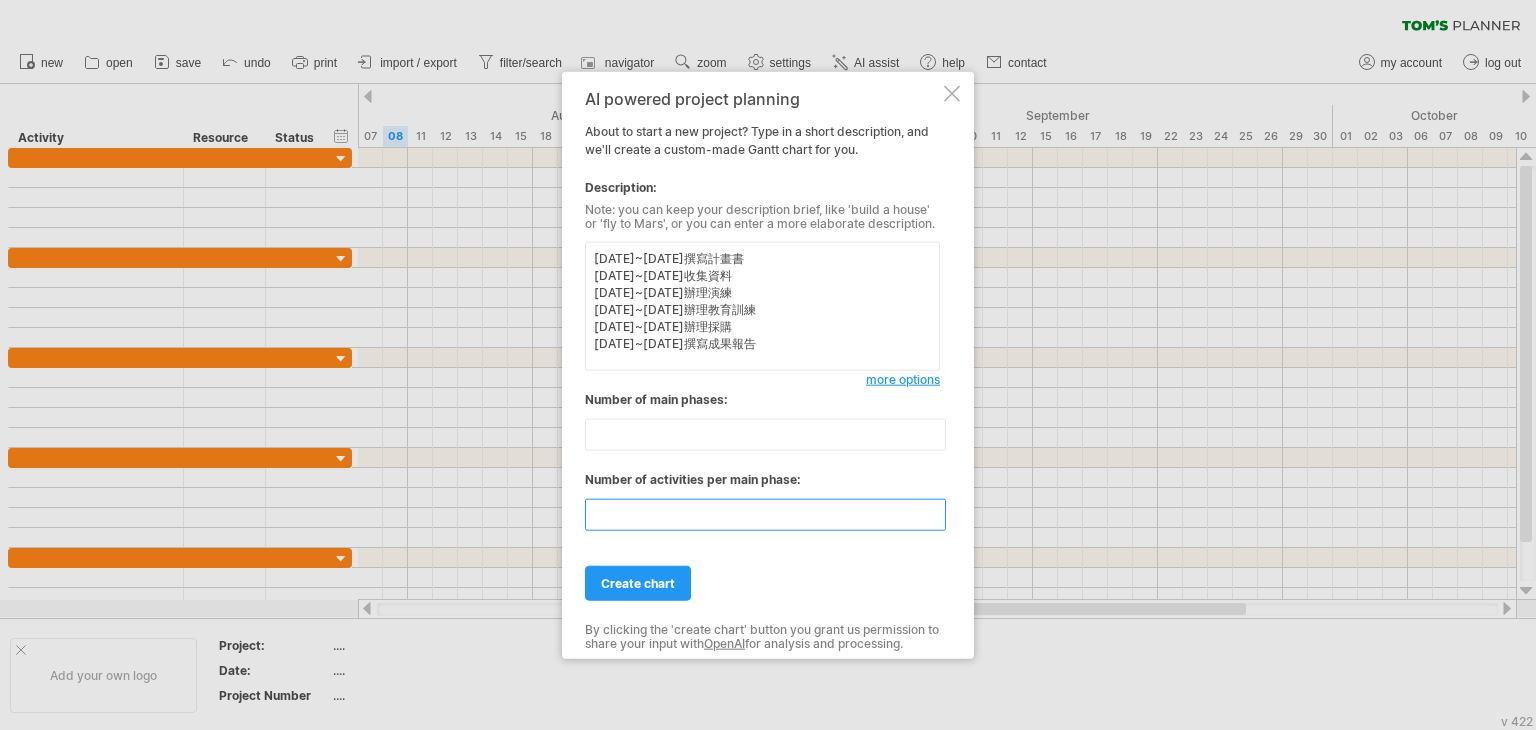 click on "**" at bounding box center [765, 515] 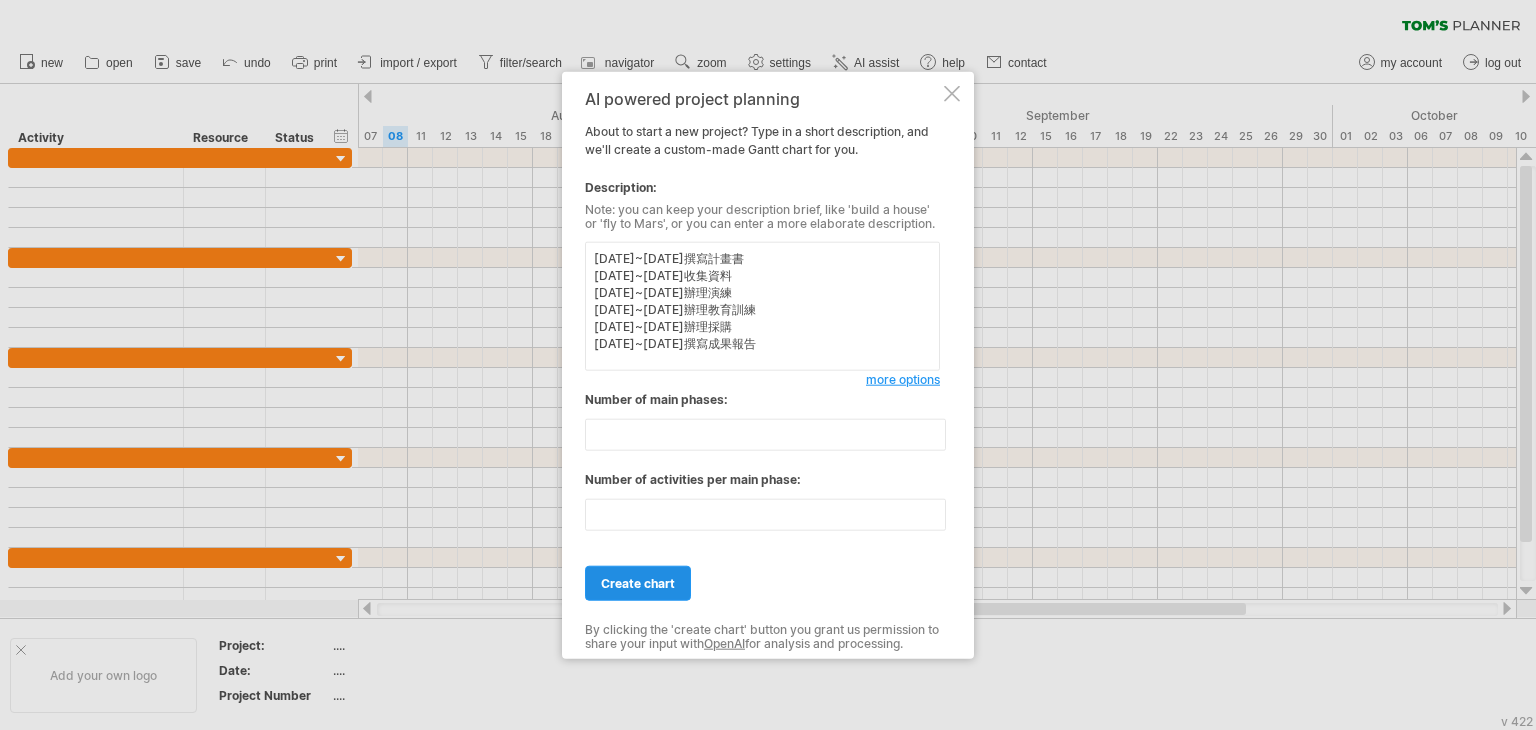 click on "create chart" at bounding box center (638, 583) 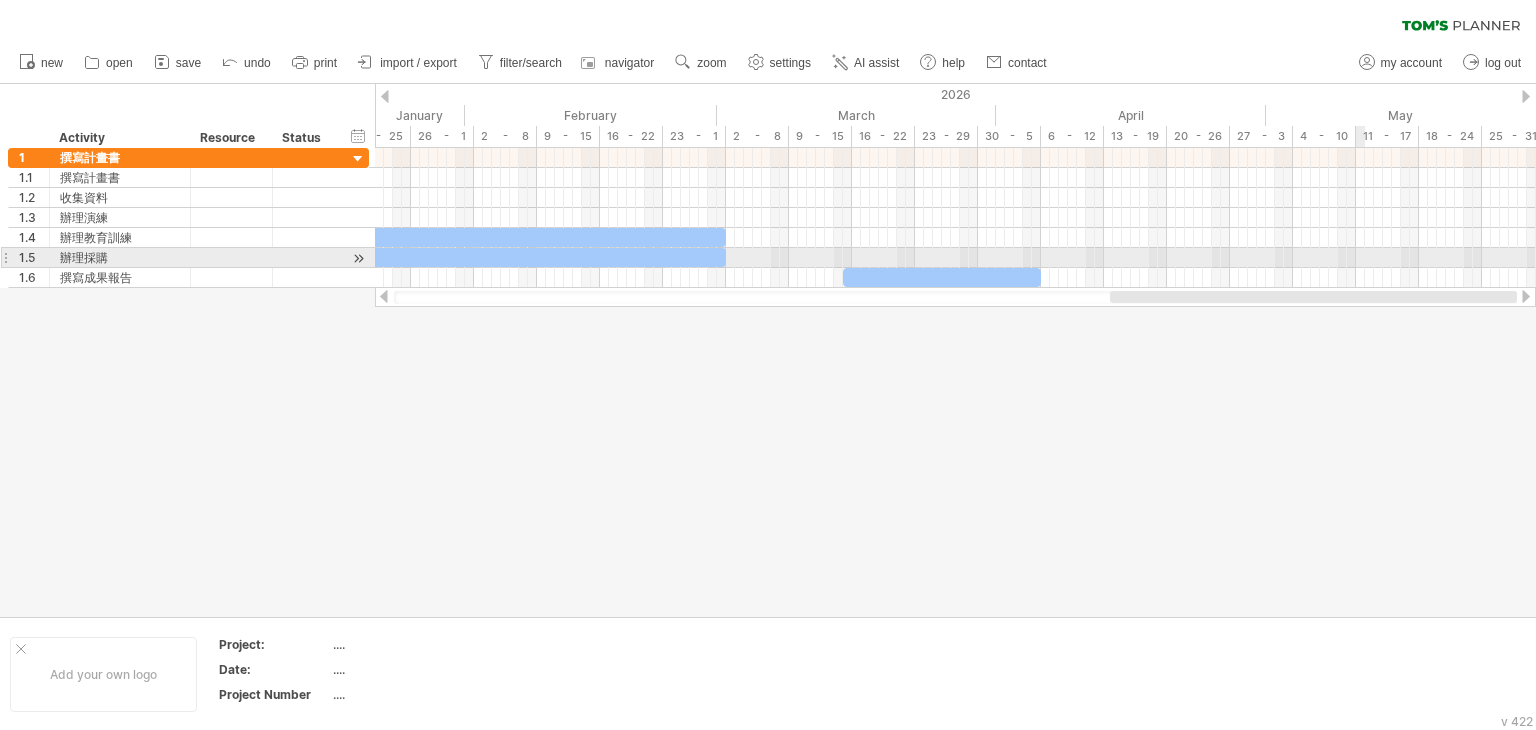 drag, startPoint x: 772, startPoint y: 296, endPoint x: 1300, endPoint y: 265, distance: 528.90924 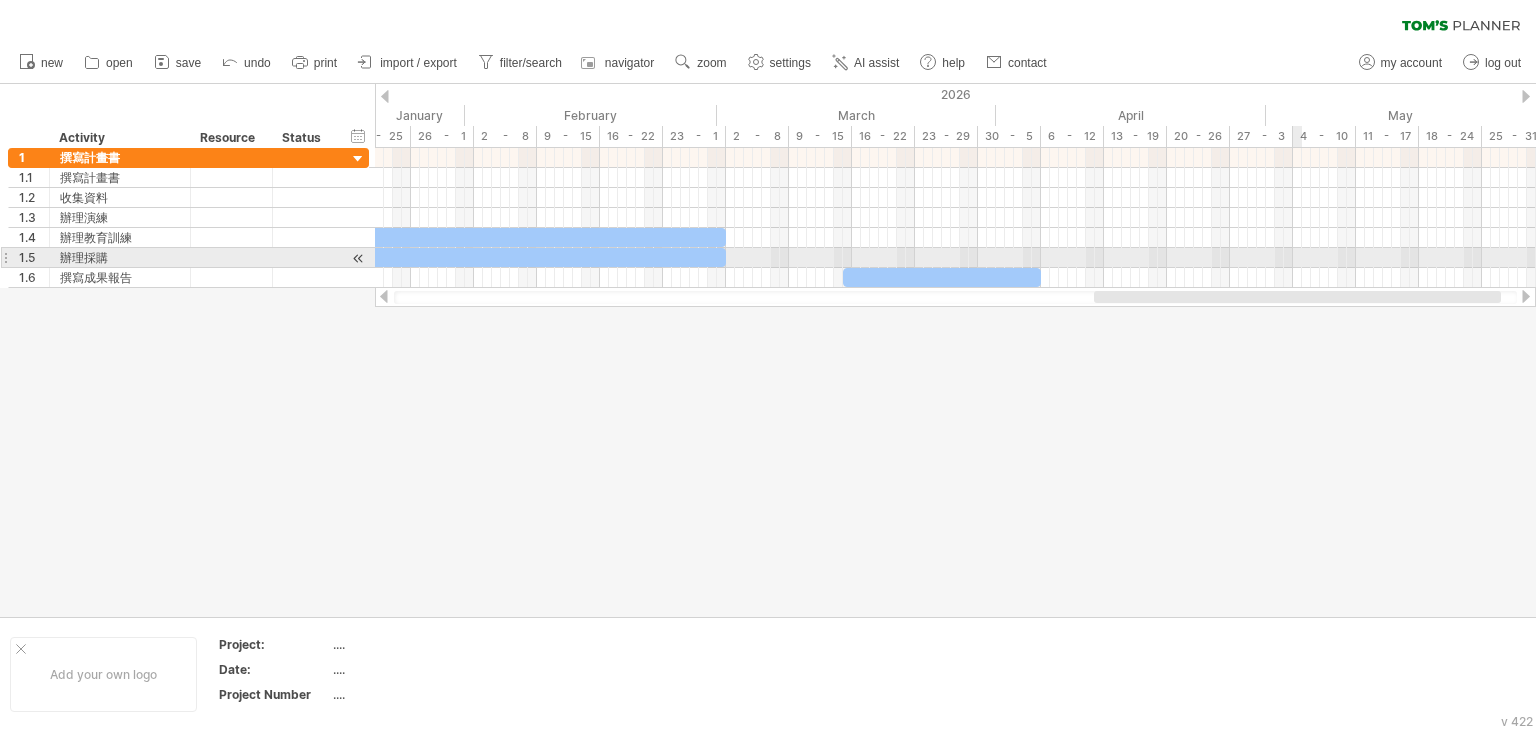 click at bounding box center (955, 218) 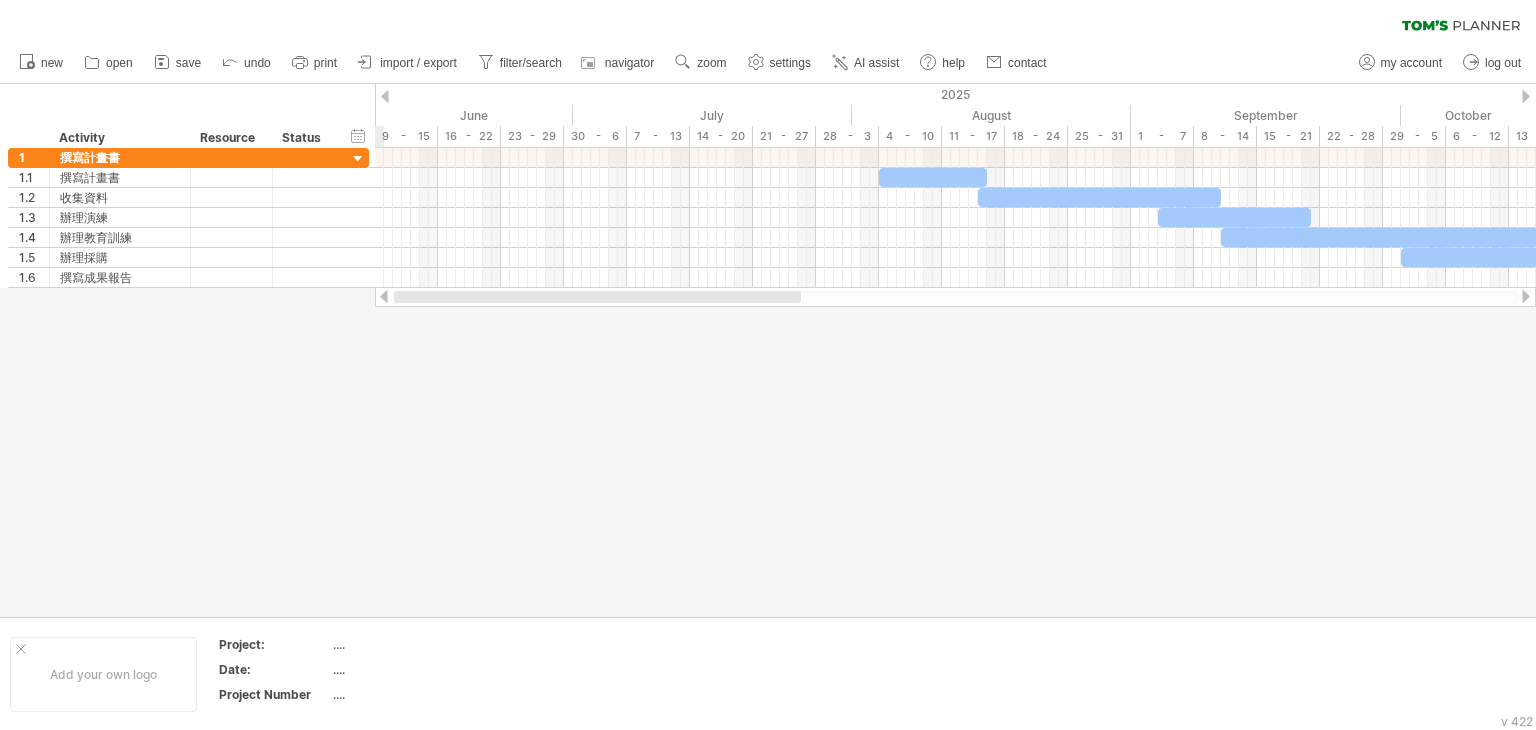 drag, startPoint x: 1231, startPoint y: 301, endPoint x: 576, endPoint y: 317, distance: 655.1954 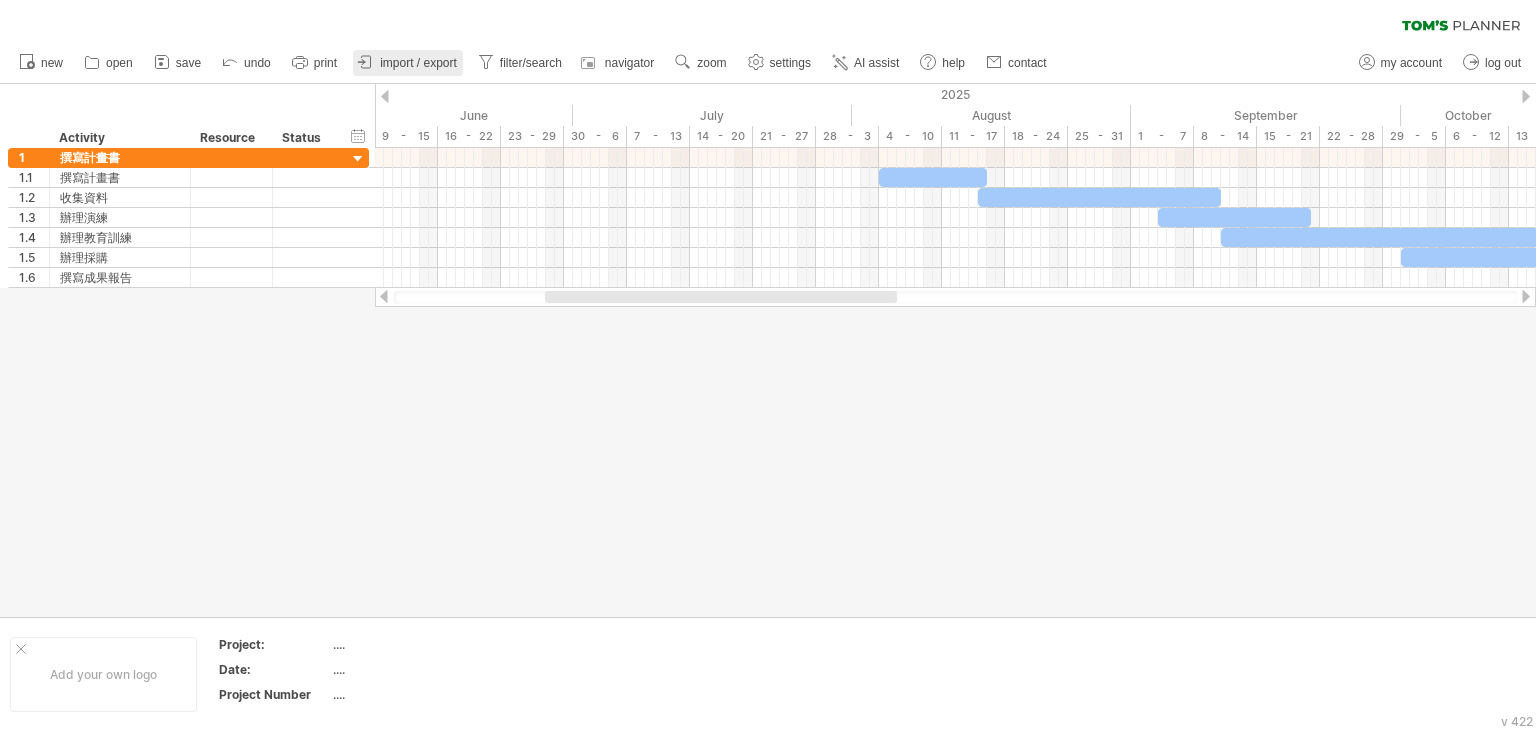 click on "import / export" at bounding box center [418, 63] 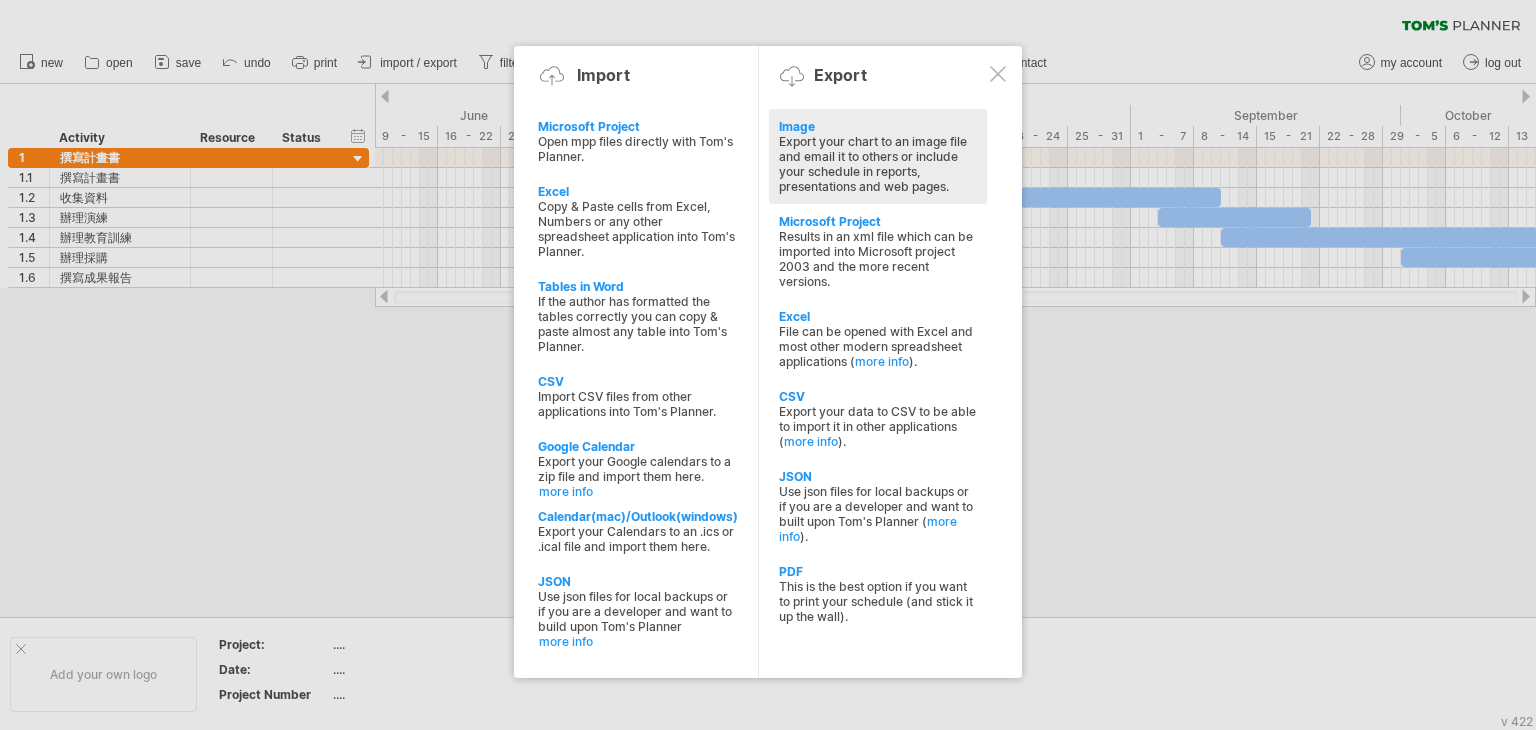 click on "Export your chart to an image file and email it to others or include your schedule in reports, presentations and web pages." at bounding box center [878, 164] 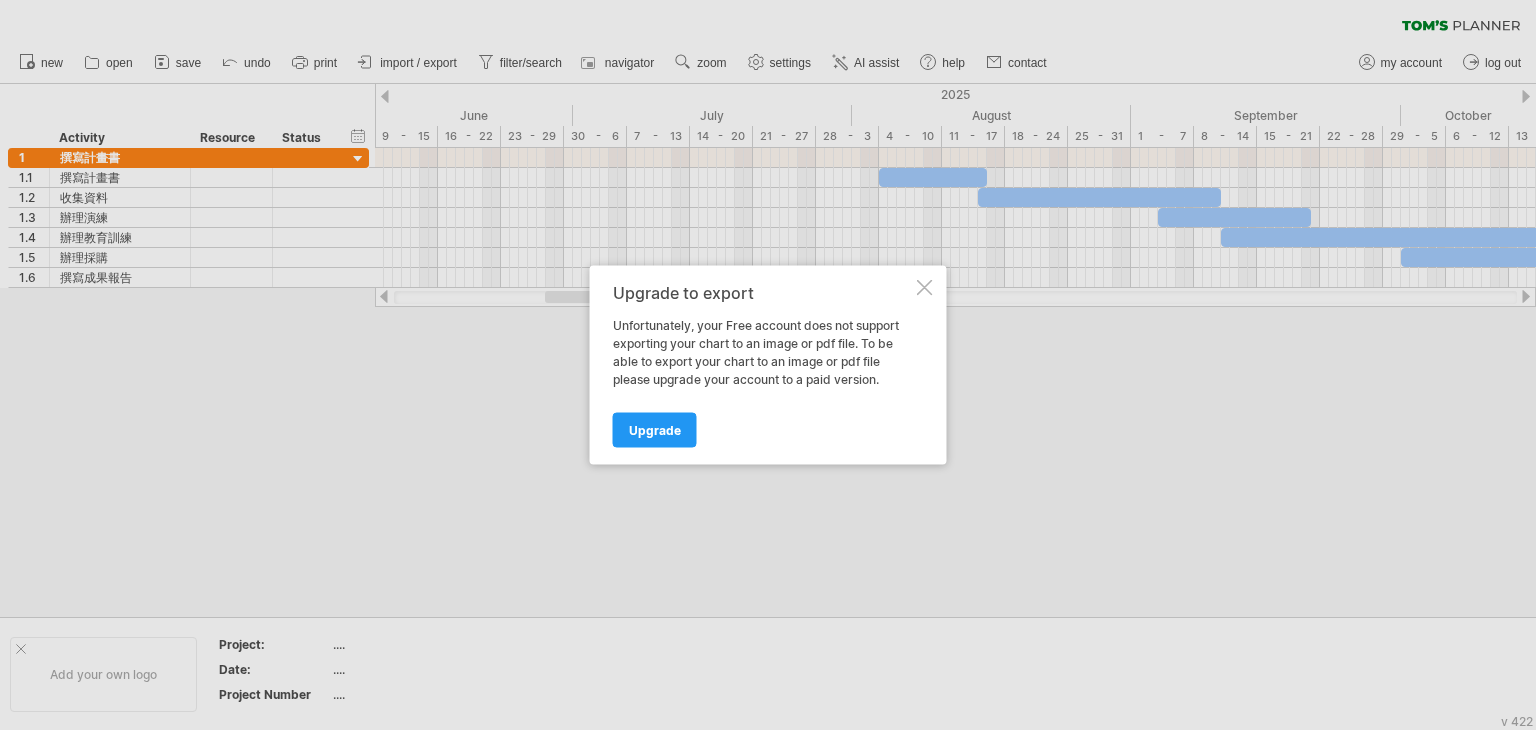 click at bounding box center [925, 288] 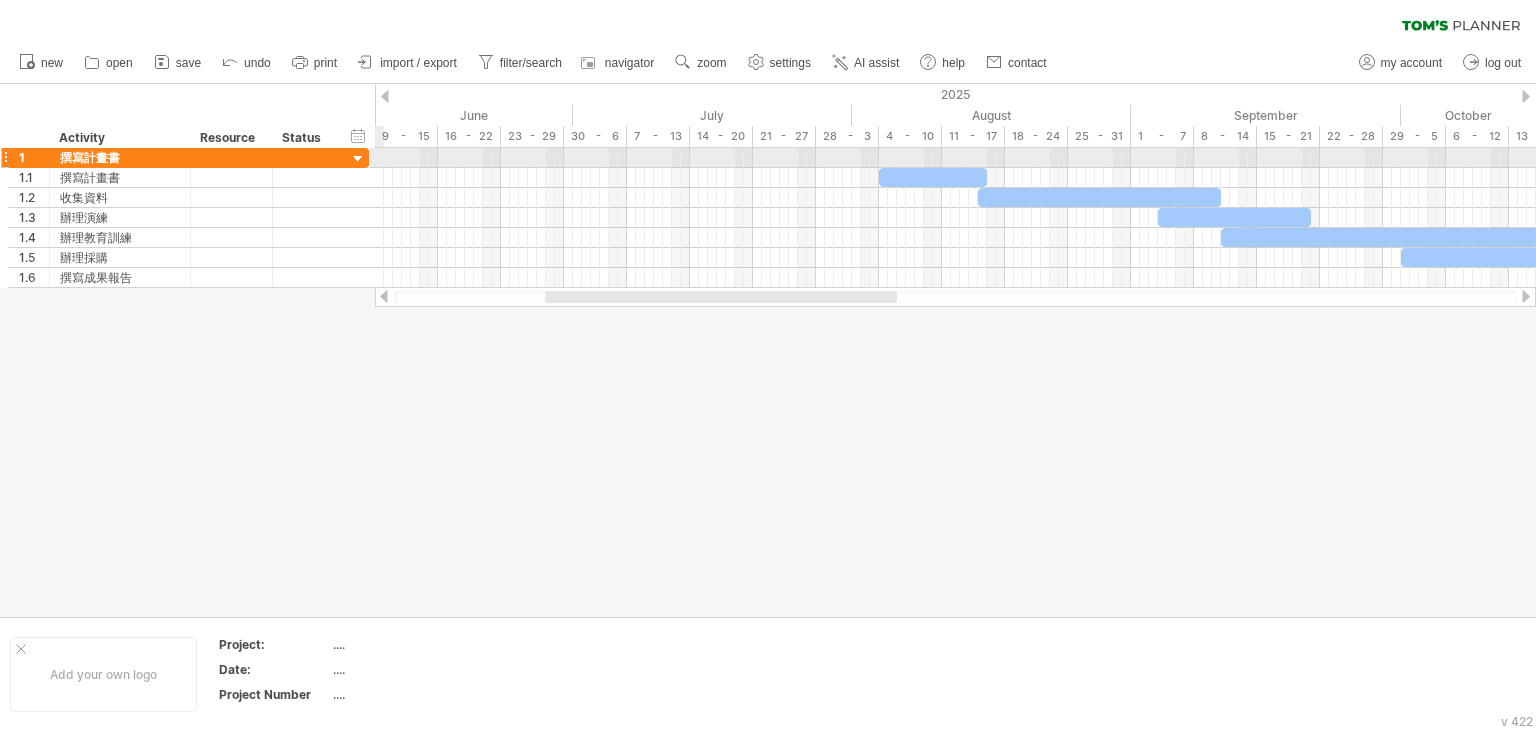 click at bounding box center (358, 159) 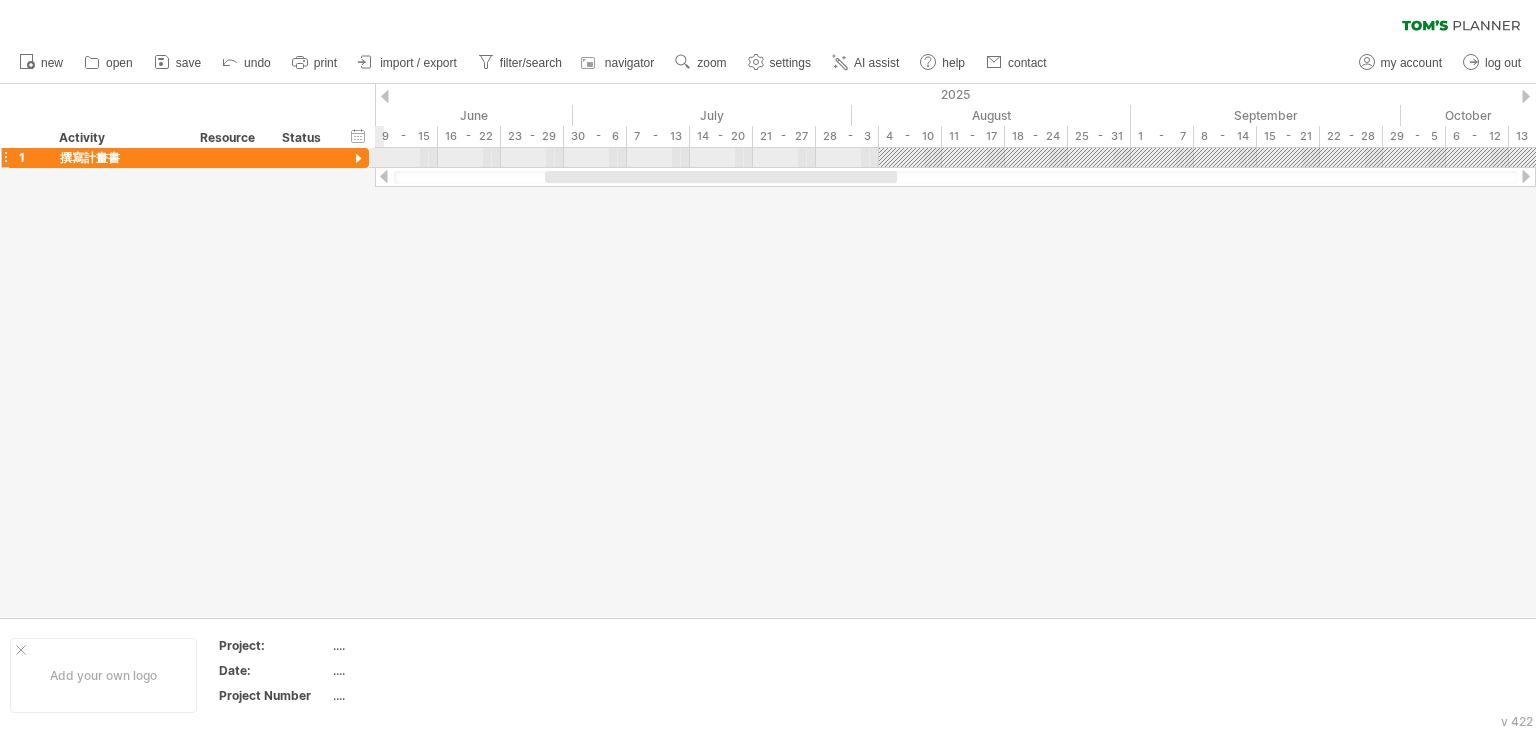 click at bounding box center [358, 159] 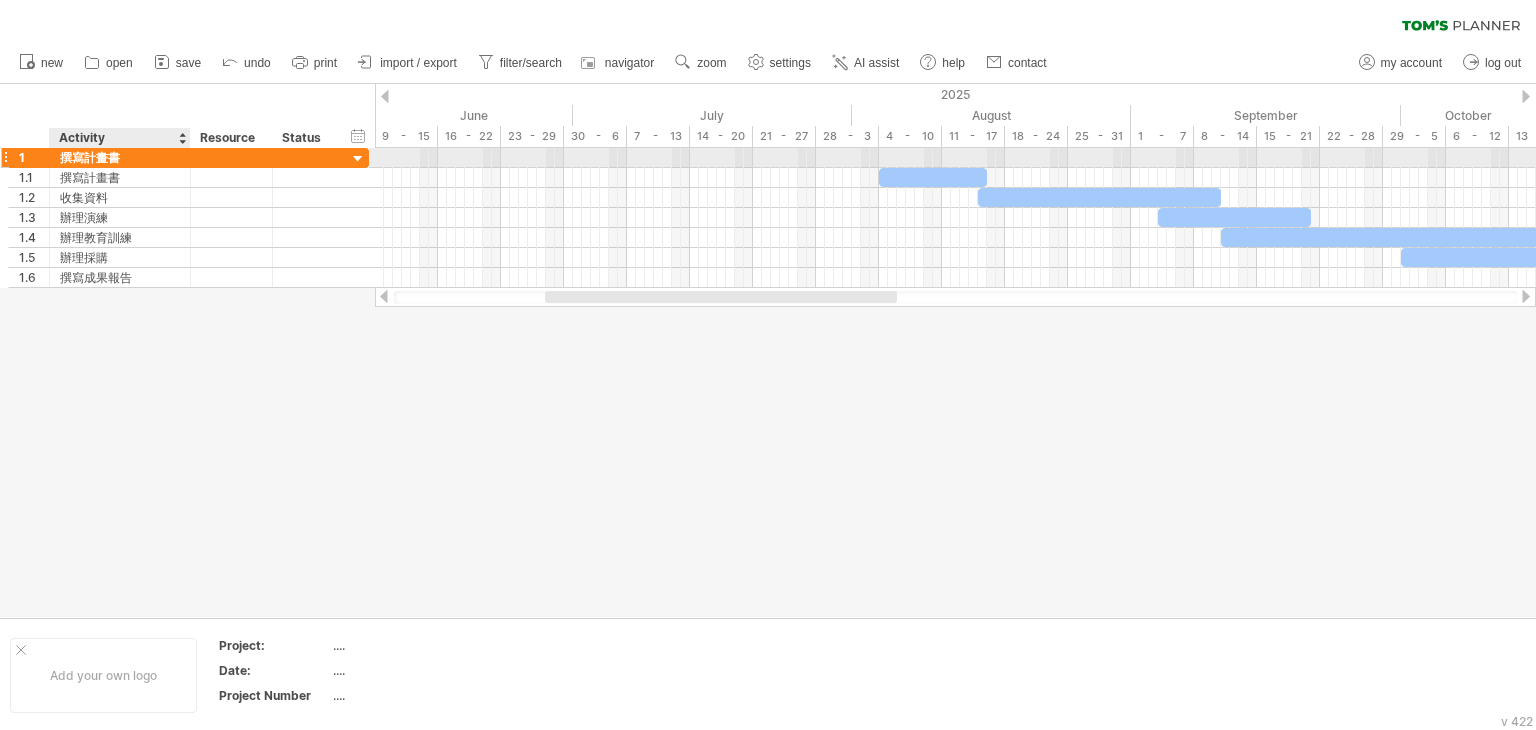 click on "撰寫計畫書" at bounding box center [120, 157] 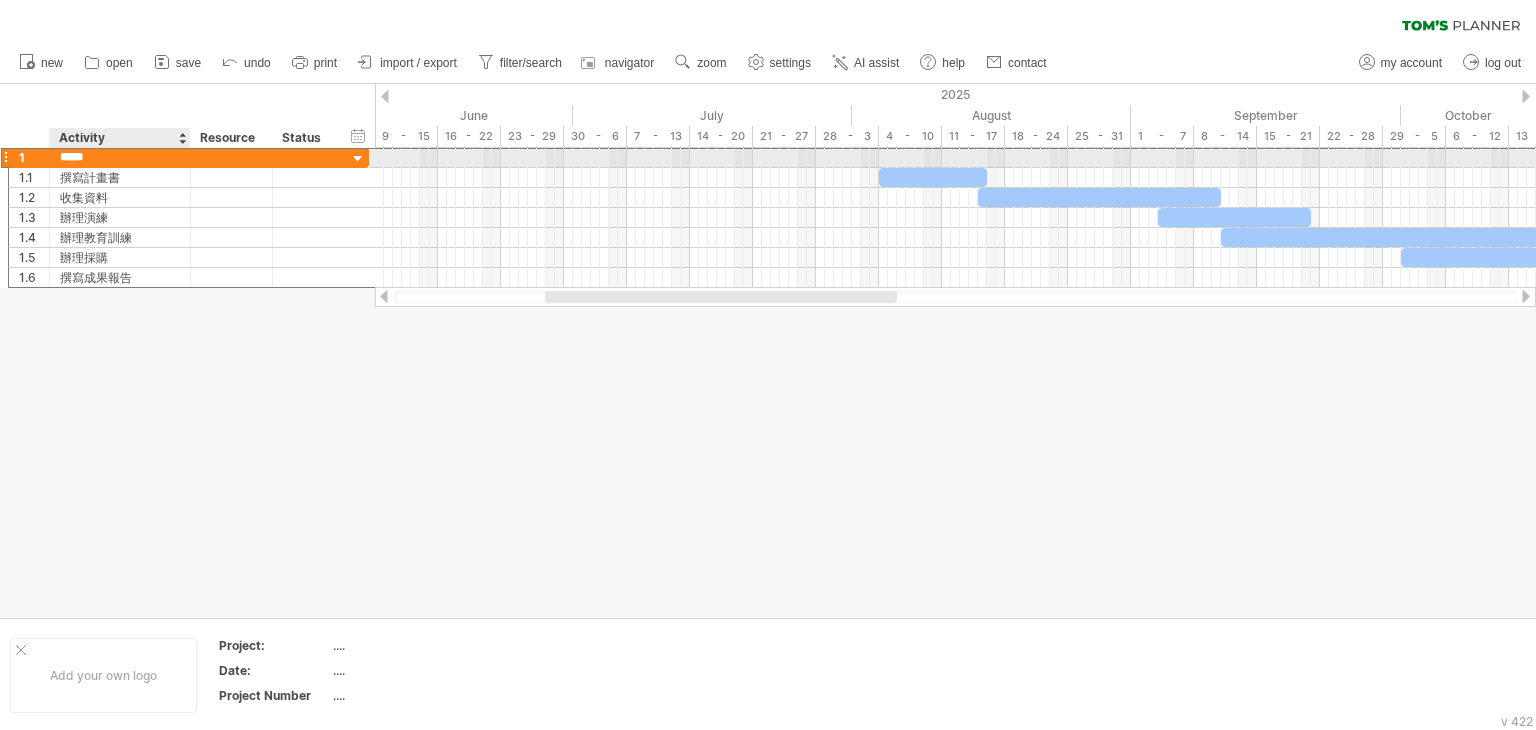 click on "*****" at bounding box center (120, 157) 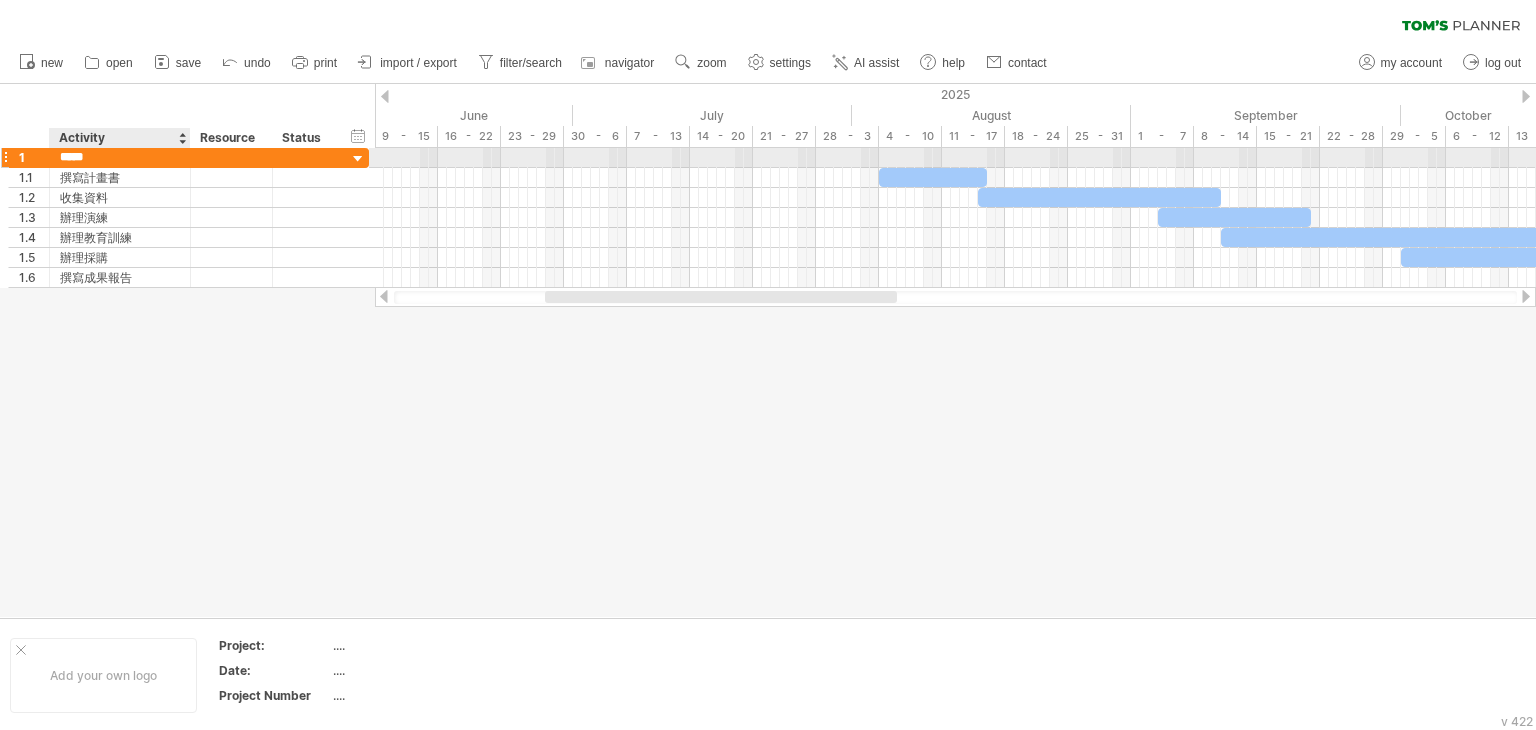 click on "*****" at bounding box center (120, 157) 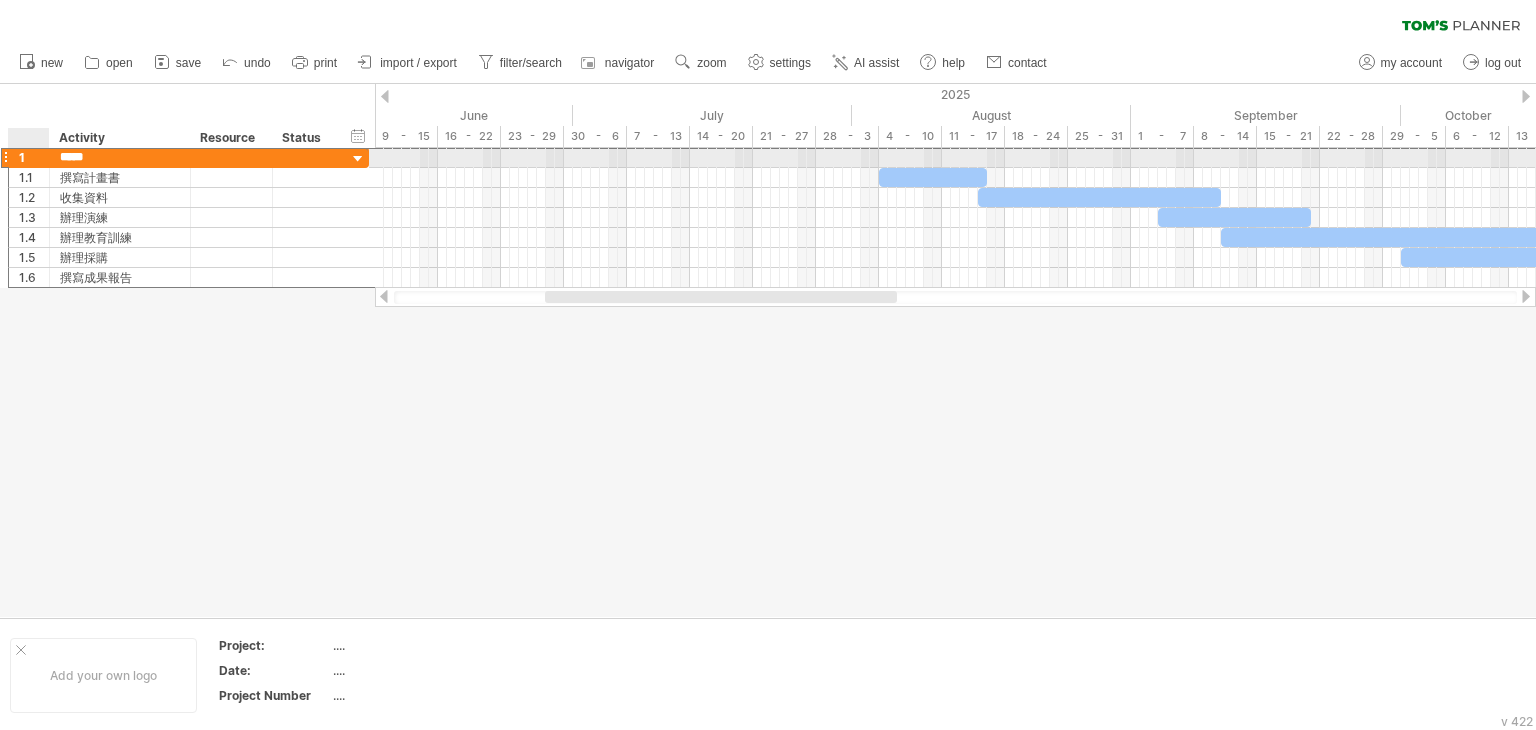 drag, startPoint x: 124, startPoint y: 155, endPoint x: 57, endPoint y: 157, distance: 67.02985 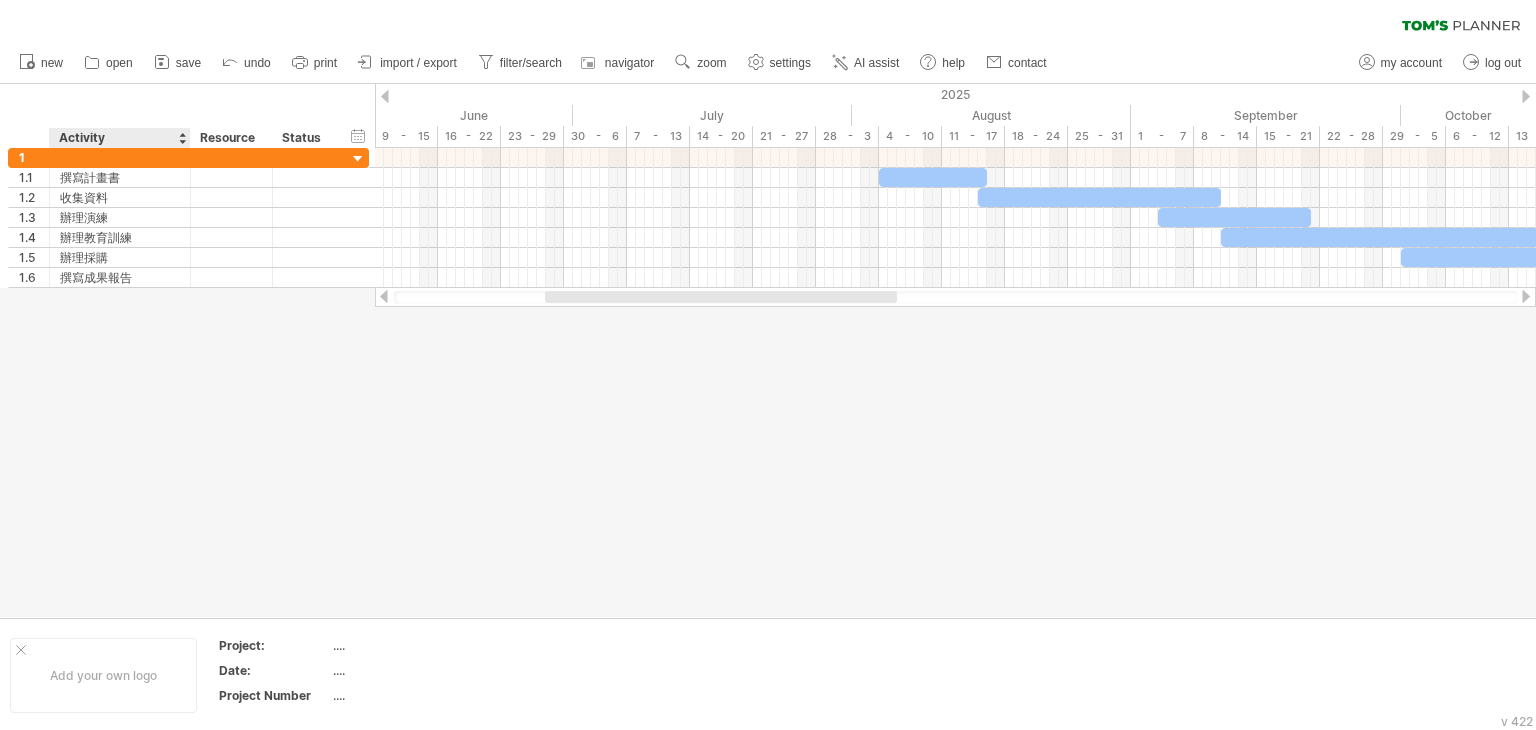 click at bounding box center [768, 350] 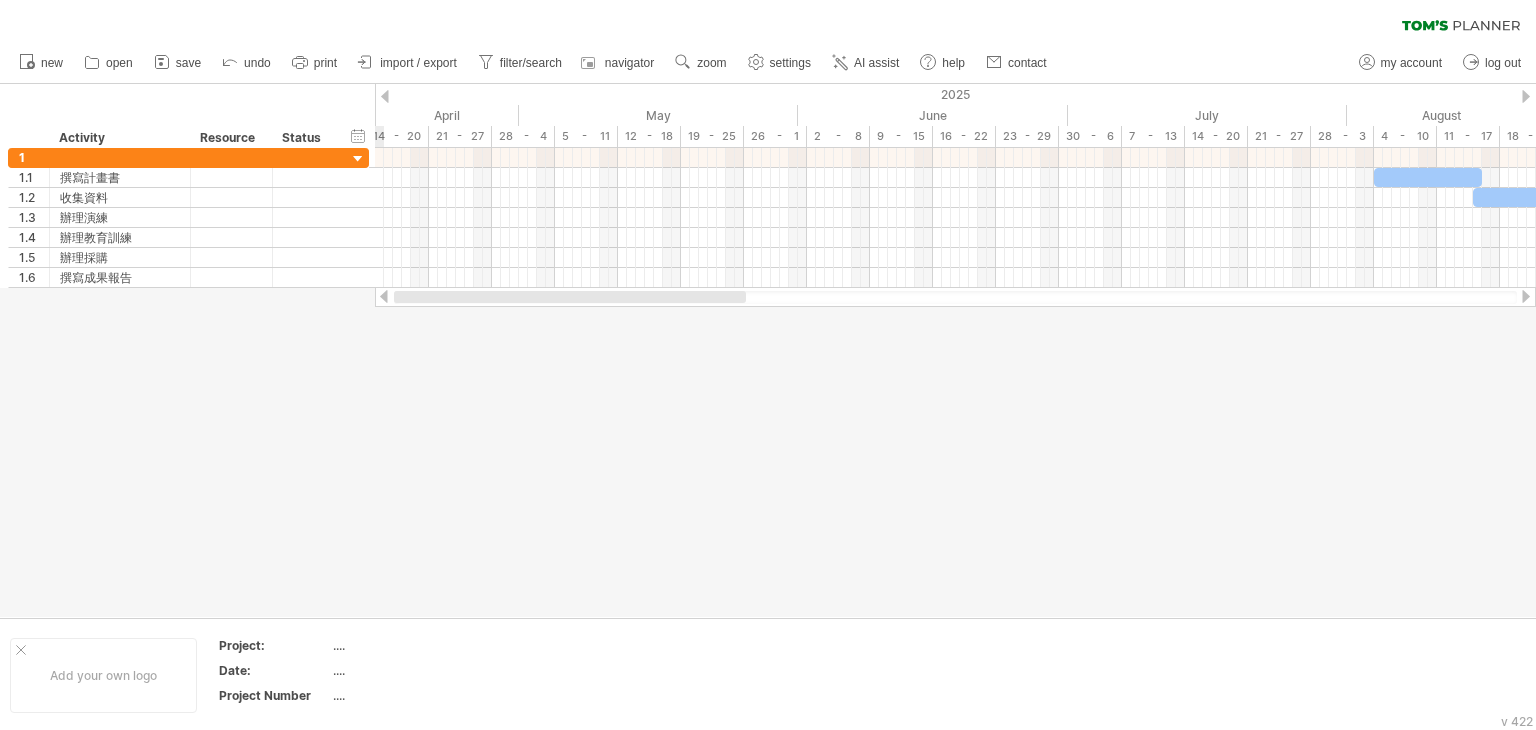 drag, startPoint x: 609, startPoint y: 300, endPoint x: 404, endPoint y: 325, distance: 206.51877 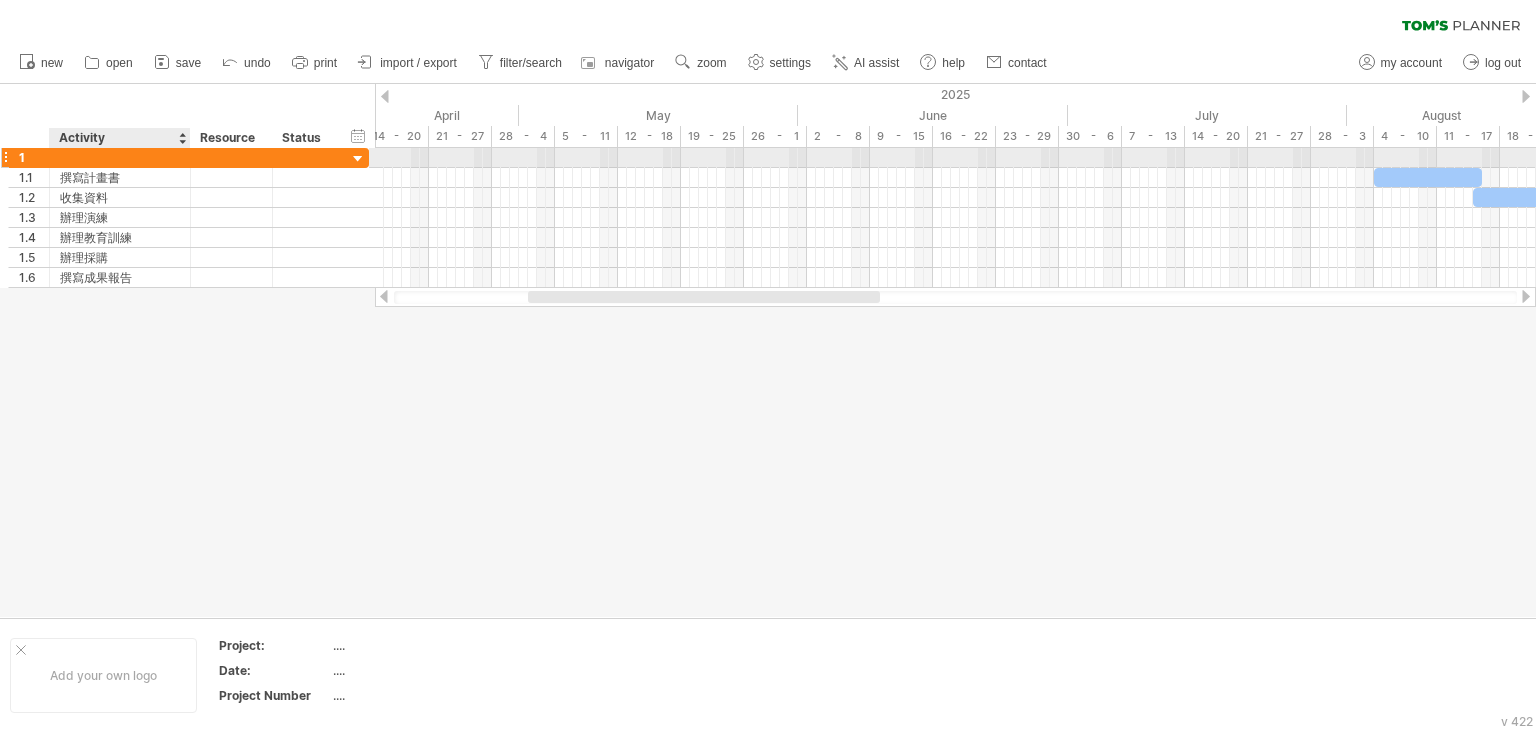 click at bounding box center [120, 157] 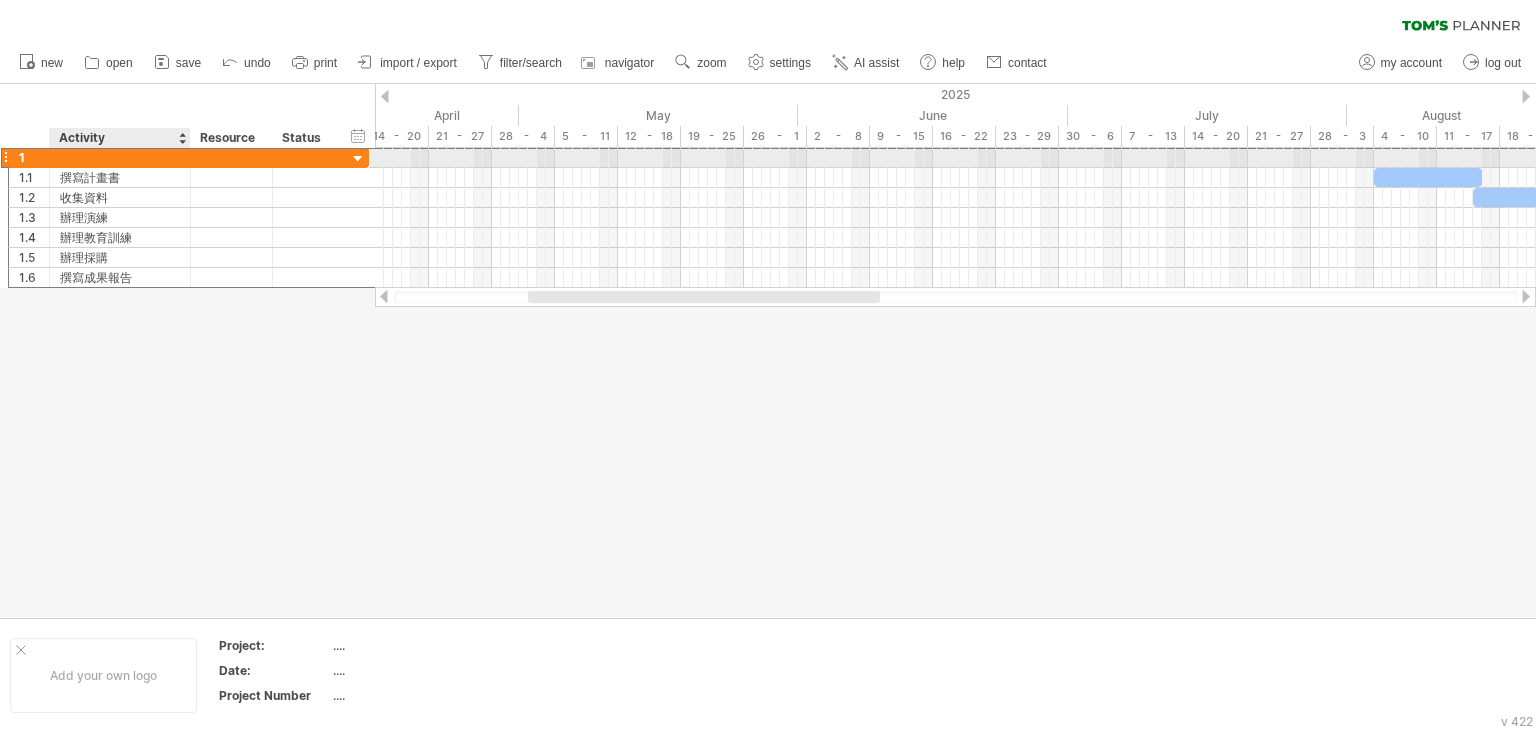 click at bounding box center (120, 157) 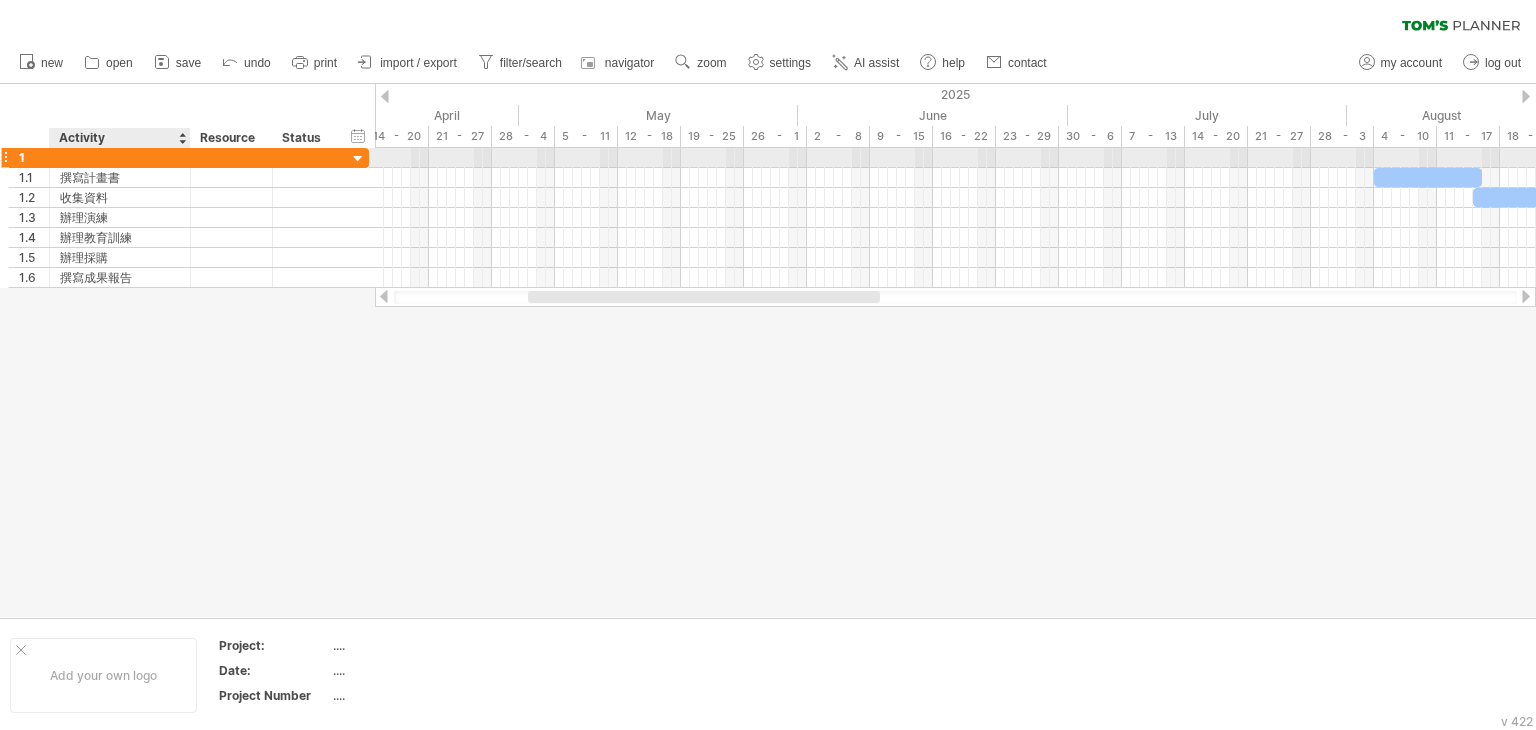 type on "*" 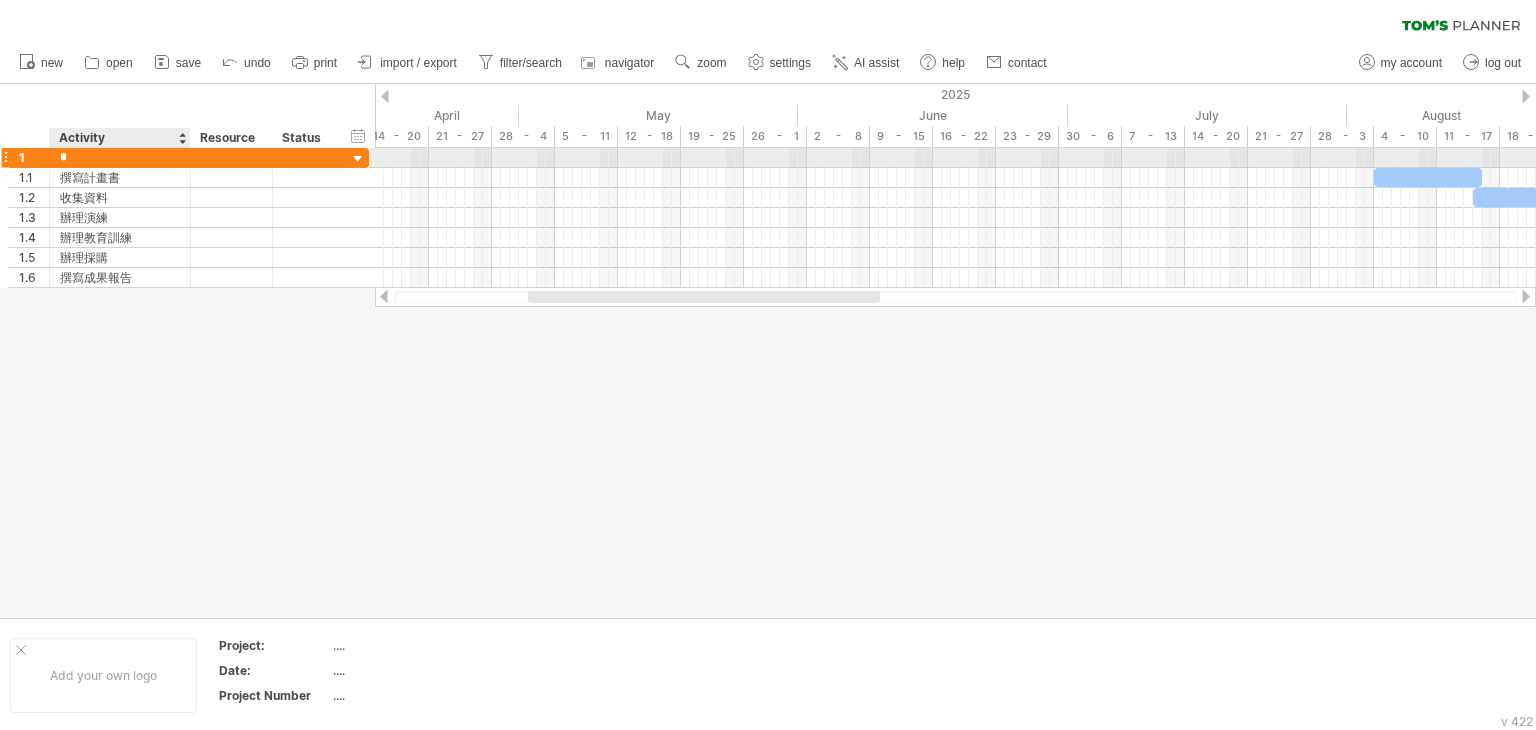 type 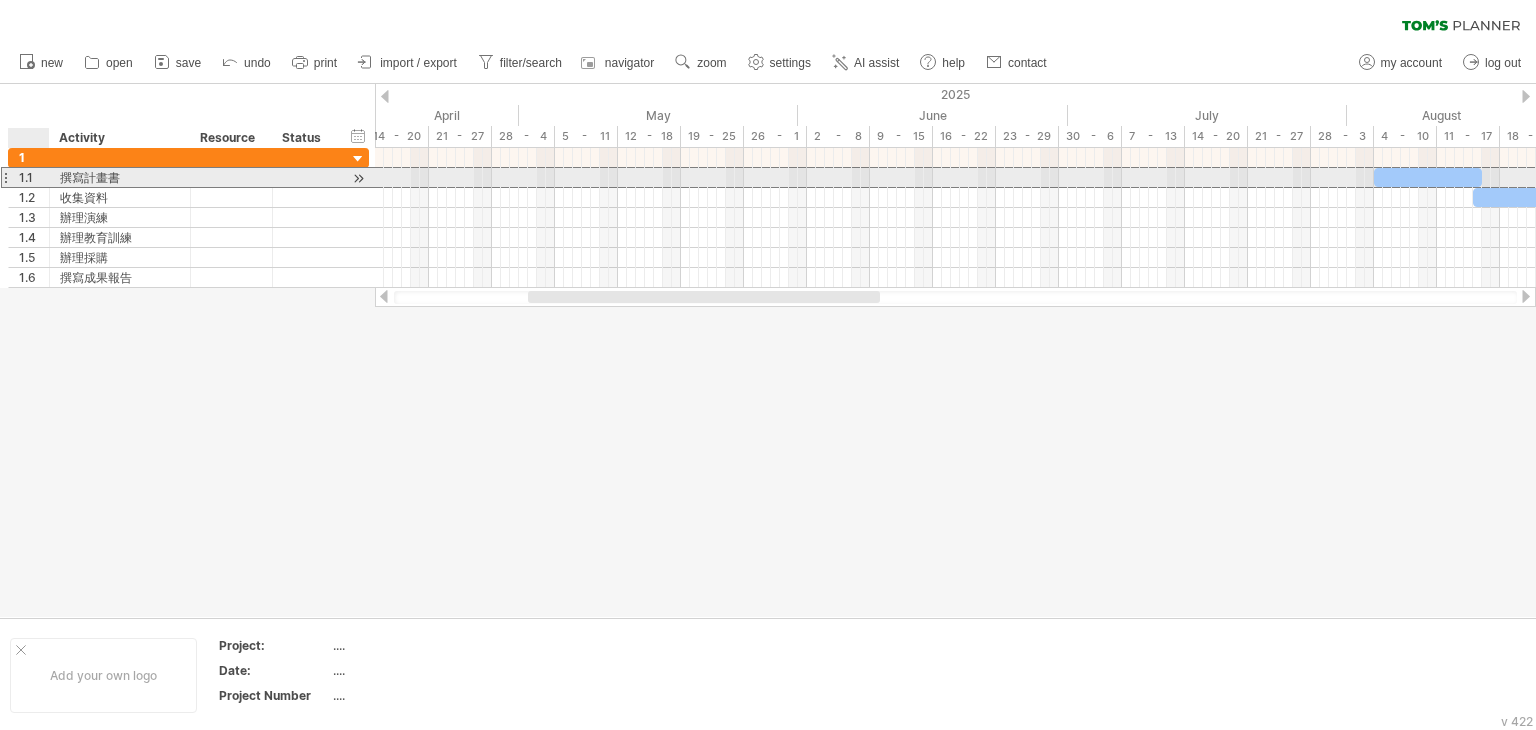 click on "1.1" at bounding box center [34, 177] 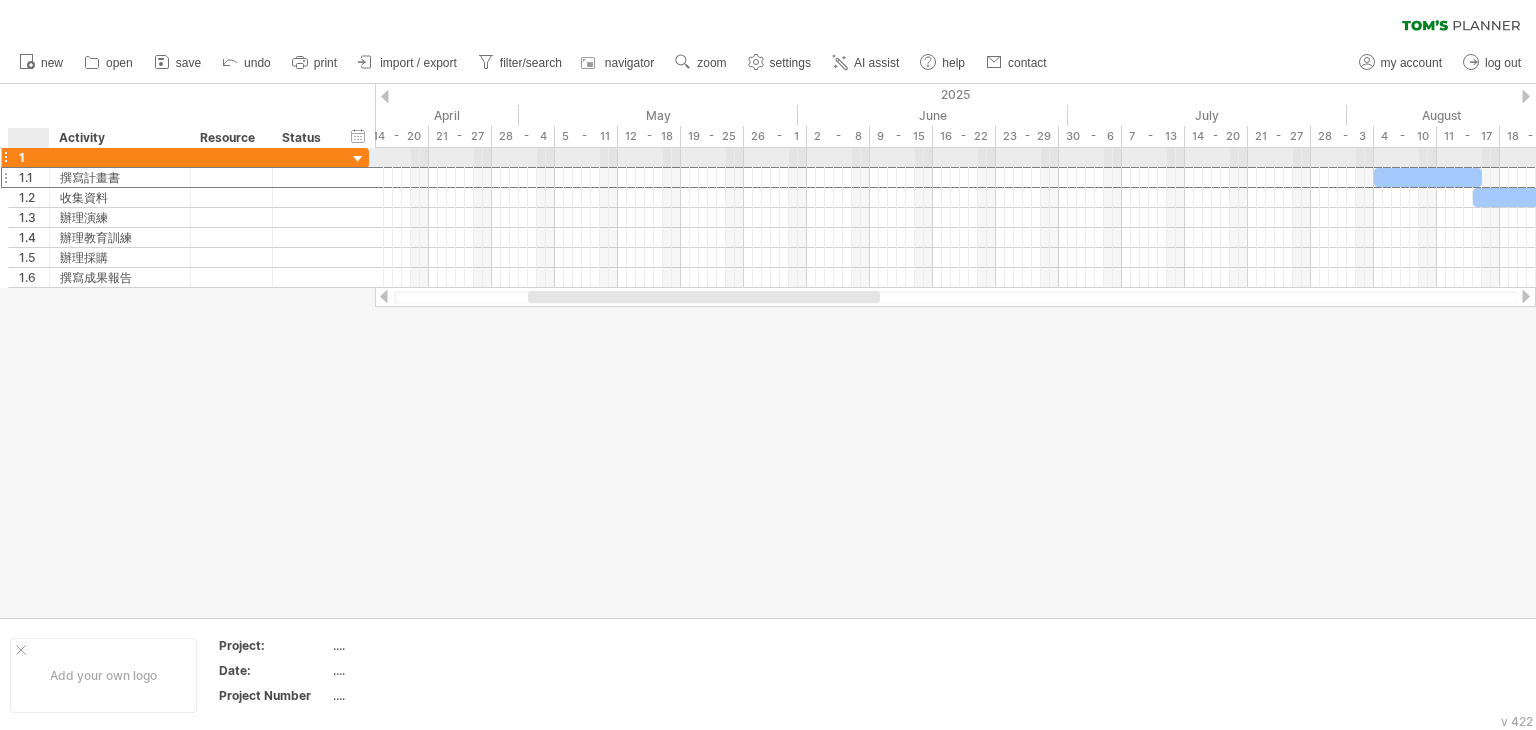 click on "1" at bounding box center [34, 157] 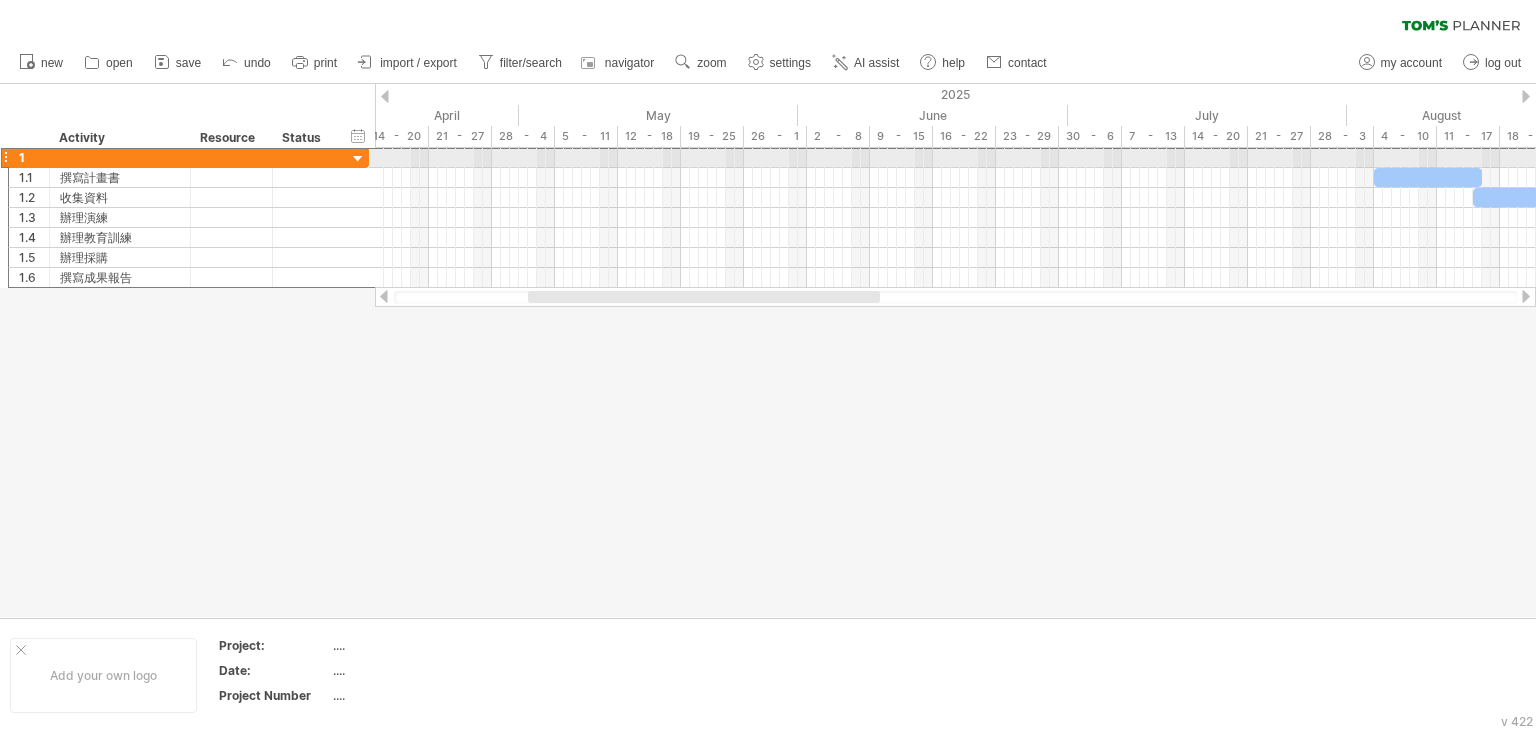 click on "1   1.1 ***** 撰寫計畫書   1.2 **** 收集資料   1.3 **** 辦理演練   1.4 ****** 辦理教育訓練   1.5 **** 辦理採購   1.6 ****** 撰寫成果報告" at bounding box center (185, 218) 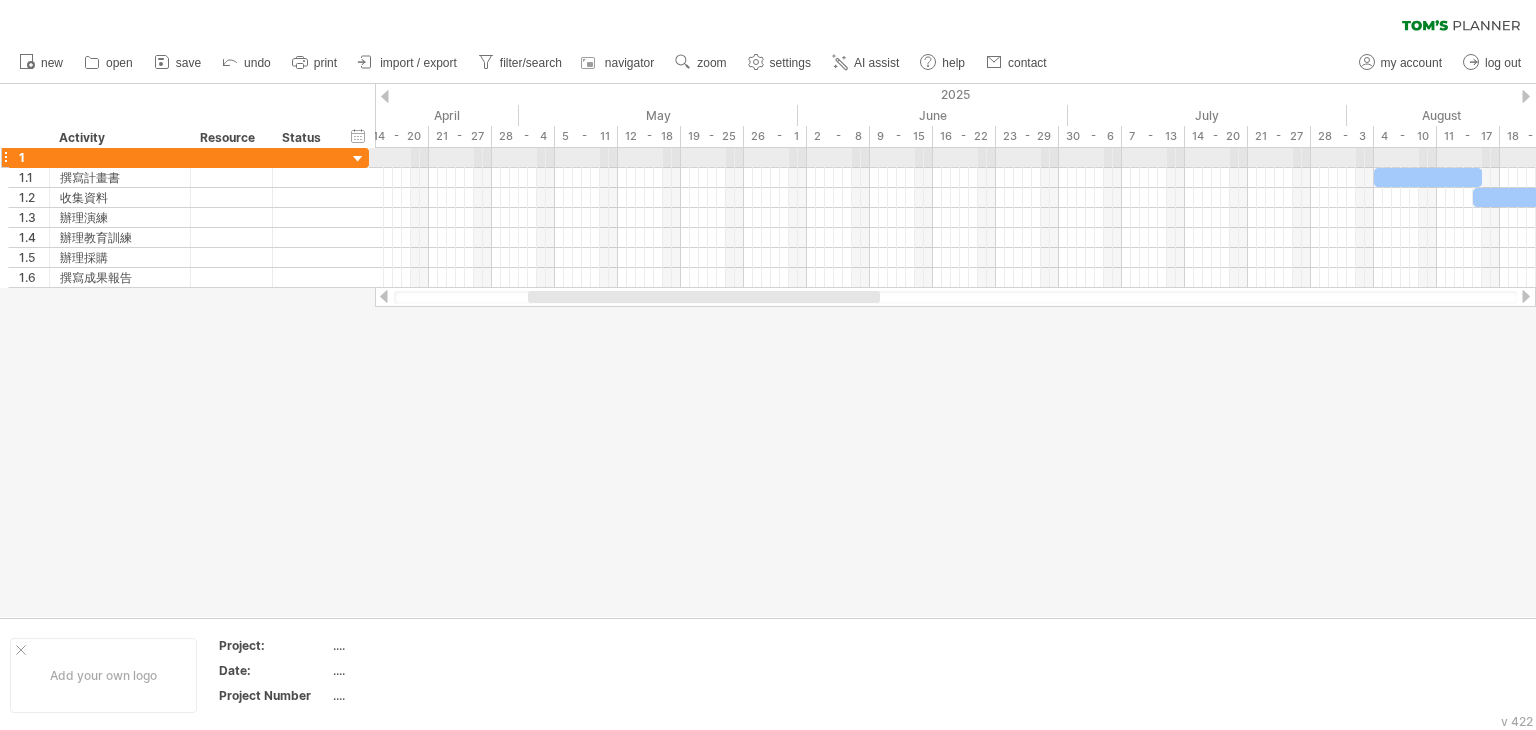 click at bounding box center [5, 157] 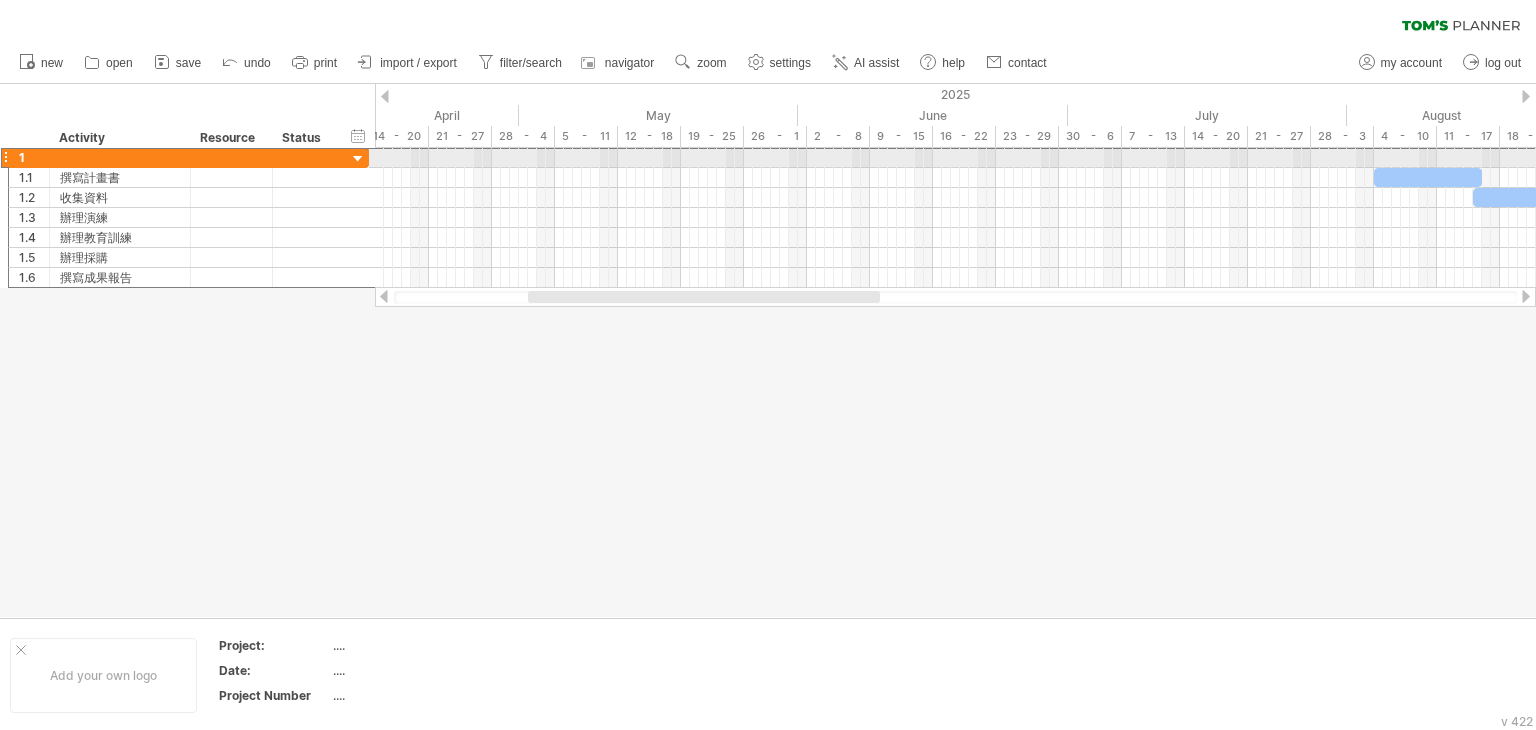 click at bounding box center [5, 157] 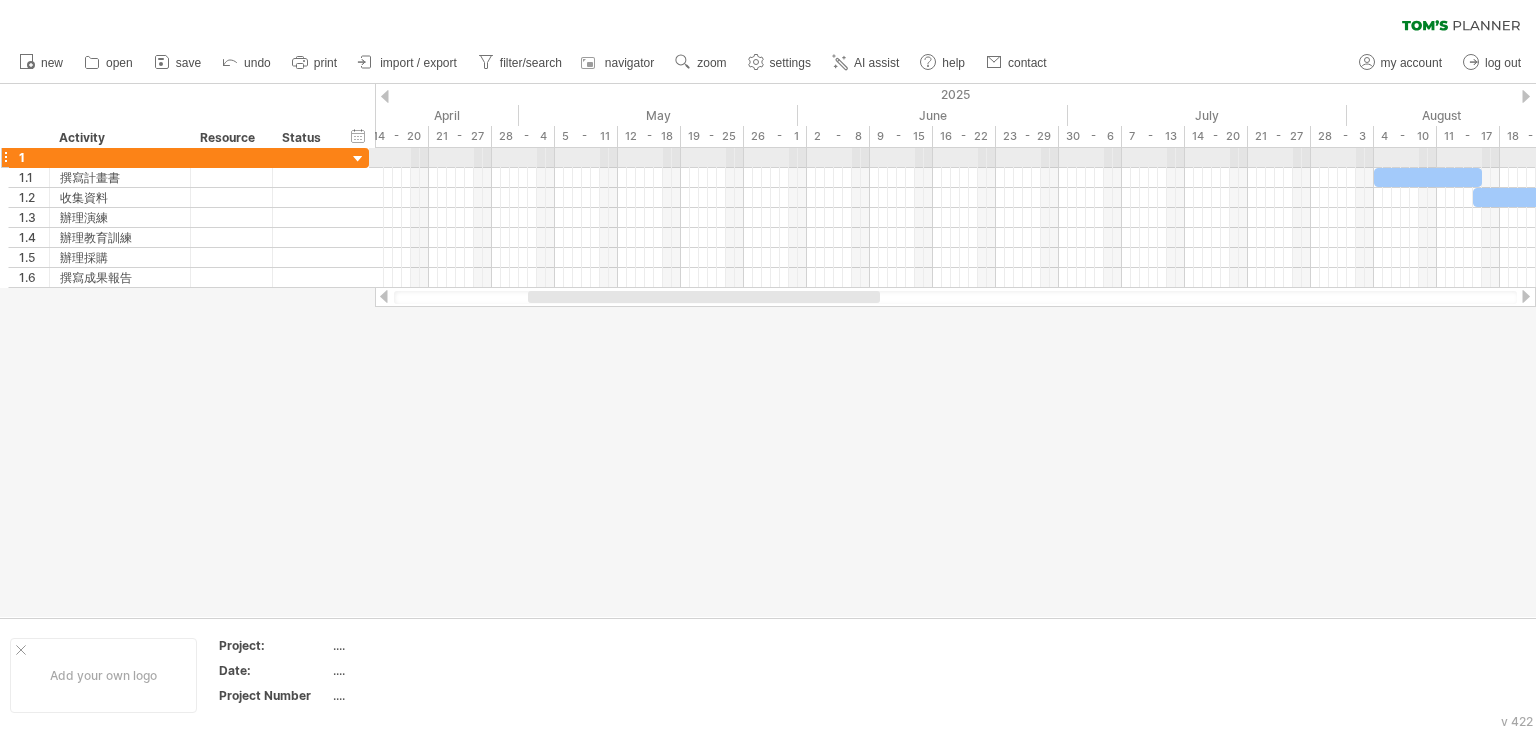 click at bounding box center [5, 157] 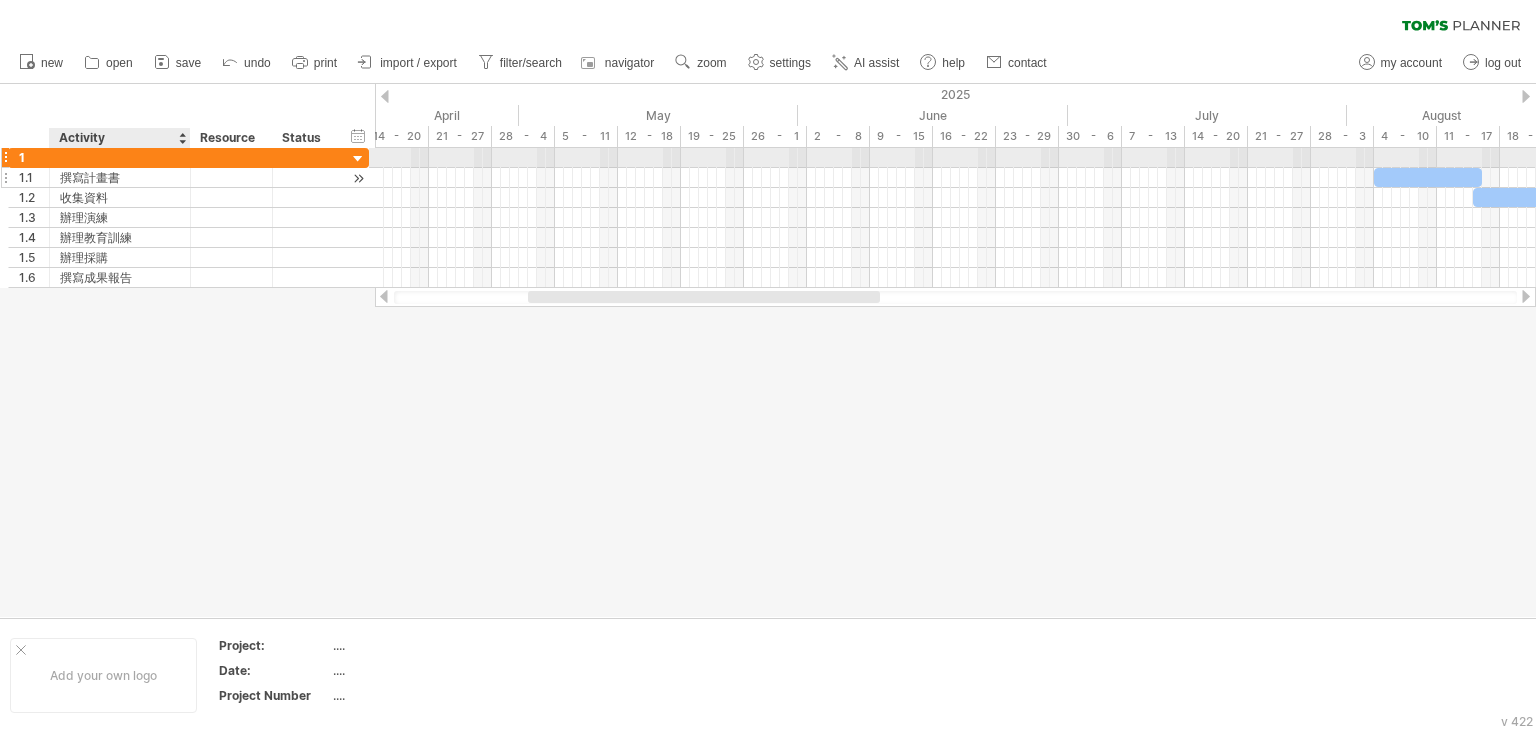 drag, startPoint x: 185, startPoint y: 165, endPoint x: 221, endPoint y: 168, distance: 36.124783 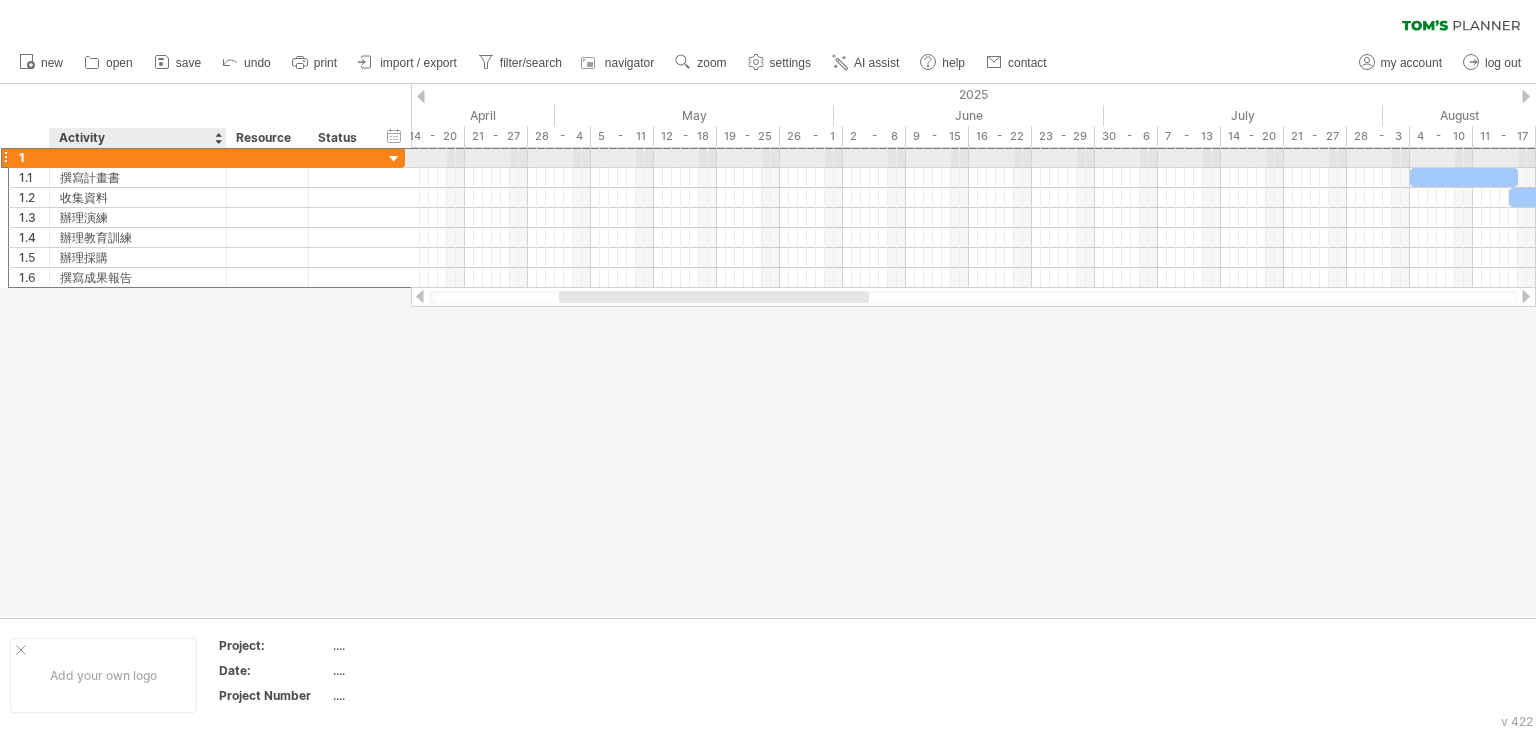 drag, startPoint x: 250, startPoint y: 165, endPoint x: 219, endPoint y: 165, distance: 31 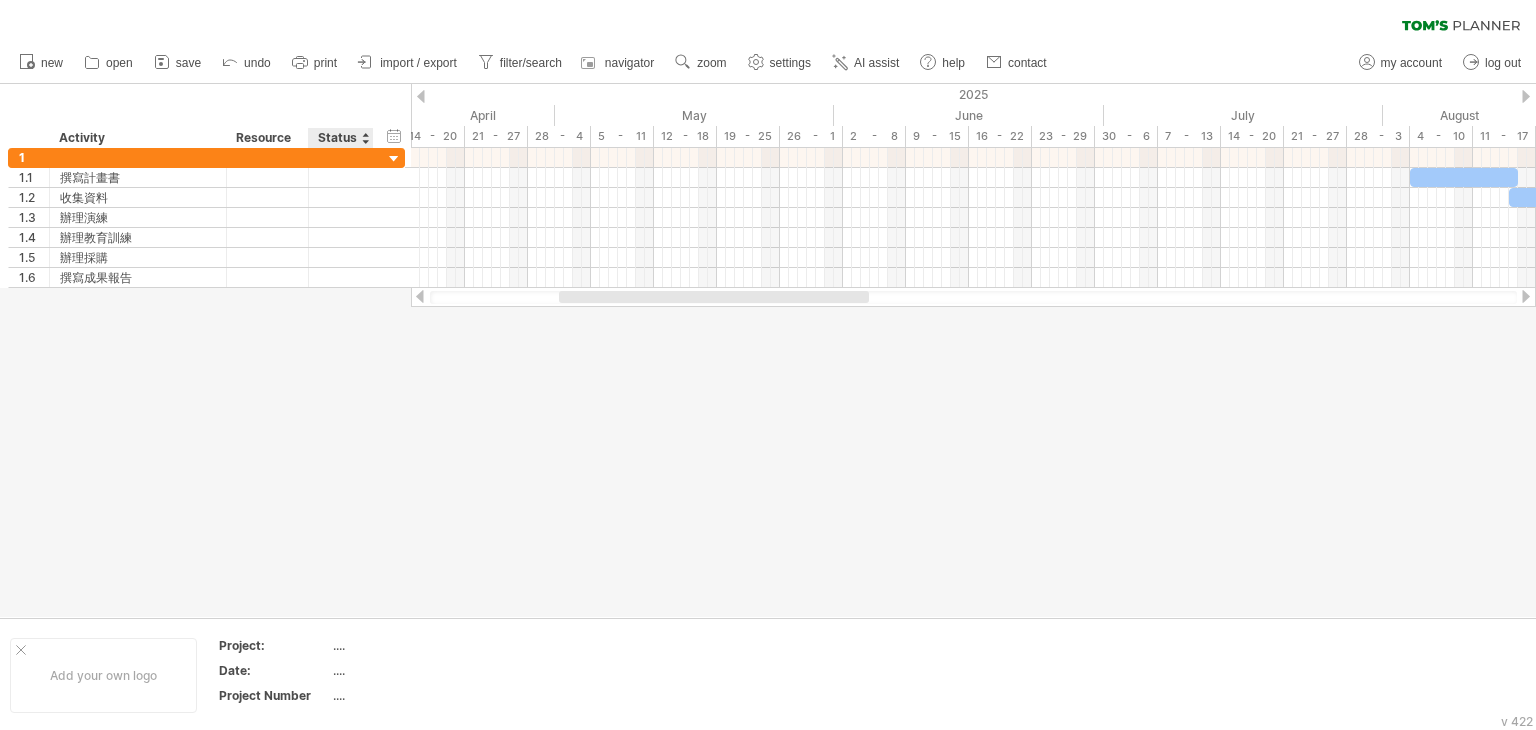 drag, startPoint x: 408, startPoint y: 105, endPoint x: 384, endPoint y: 107, distance: 24.083189 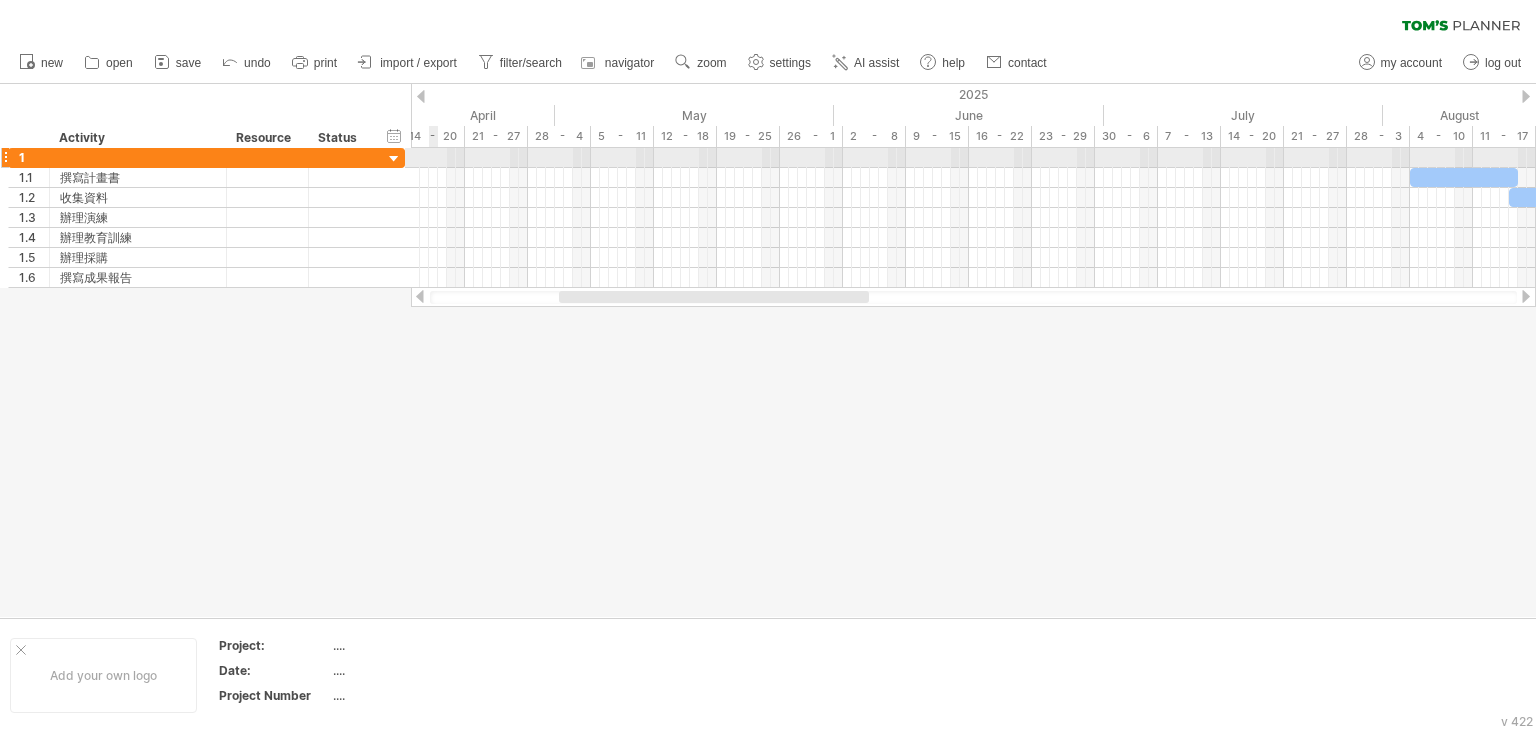 click at bounding box center (973, 158) 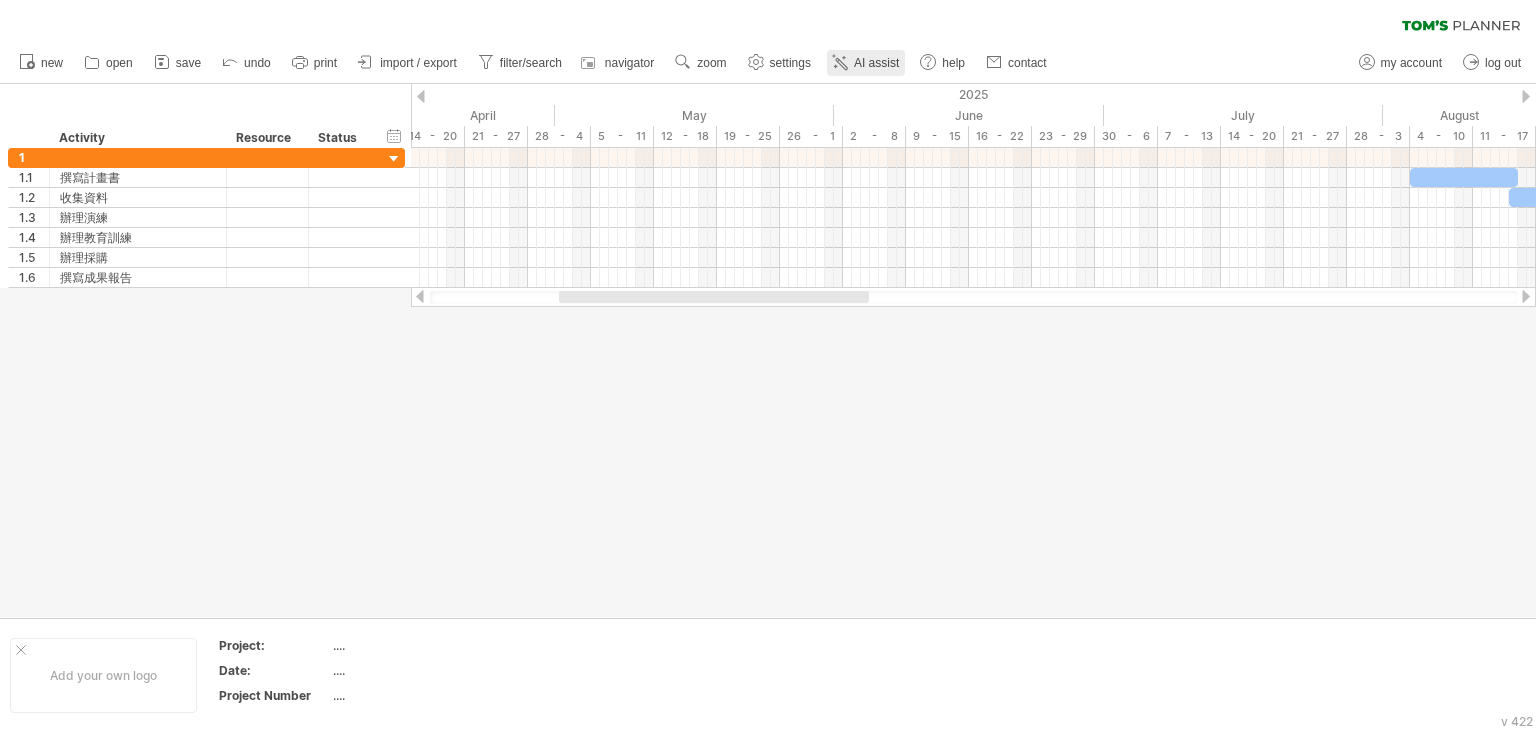 click on "AI assist" at bounding box center (866, 63) 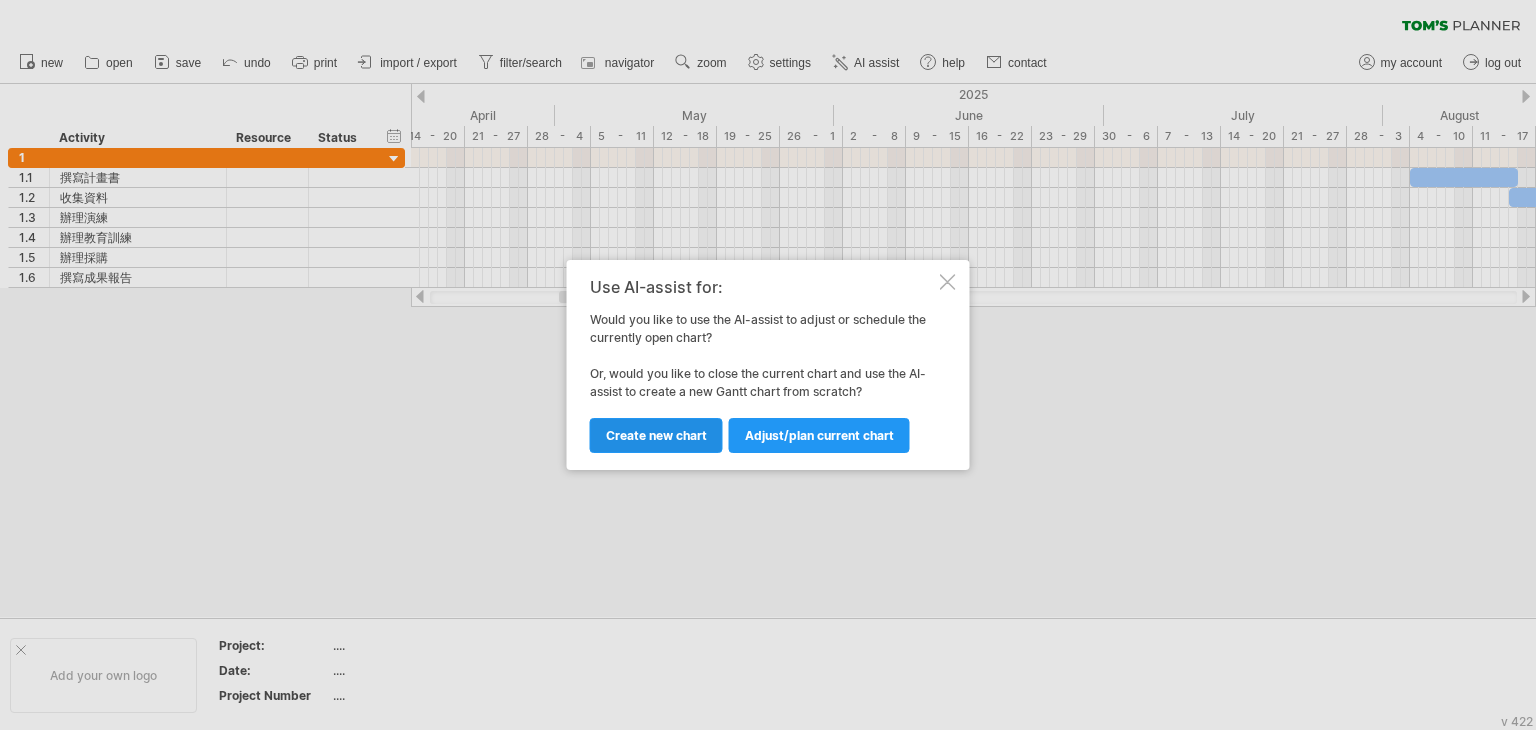 click on "Create new chart" at bounding box center [656, 435] 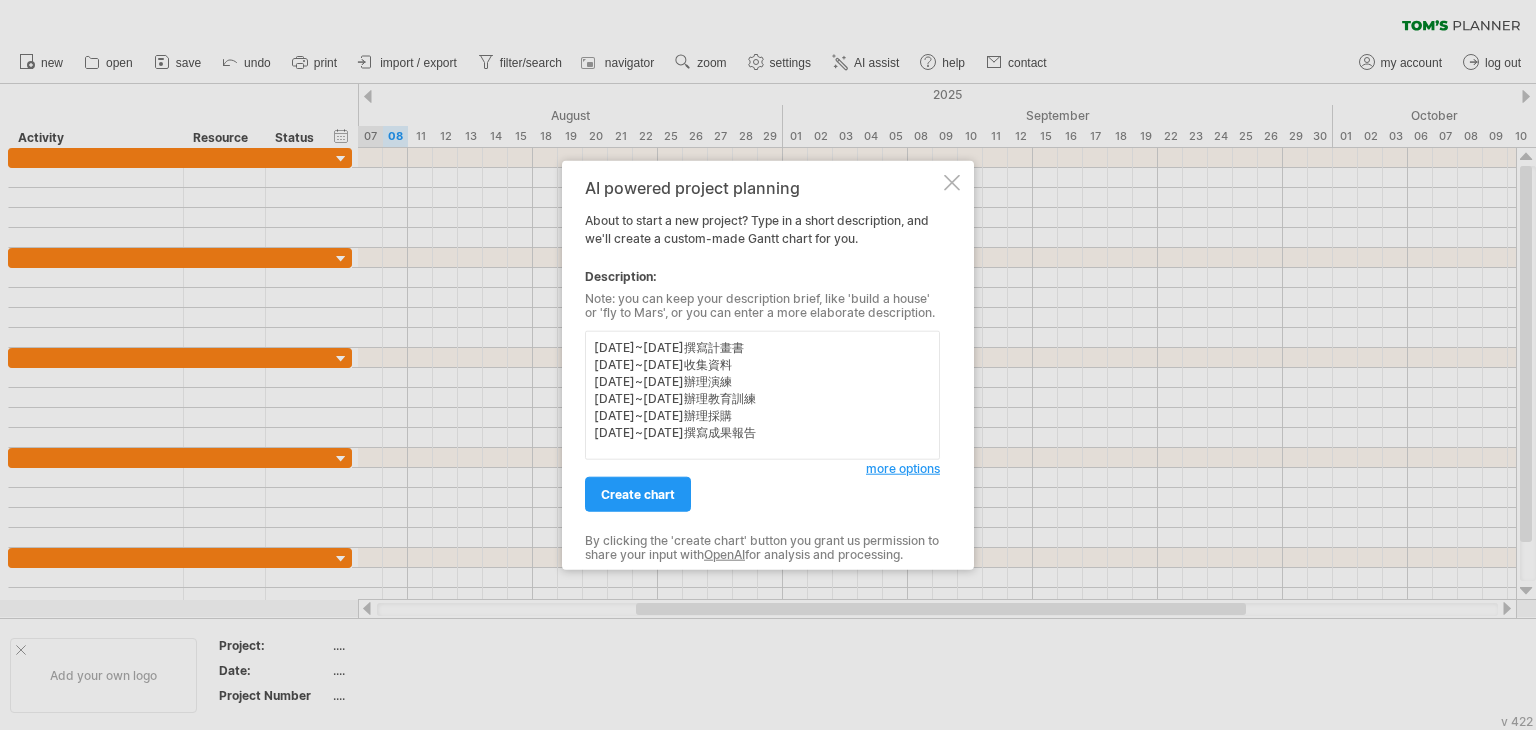 click on "[DATE]~[DATE]撰寫計畫書
[DATE]~[DATE]收集資料
[DATE]~[DATE]辦理演練
[DATE]~[DATE]辦理教育訓練
[DATE]~[DATE]辦理採購
[DATE]~[DATE]撰寫成果報告" at bounding box center [762, 395] 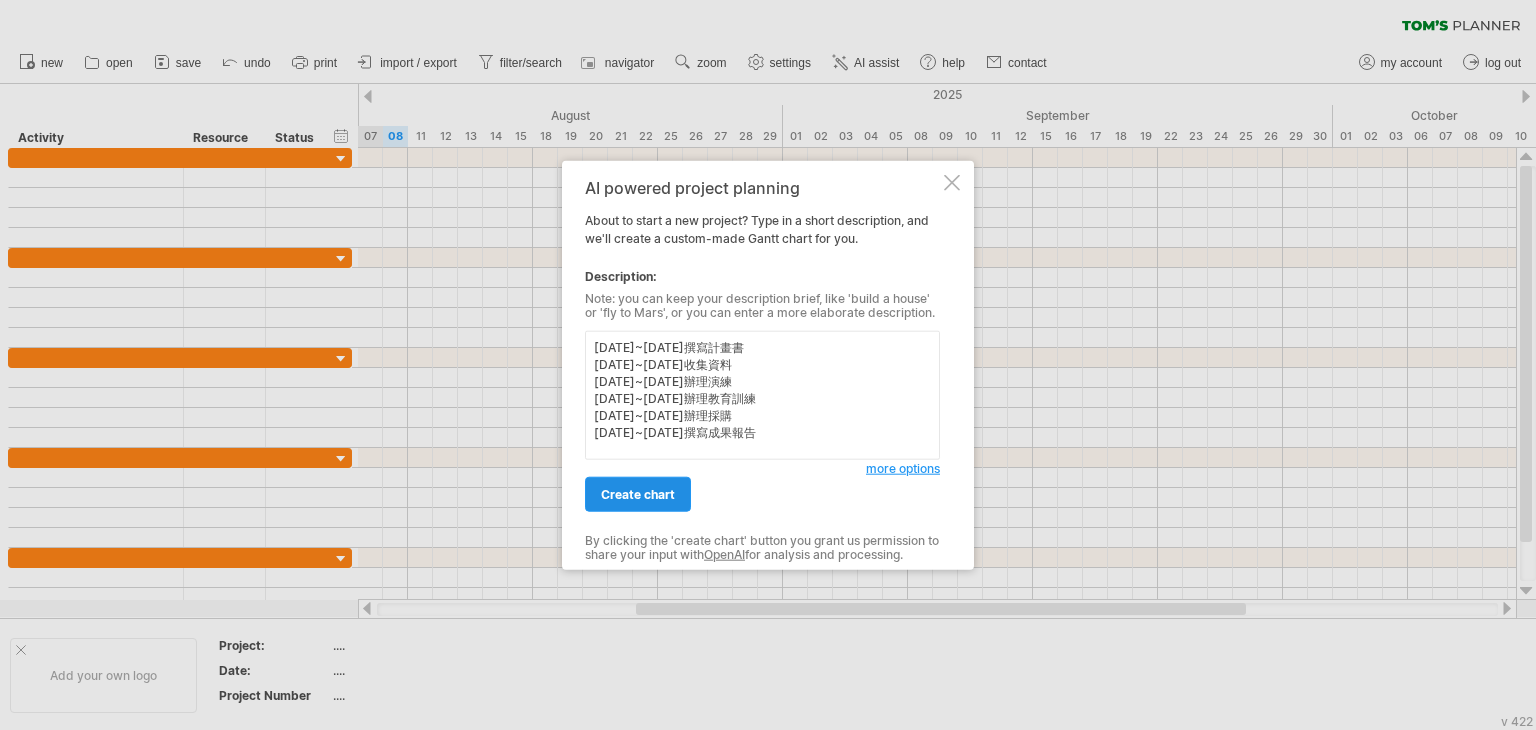 type on "[DATE]~[DATE]撰寫計畫書
[DATE]~[DATE]收集資料
[DATE]~[DATE]辦理演練
[DATE]~[DATE]辦理教育訓練
[DATE]~[DATE]辦理採購
[DATE]~[DATE]撰寫成果報告" 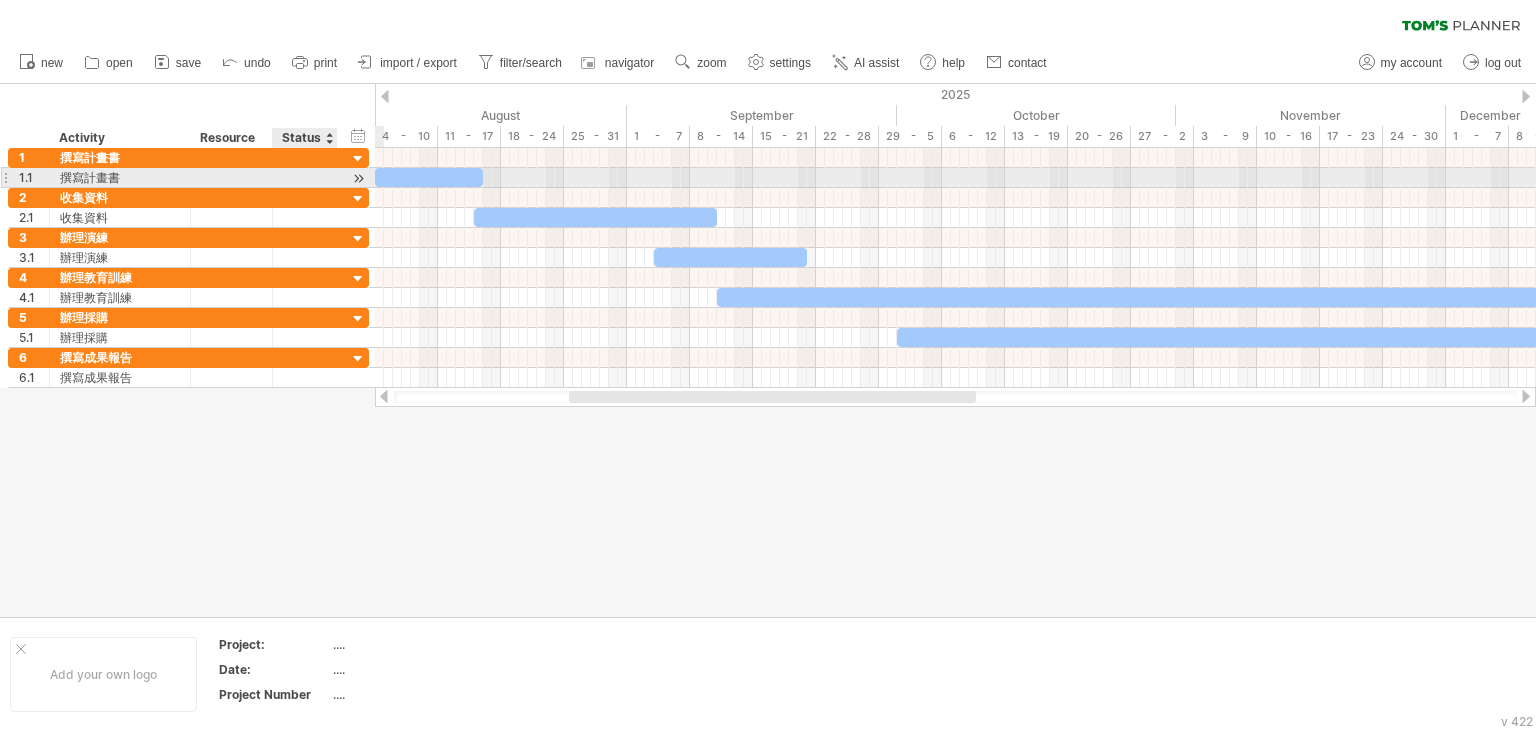 click on "1.1 ***** 撰寫計畫書" at bounding box center [188, 178] 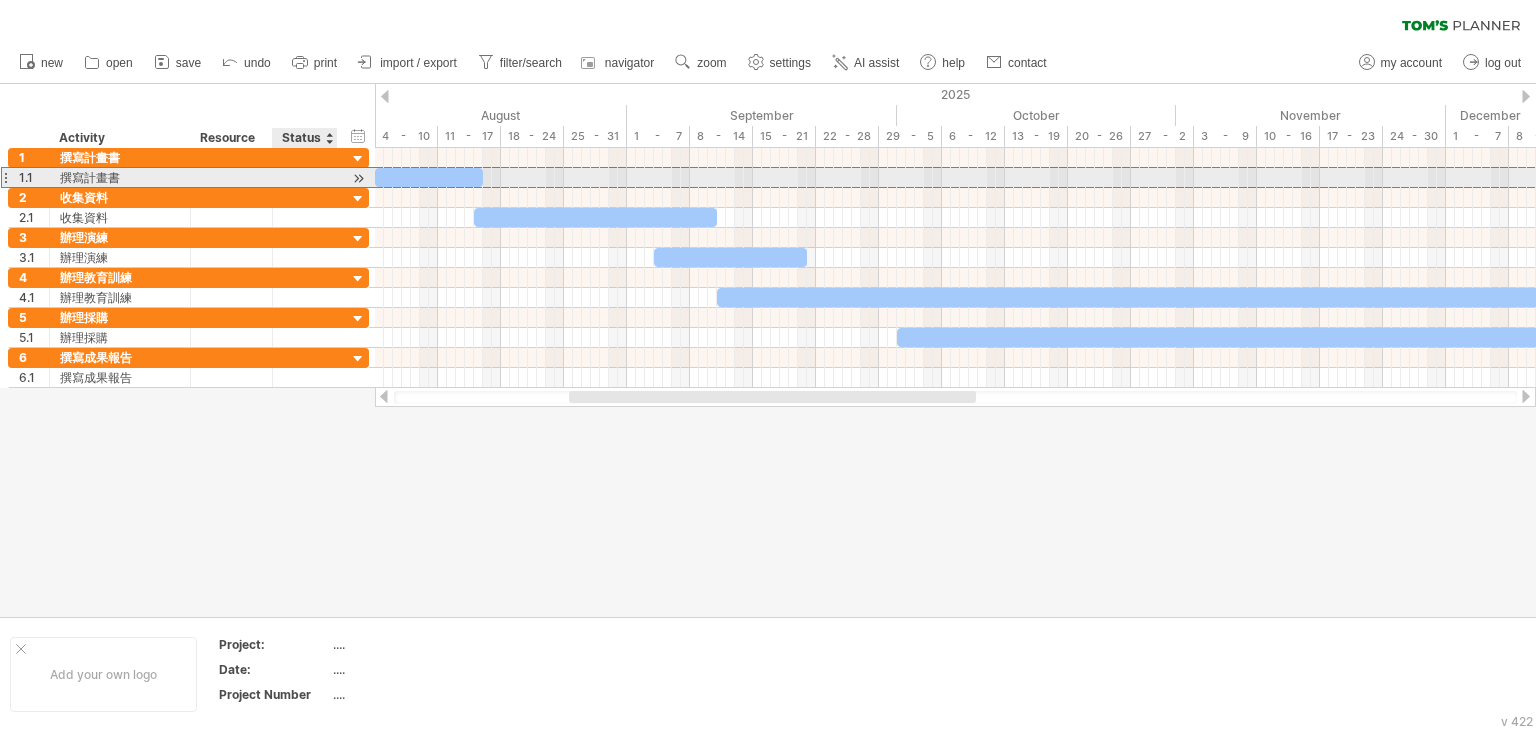 click at bounding box center (358, 178) 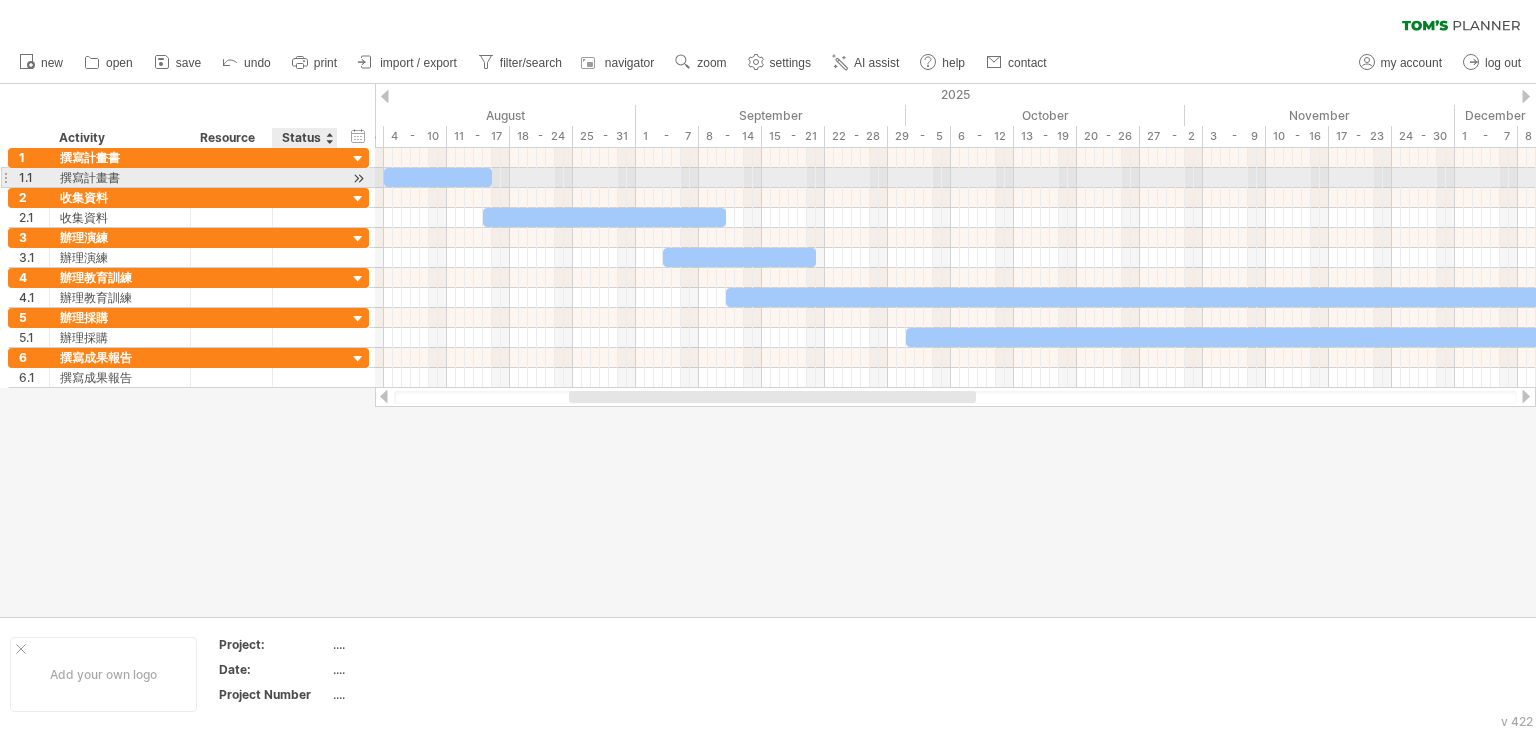 click at bounding box center (358, 178) 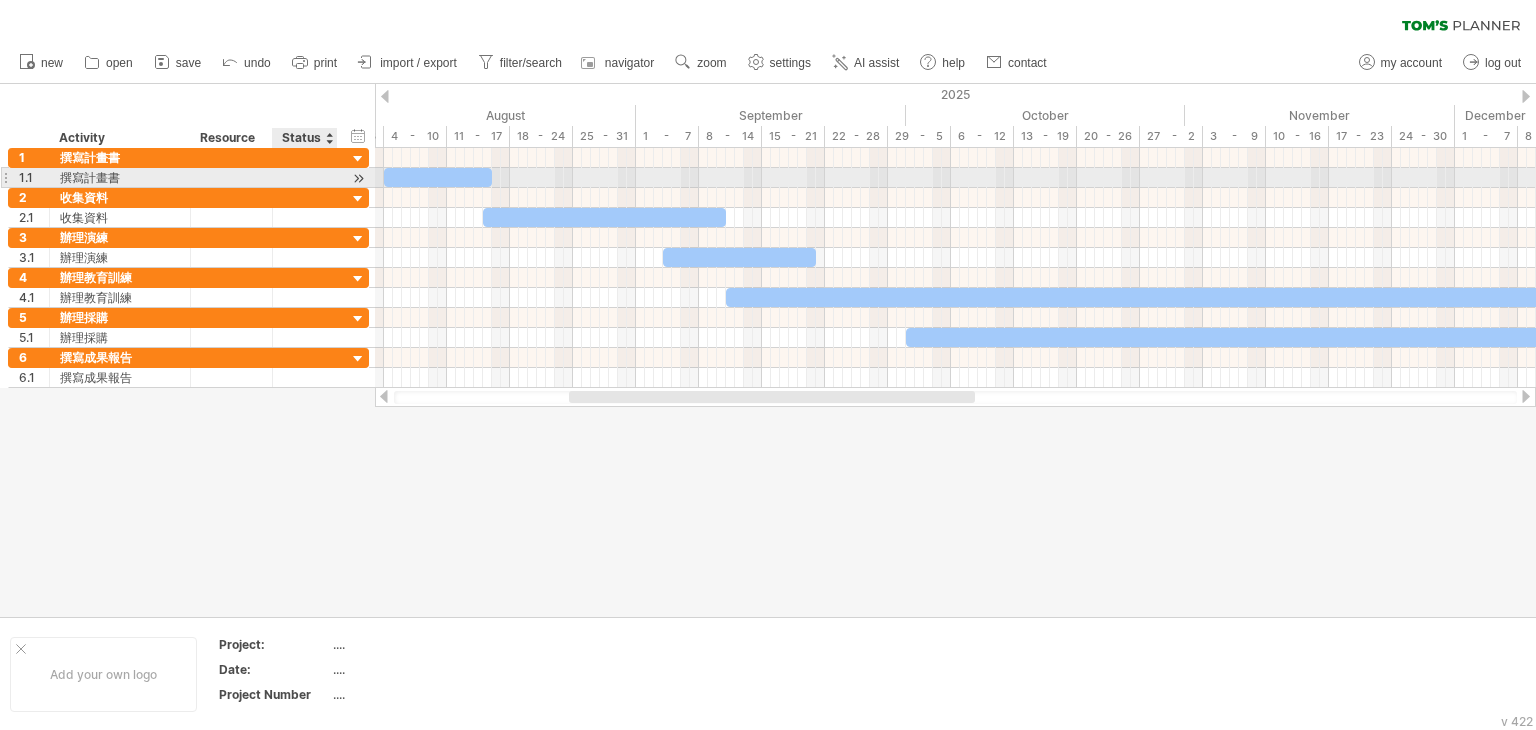 click at bounding box center (358, 178) 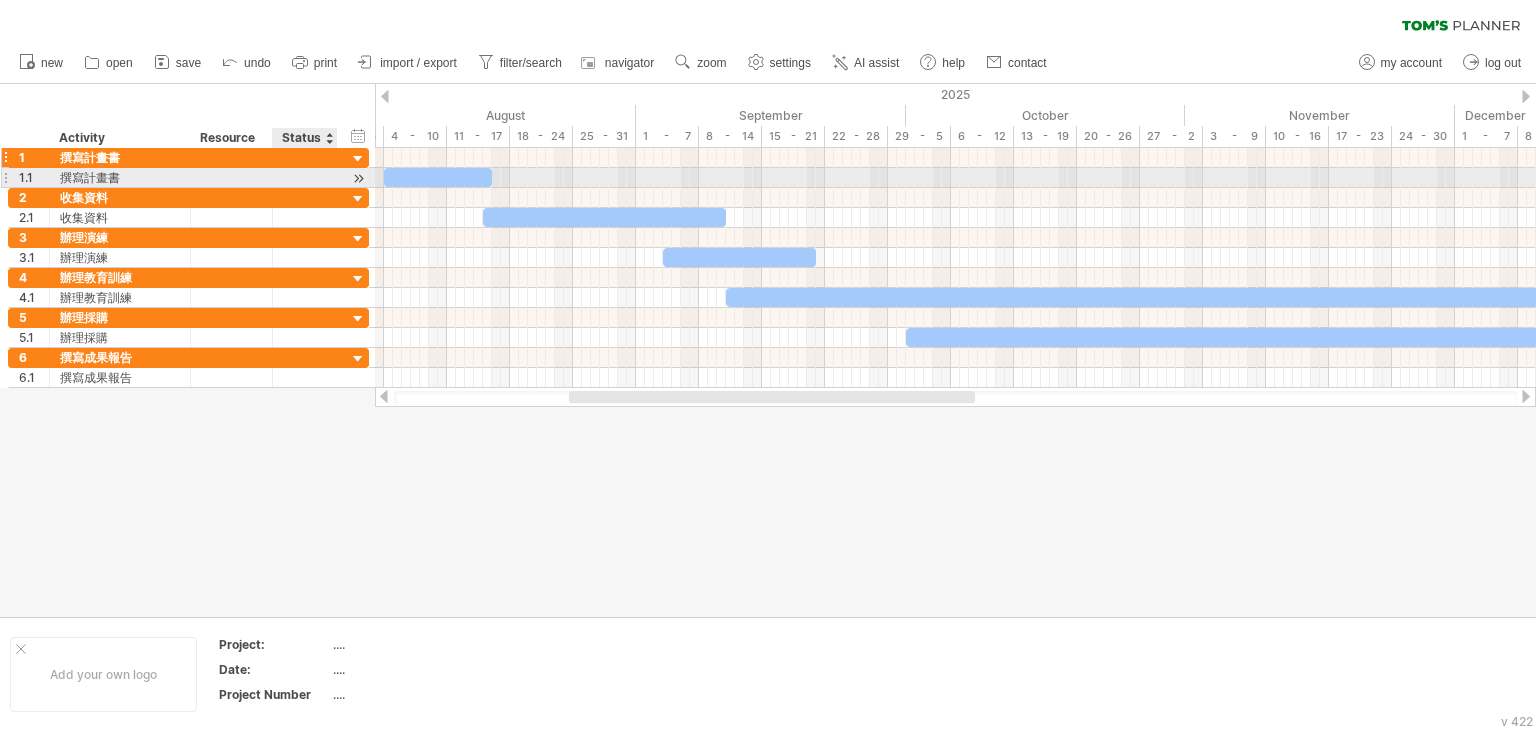 click at bounding box center [358, 159] 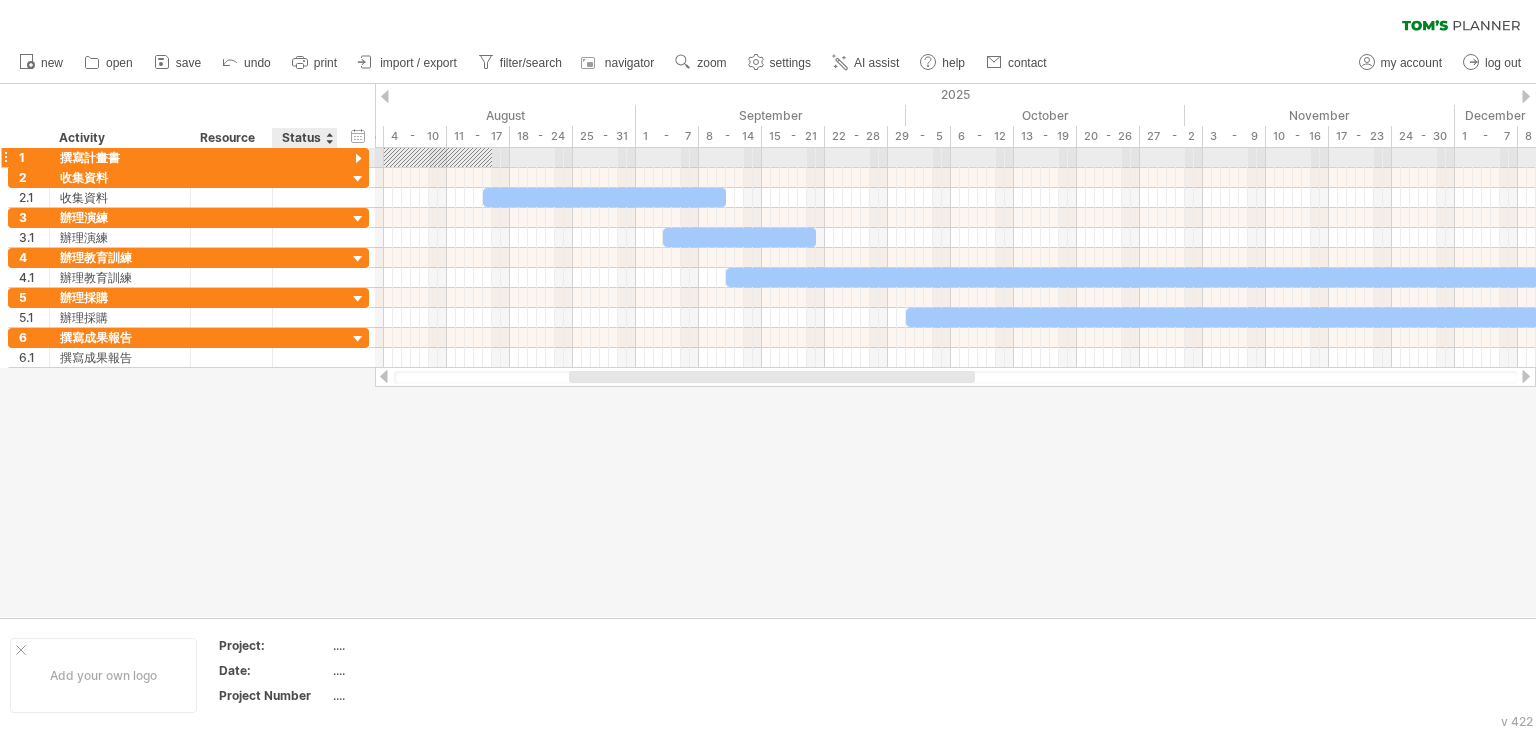 click at bounding box center (358, 159) 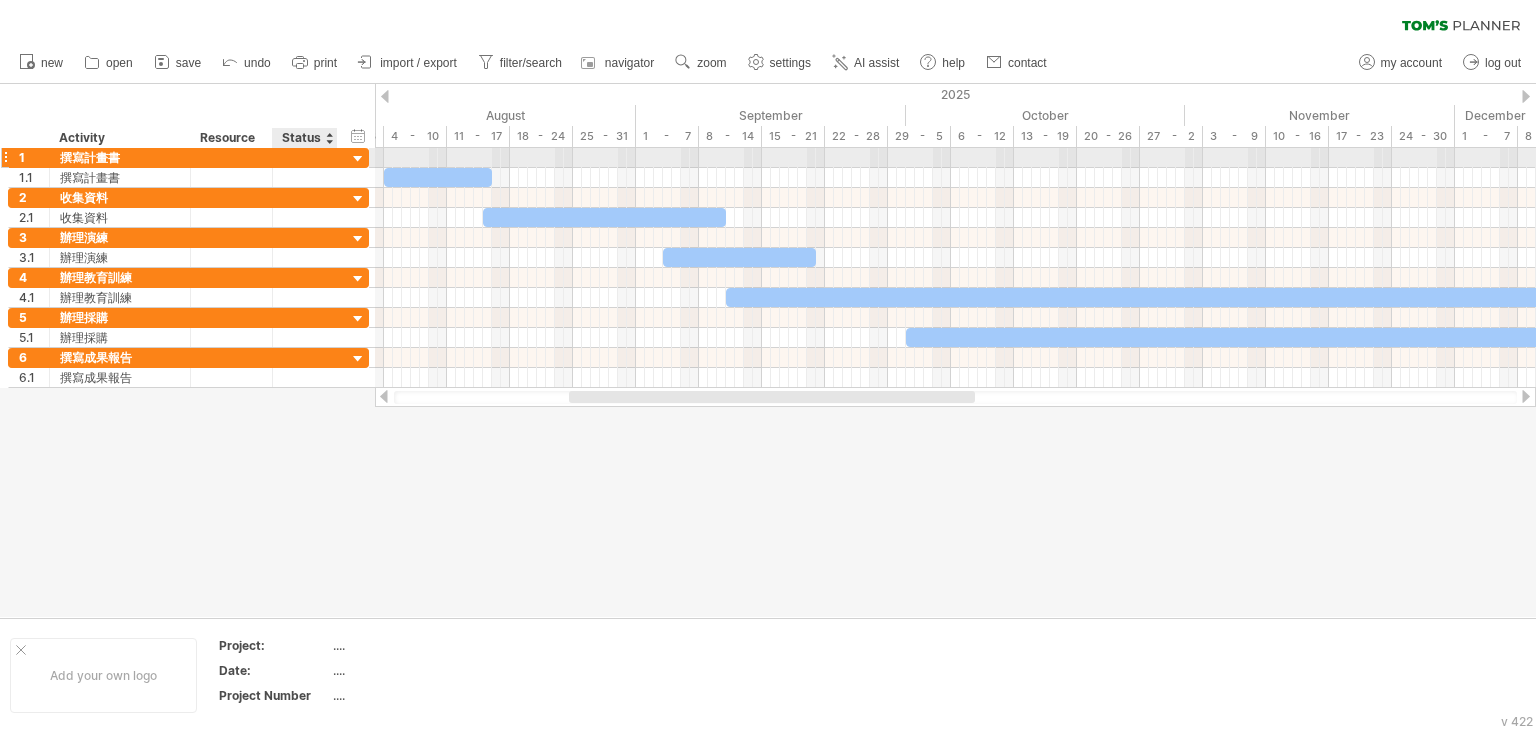 click at bounding box center (358, 159) 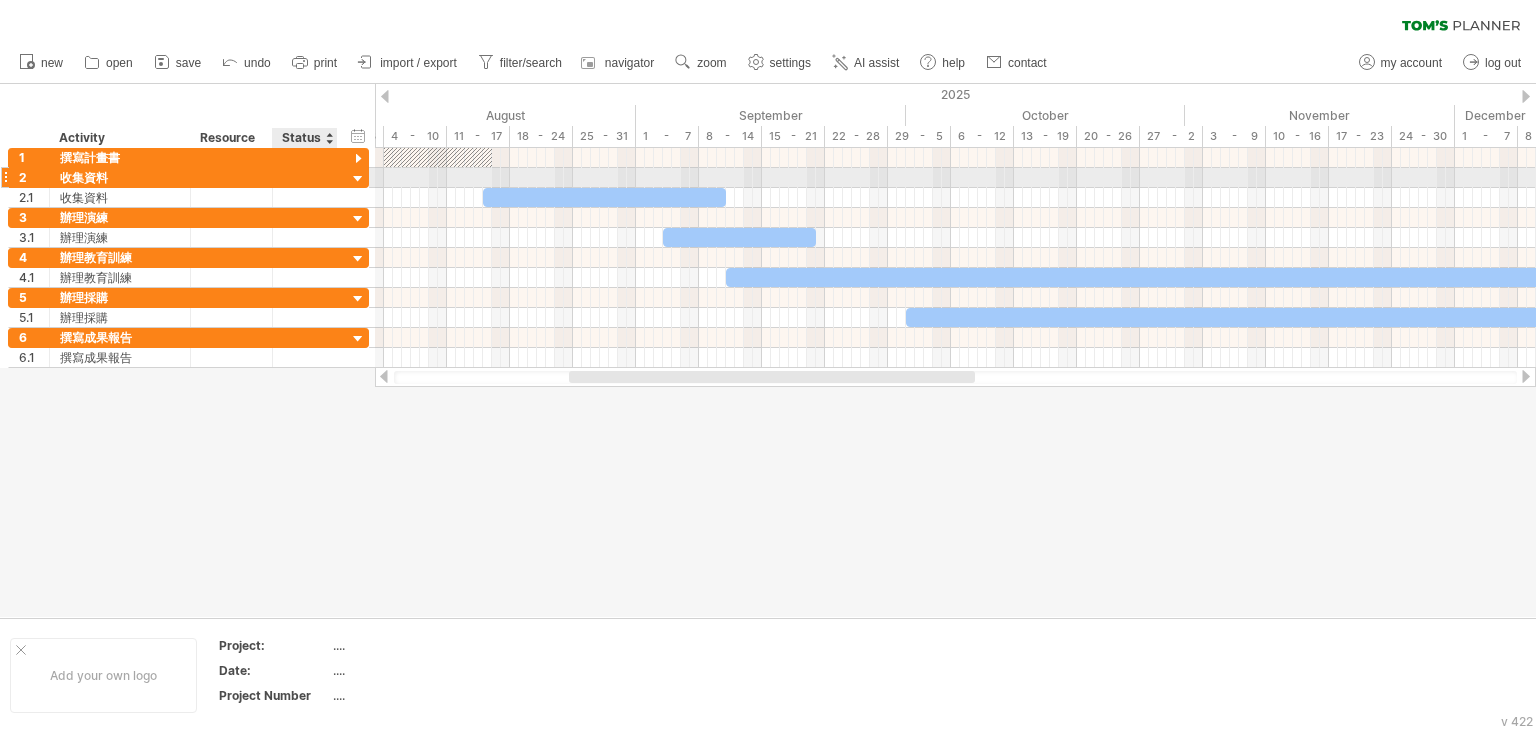 click at bounding box center (358, 179) 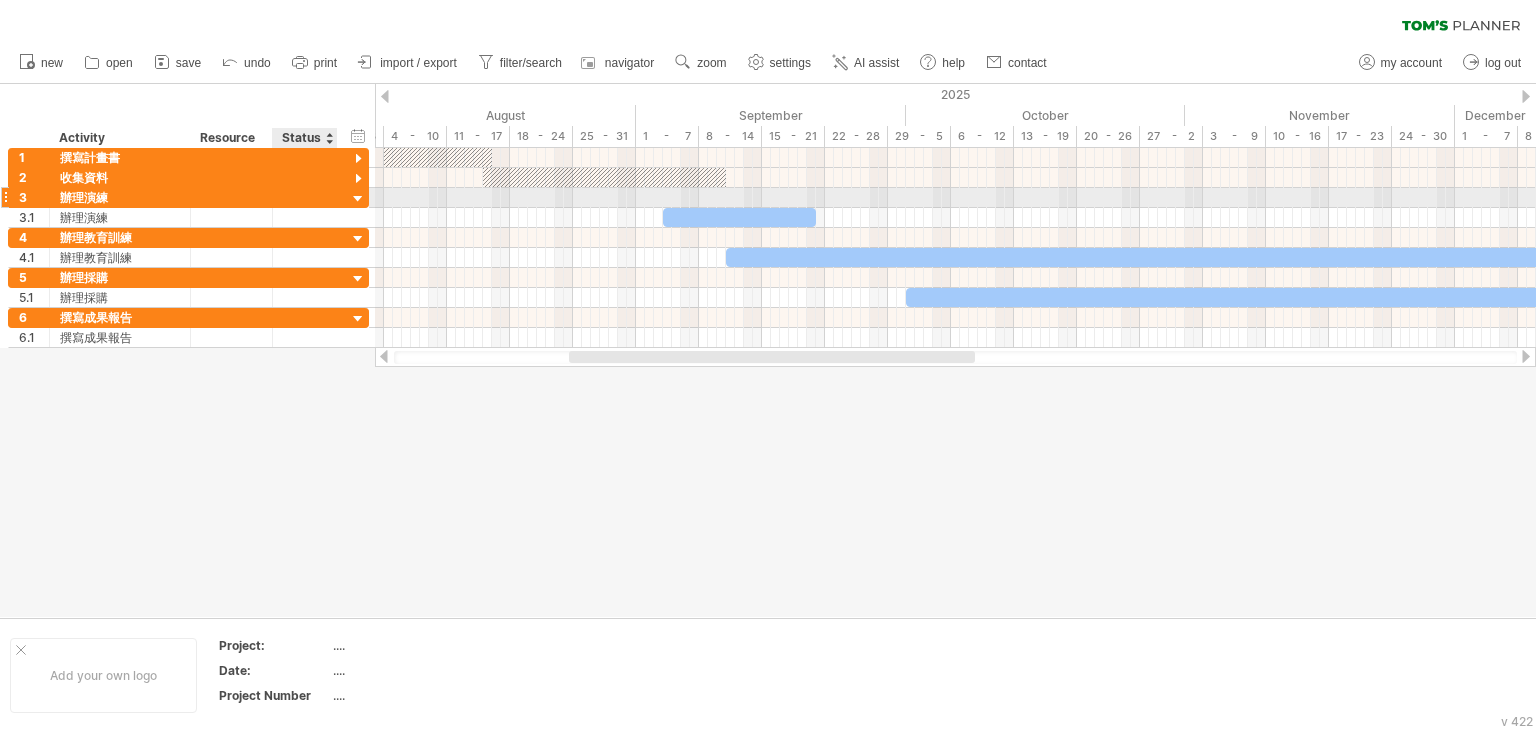 click at bounding box center (358, 199) 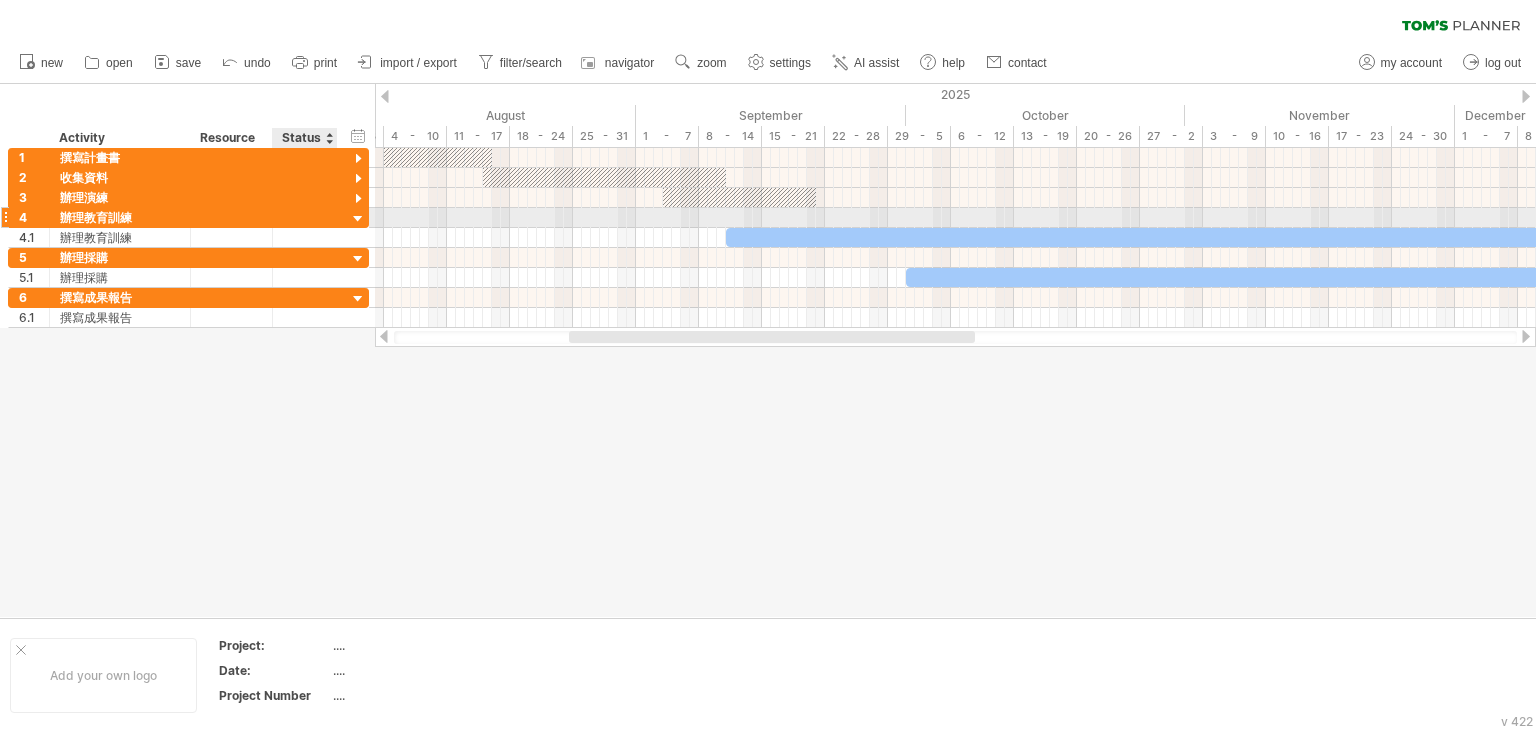 click at bounding box center (358, 219) 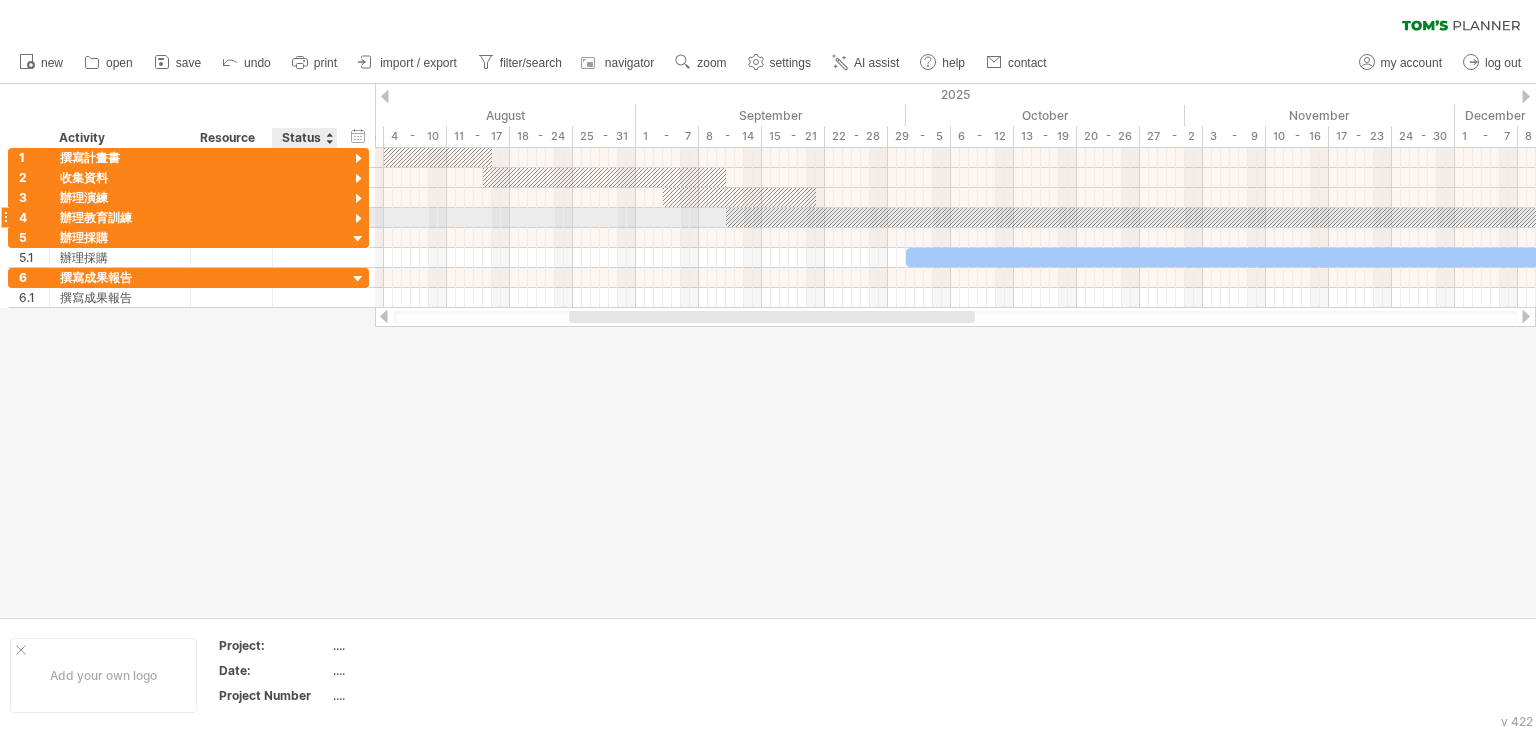 click at bounding box center (358, 219) 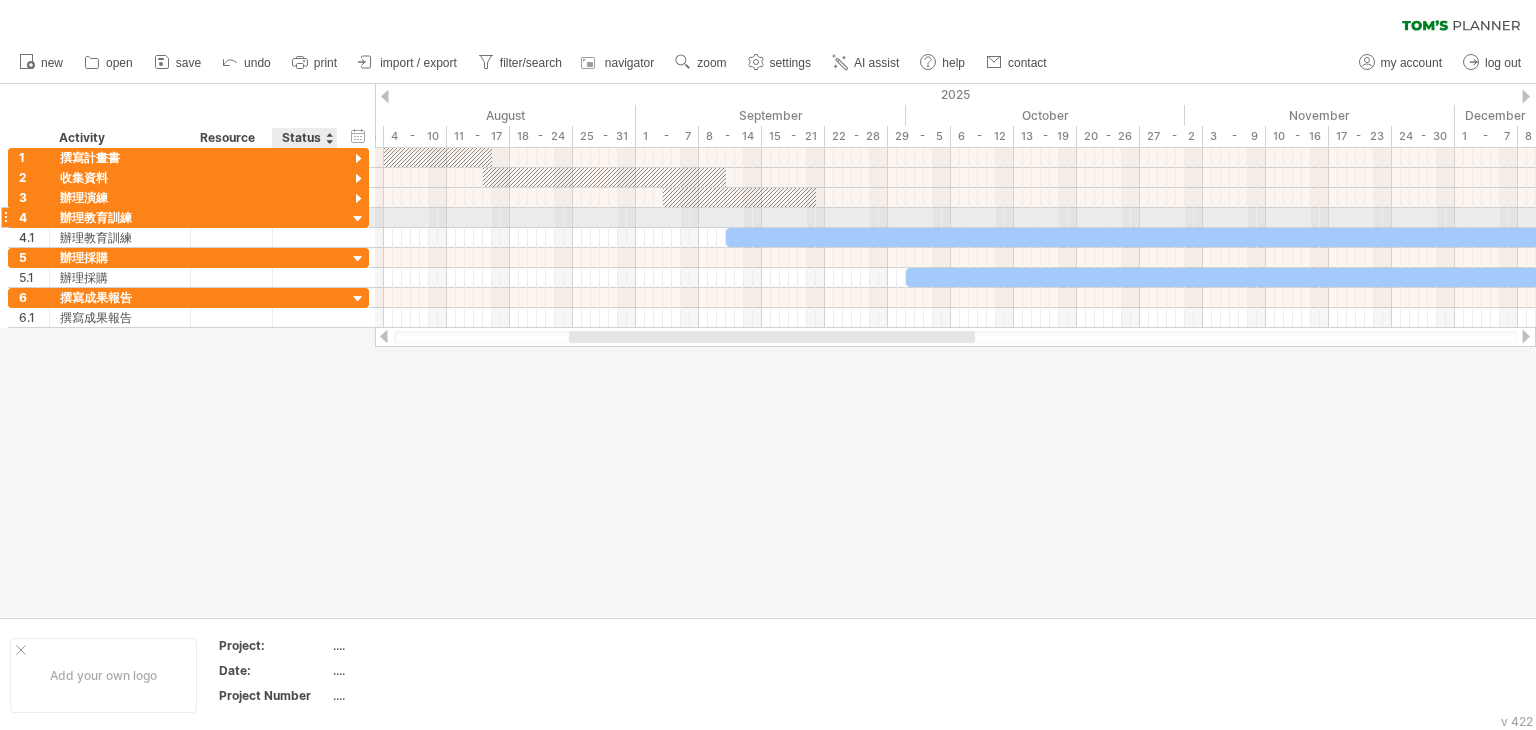 click at bounding box center (358, 219) 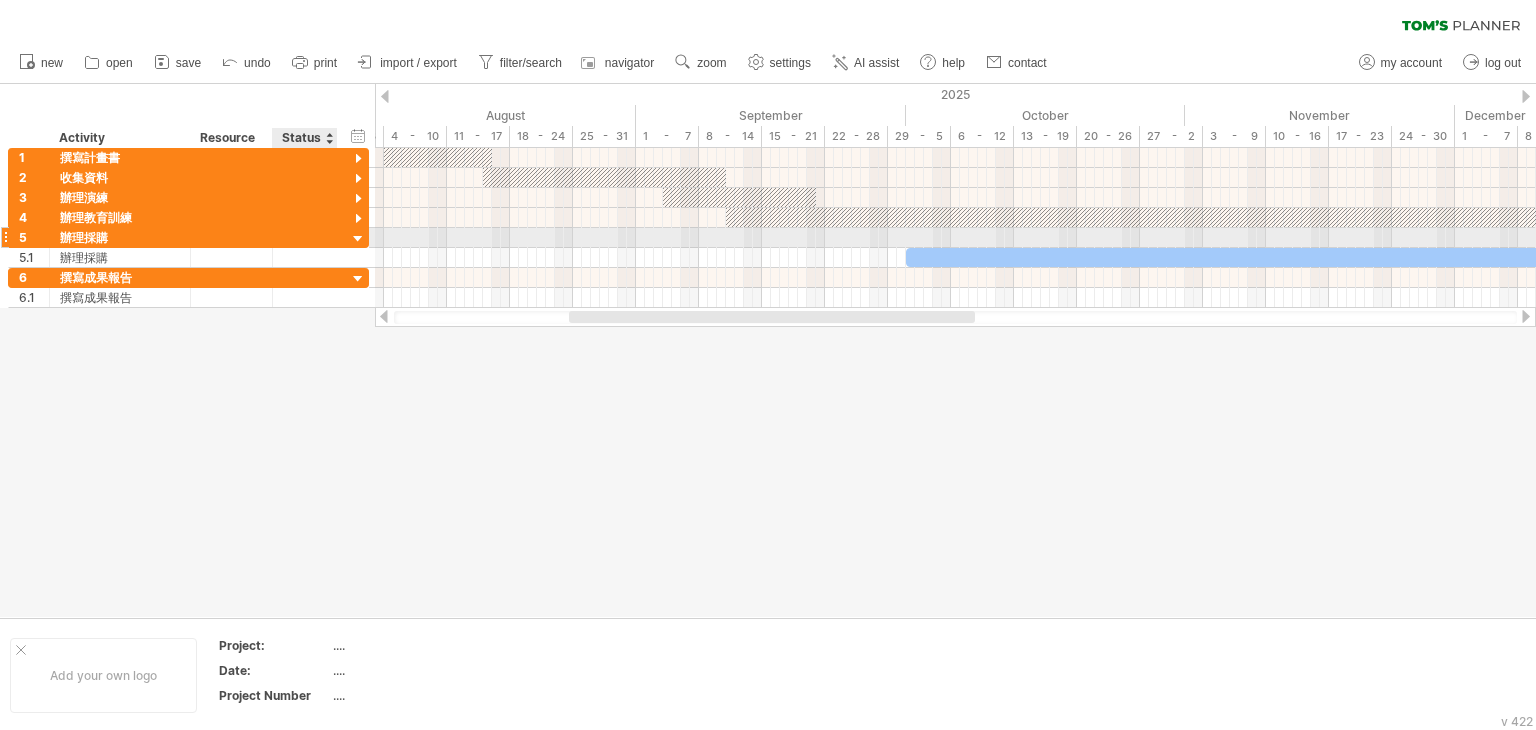 click at bounding box center [358, 239] 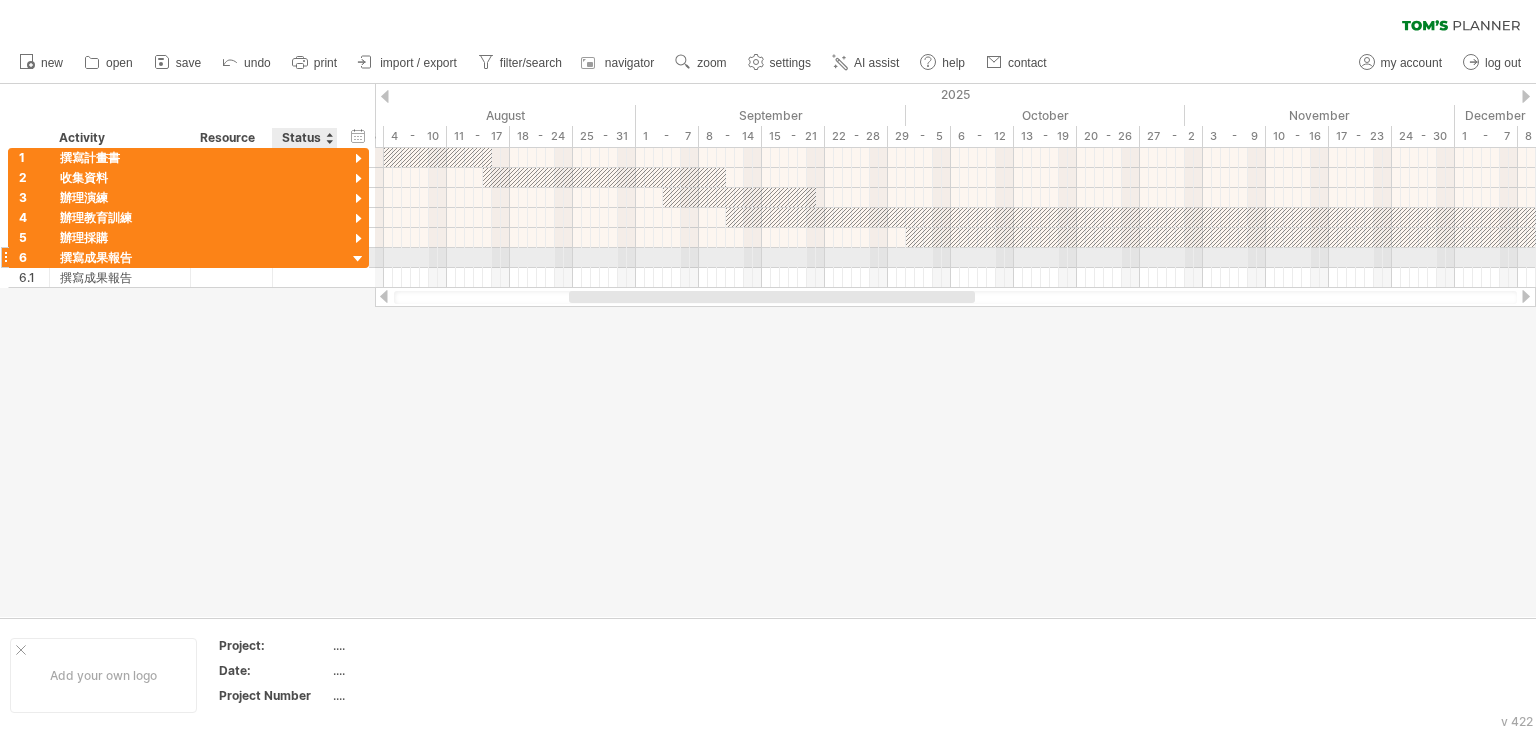 click at bounding box center [358, 259] 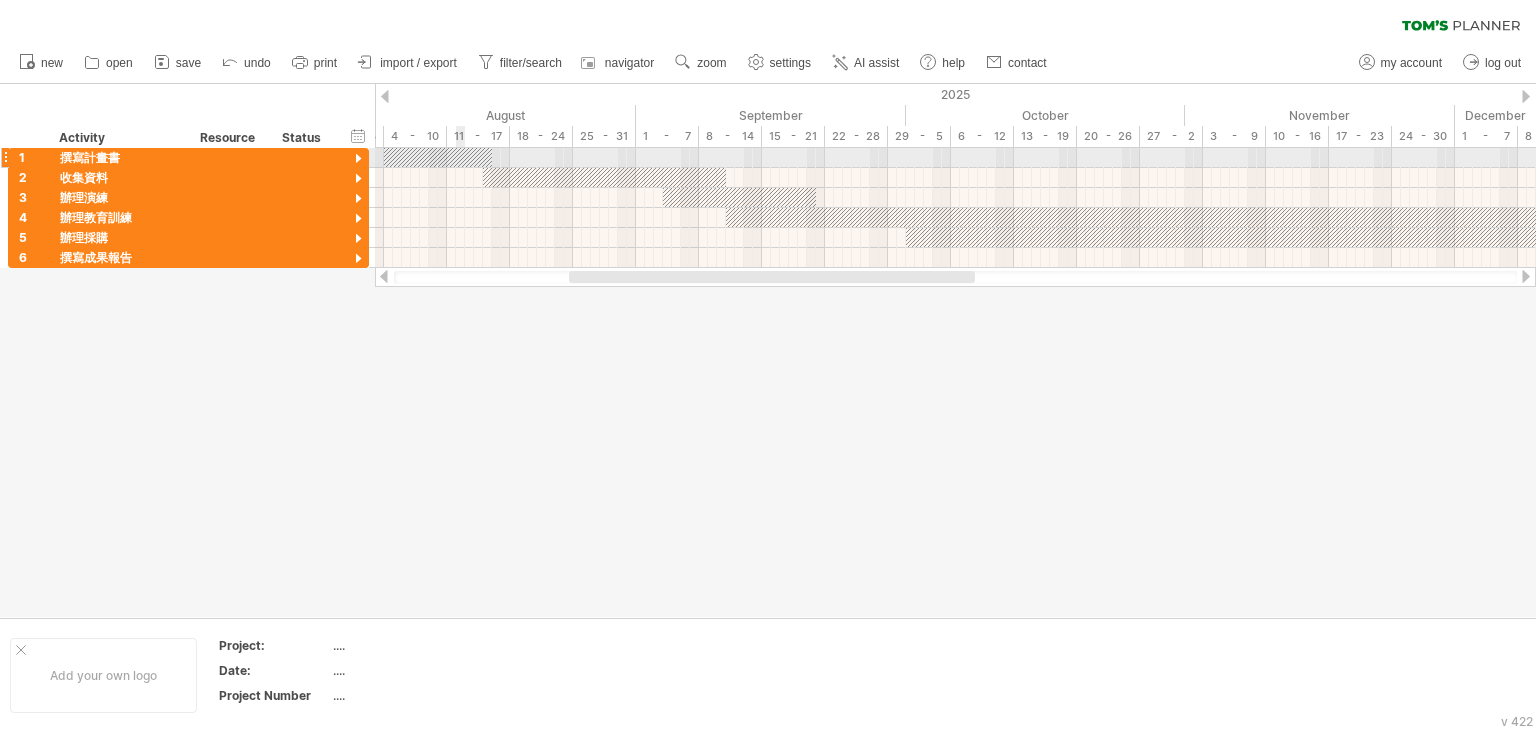 click at bounding box center (438, 157) 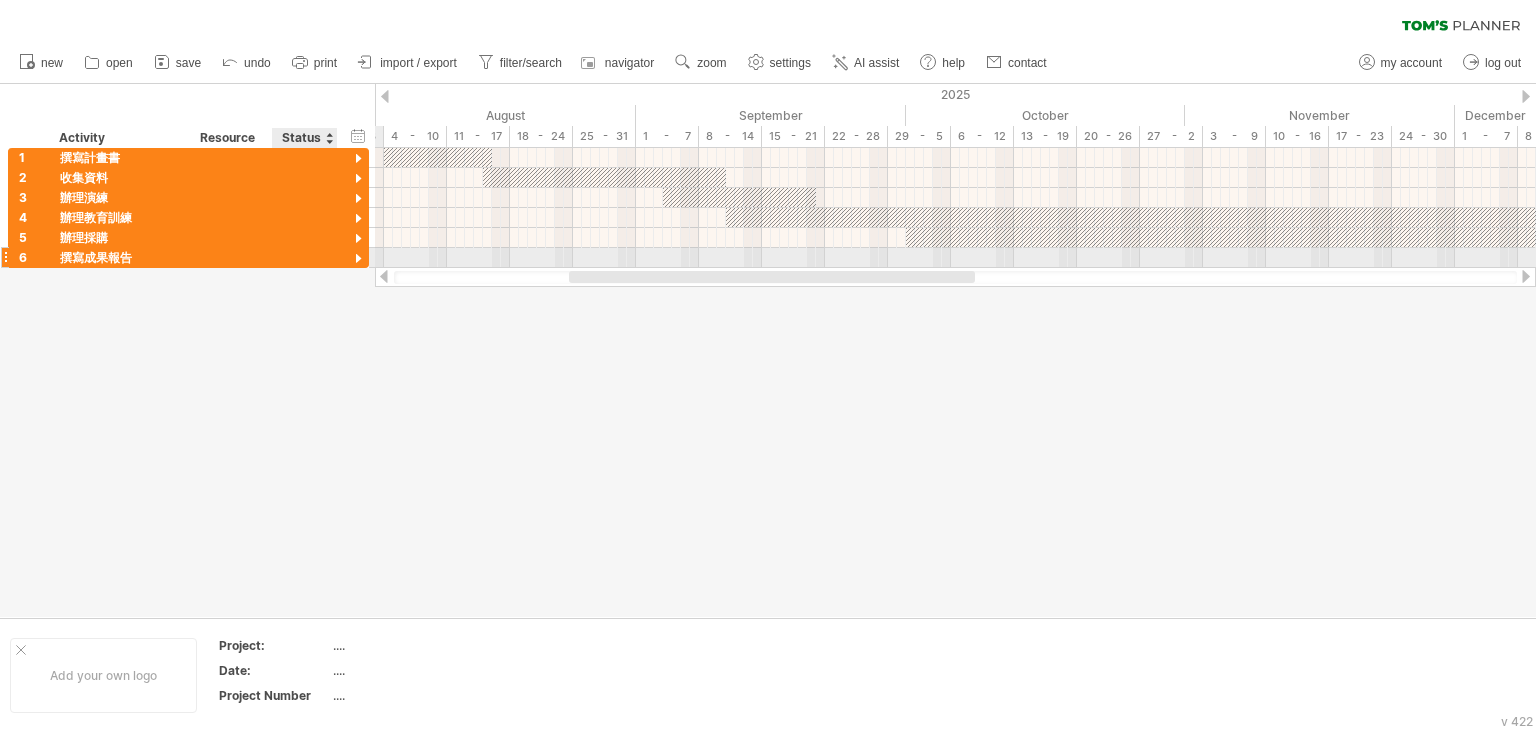 click at bounding box center [358, 259] 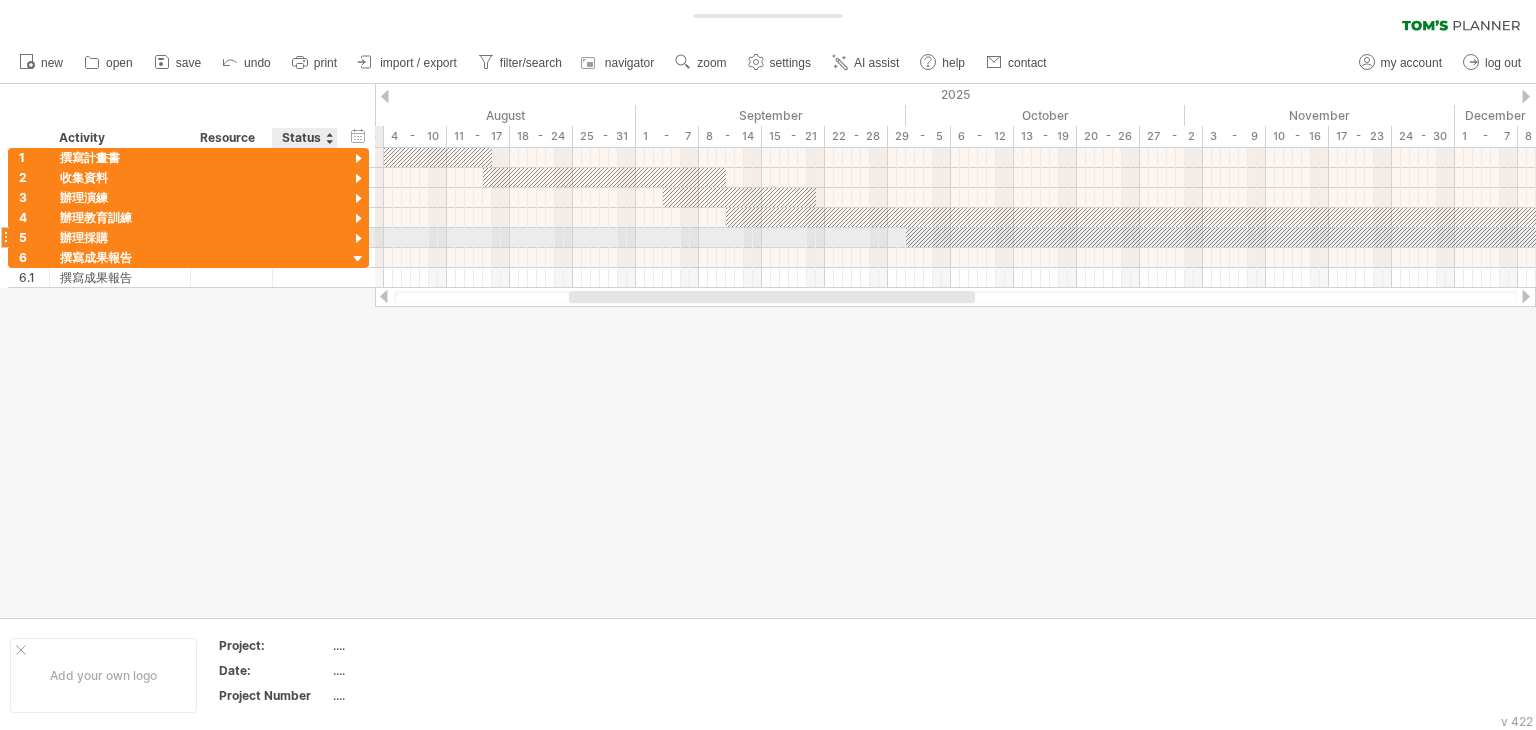 click at bounding box center [358, 239] 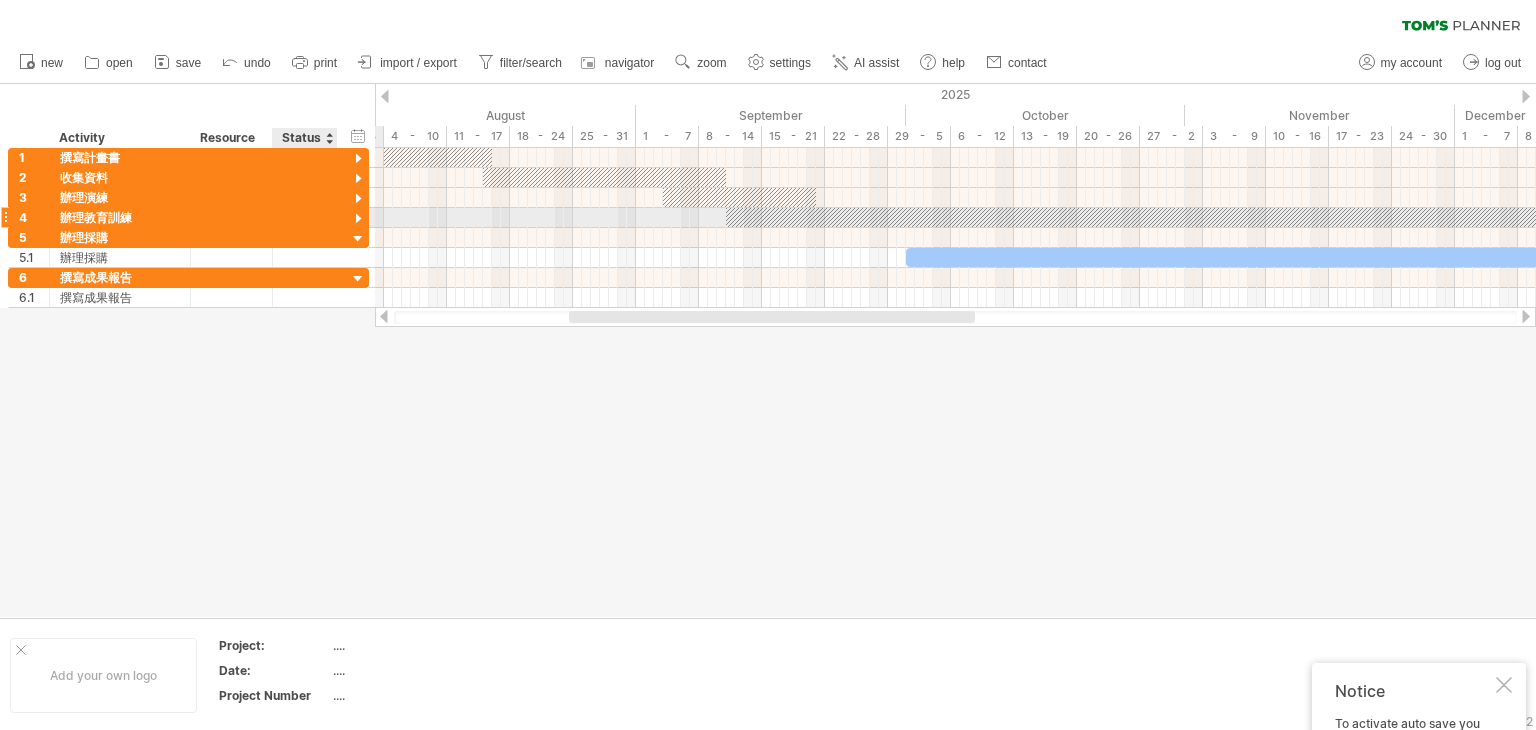 click at bounding box center [358, 219] 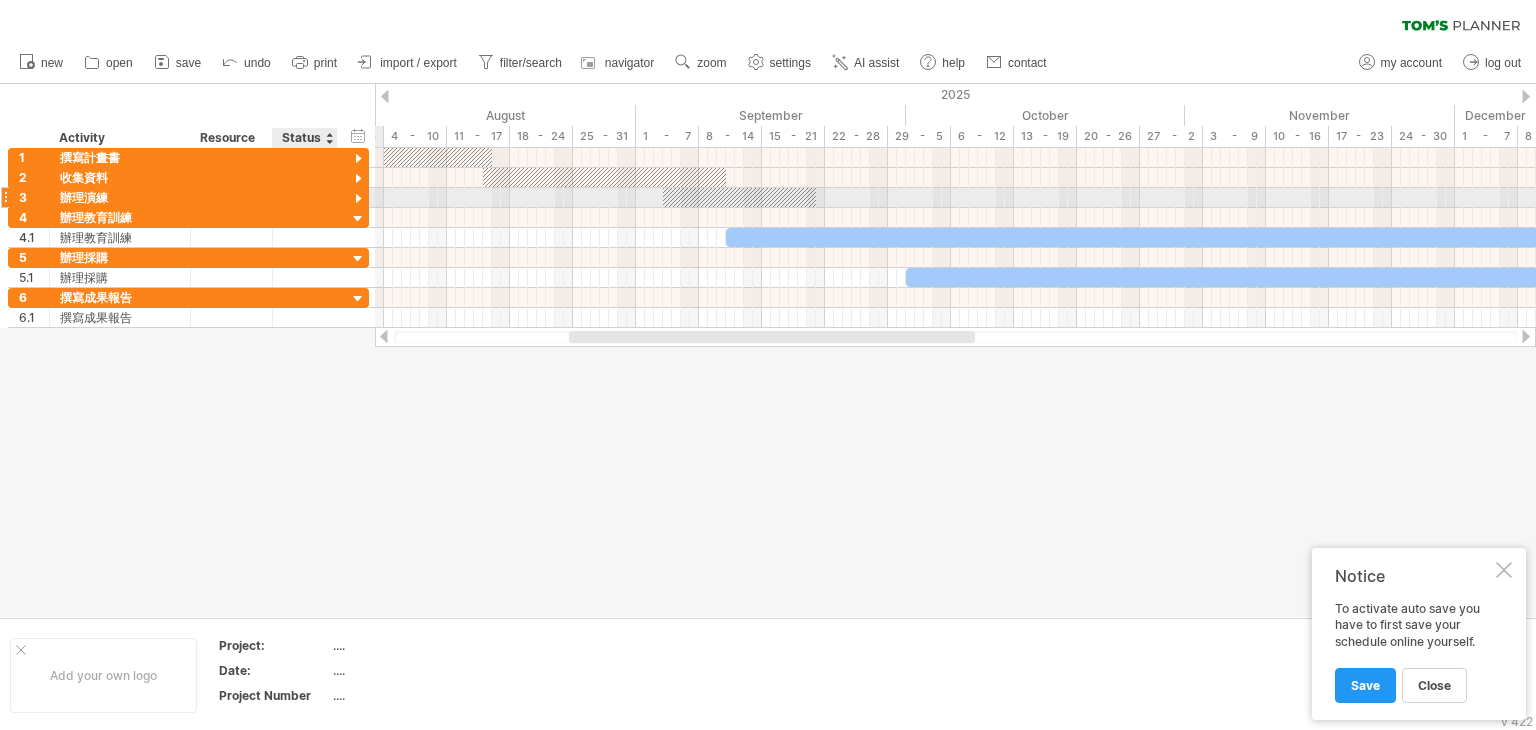 click at bounding box center [358, 199] 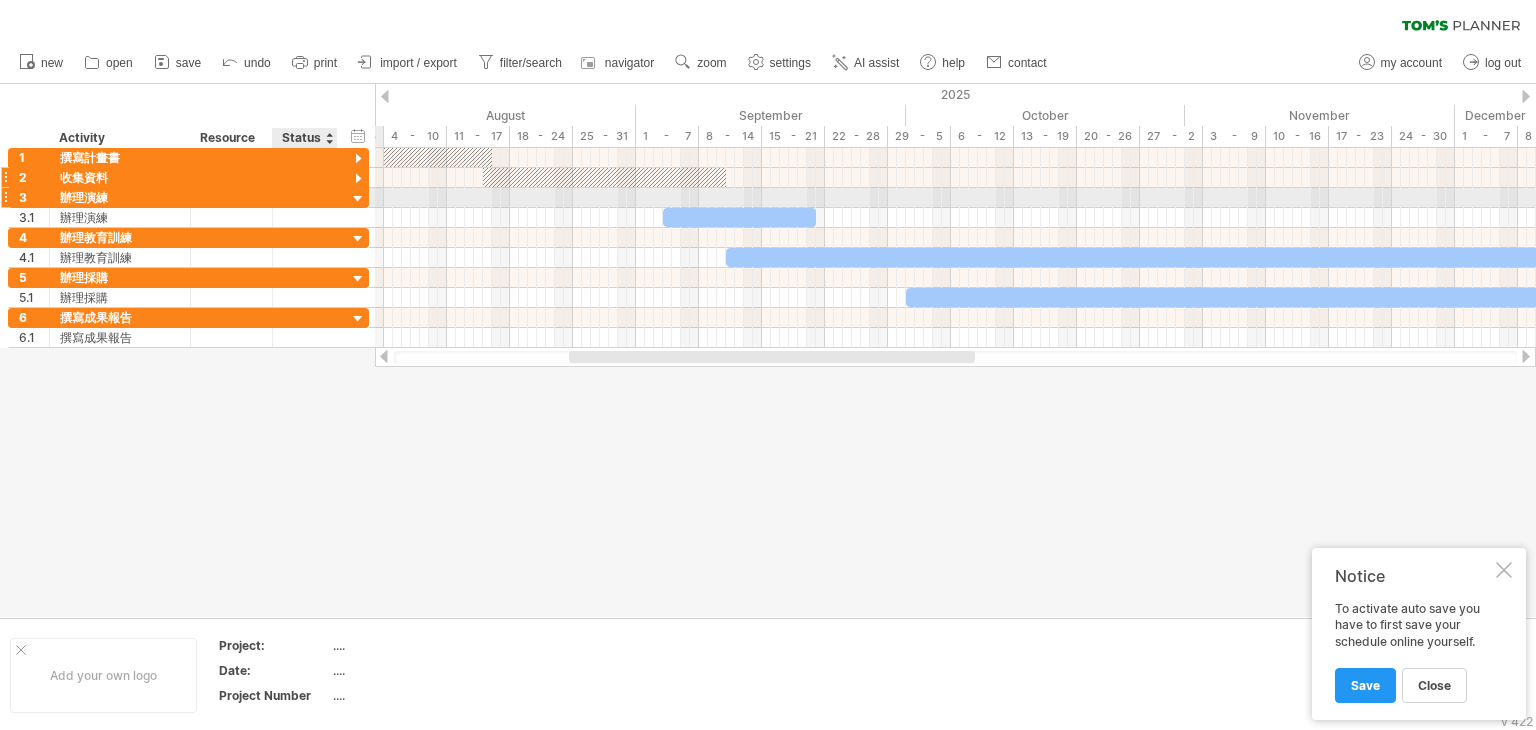 click at bounding box center (358, 179) 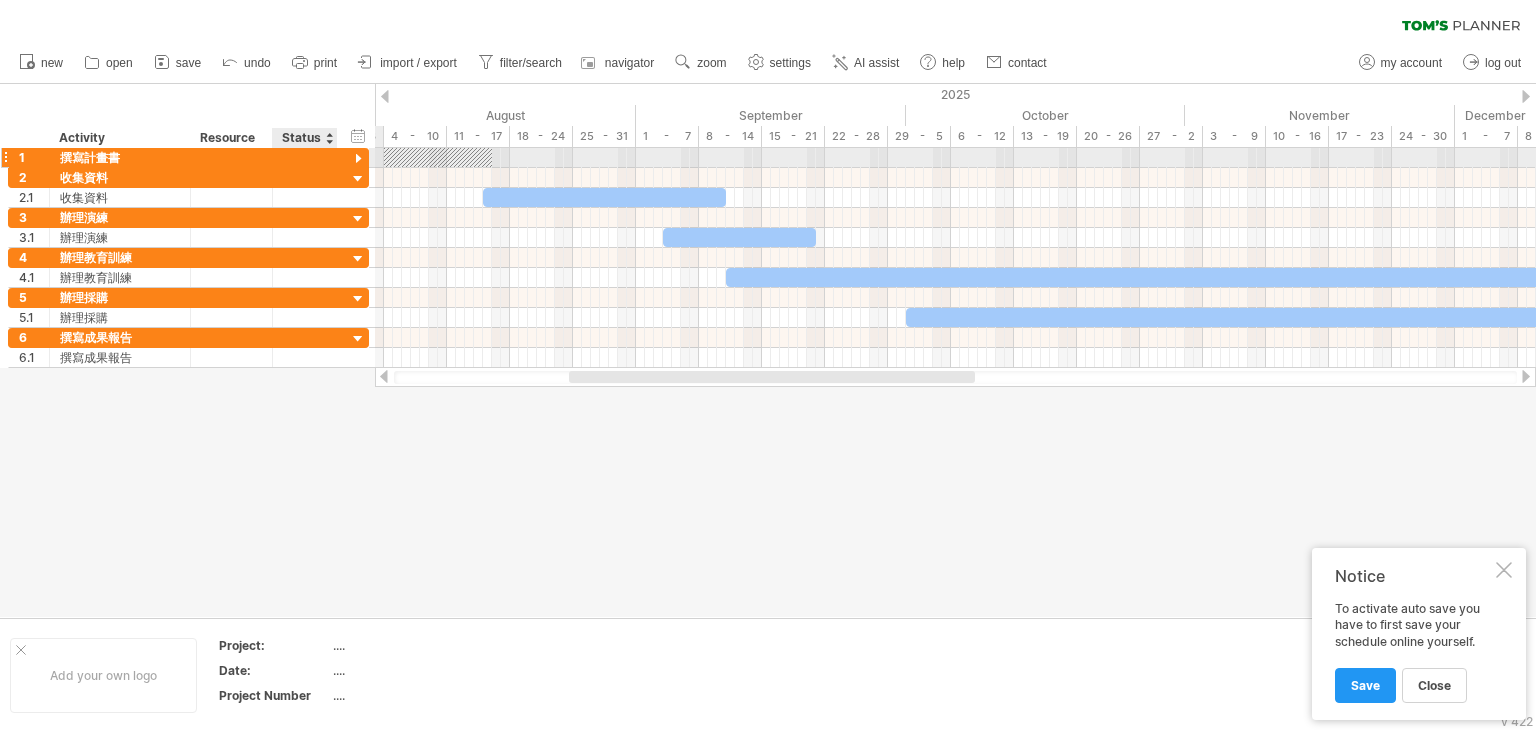 click at bounding box center (358, 159) 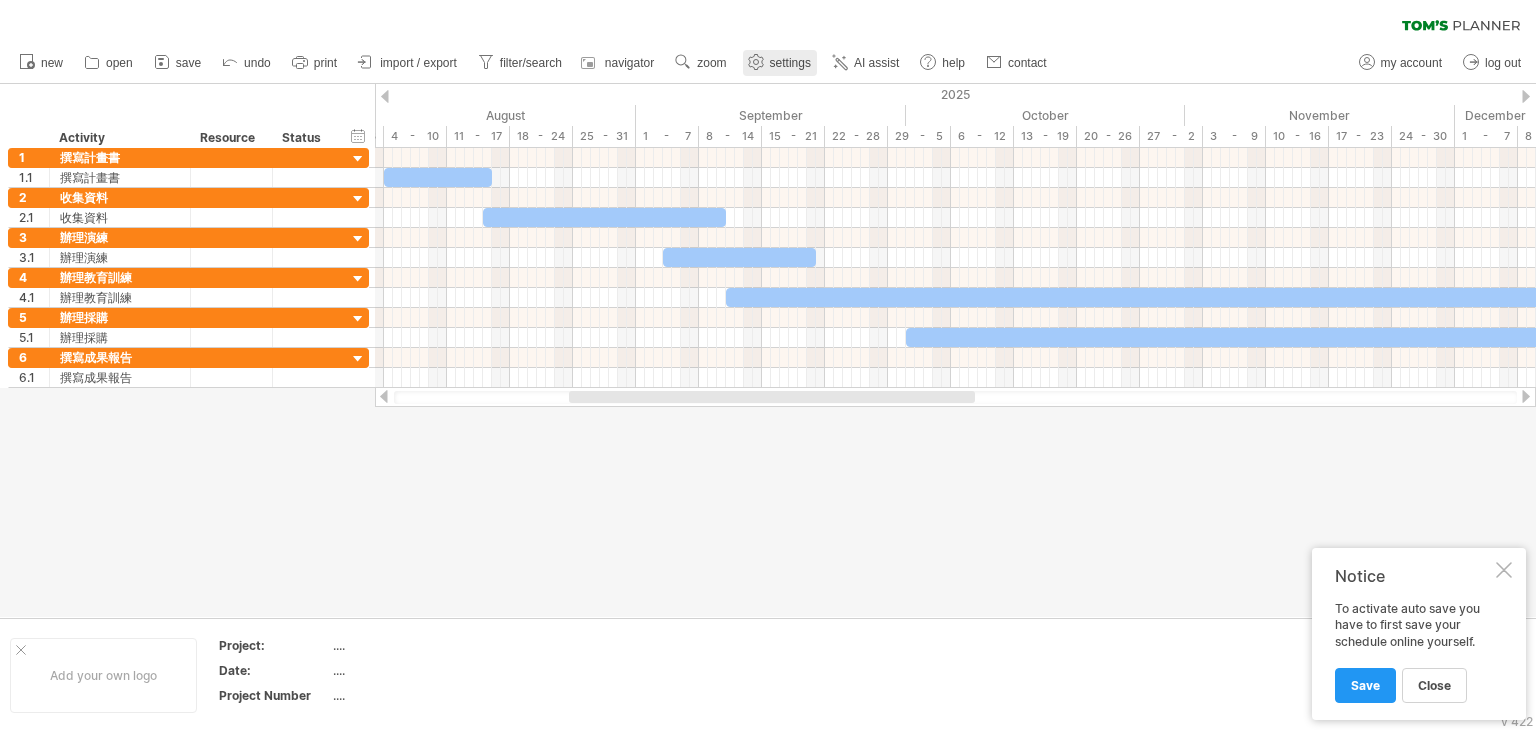 click on "settings" at bounding box center [790, 63] 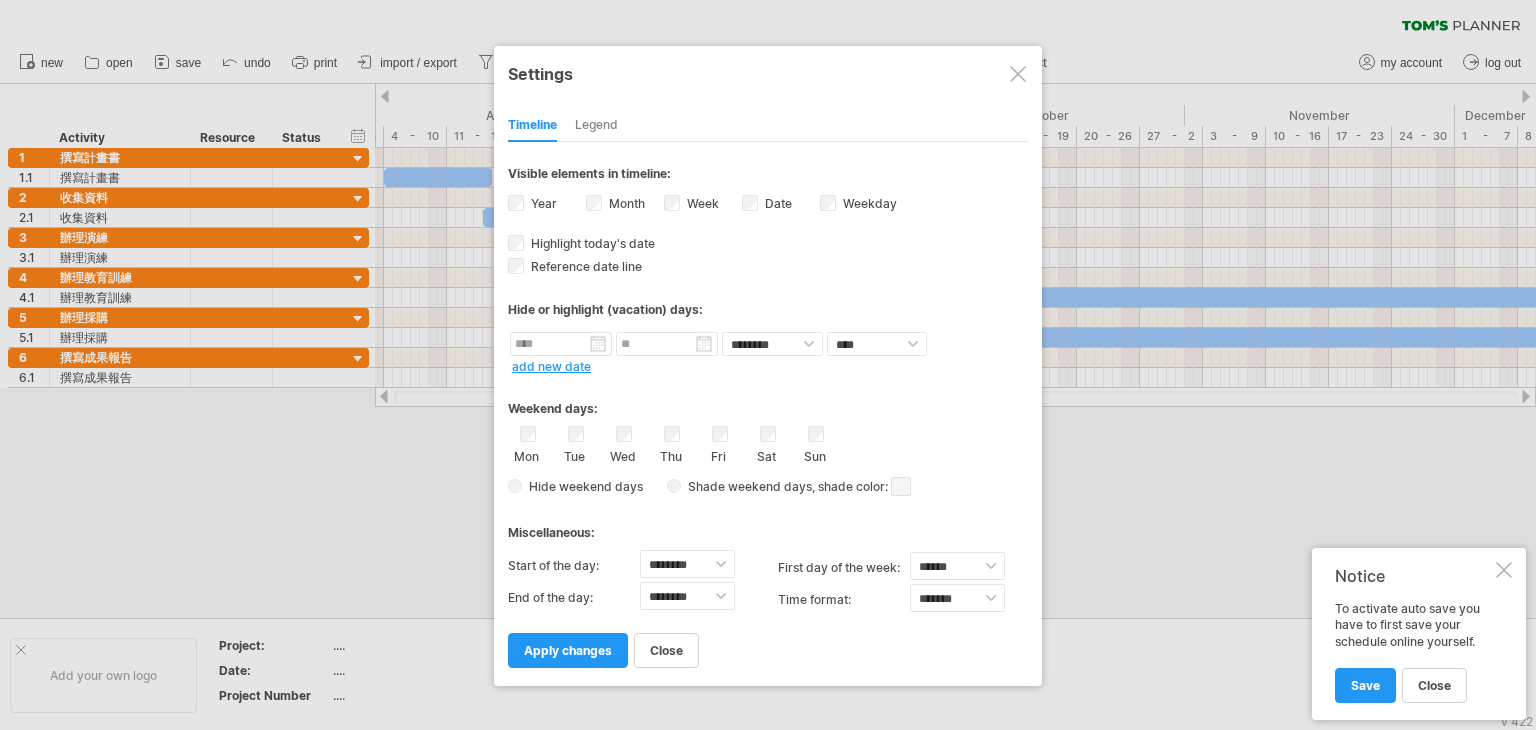 click on "Legend" at bounding box center (596, 126) 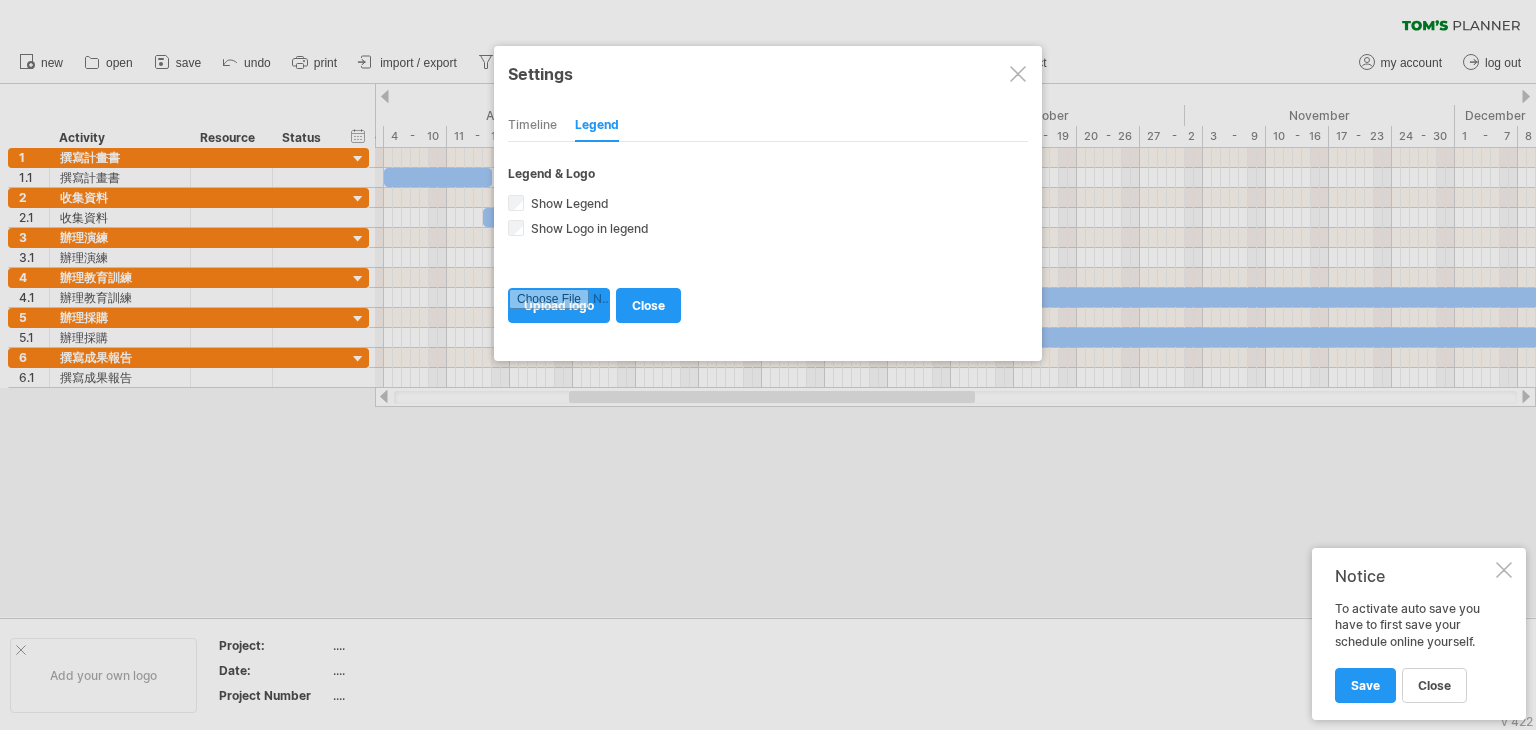 click on "Timeline" at bounding box center [532, 126] 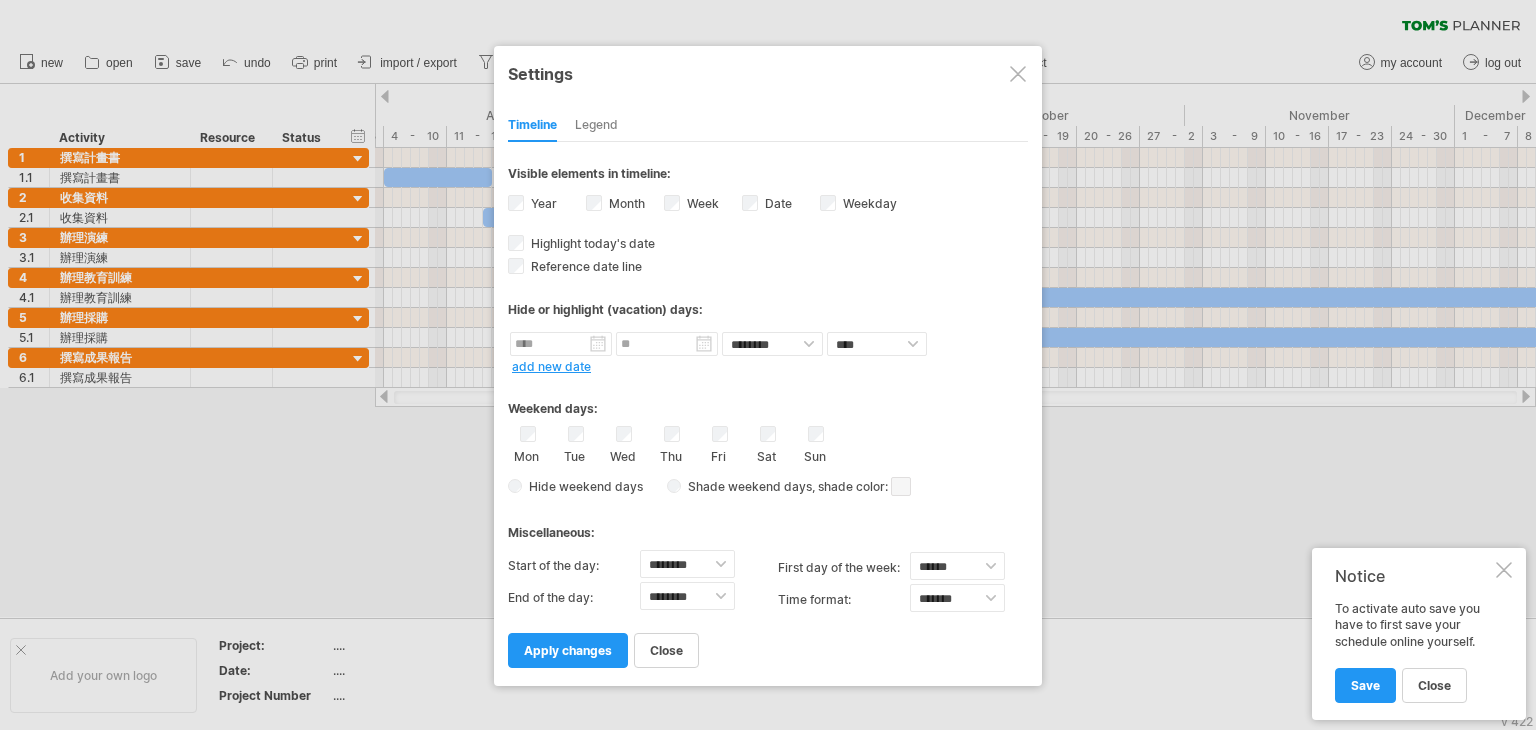 click at bounding box center (1018, 74) 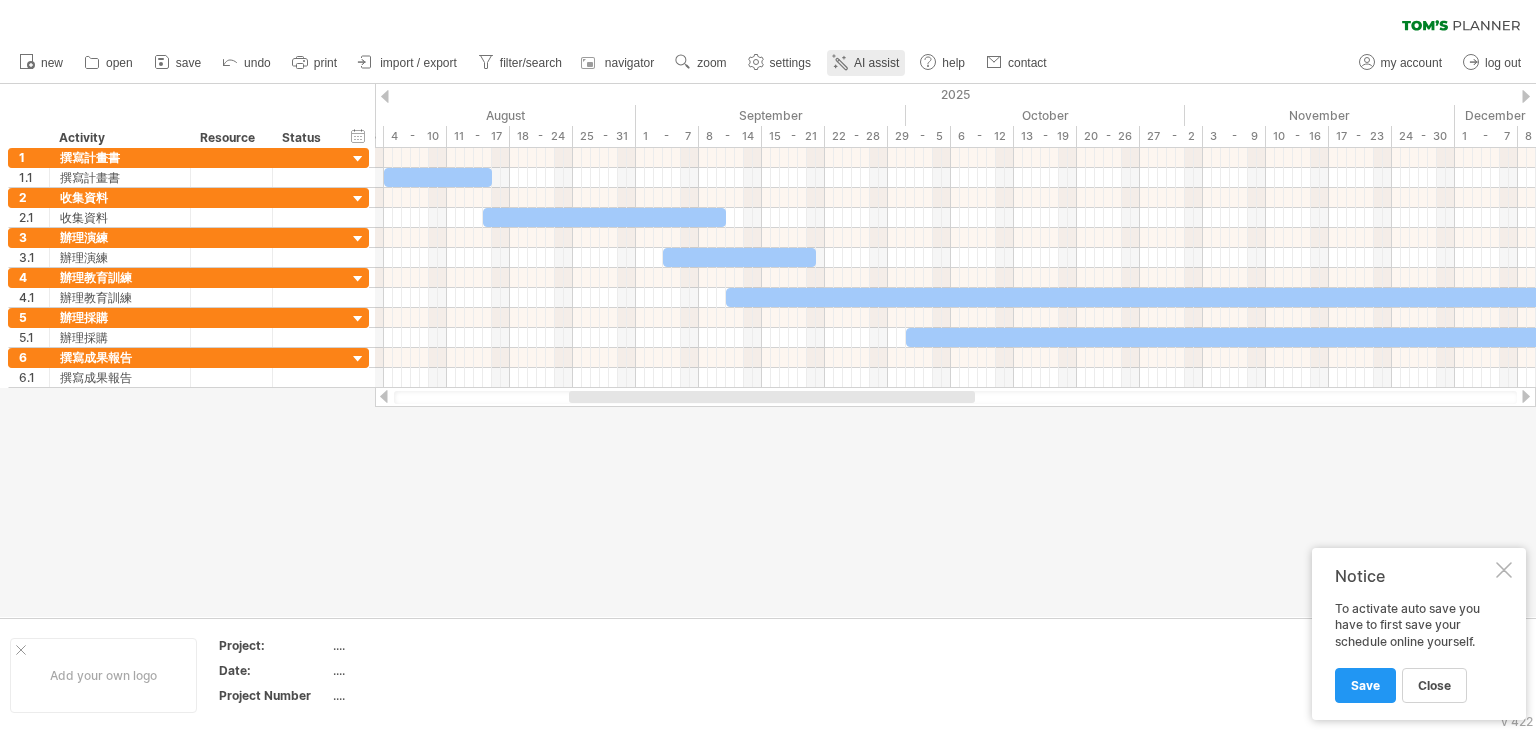 click on "AI assist" at bounding box center (866, 63) 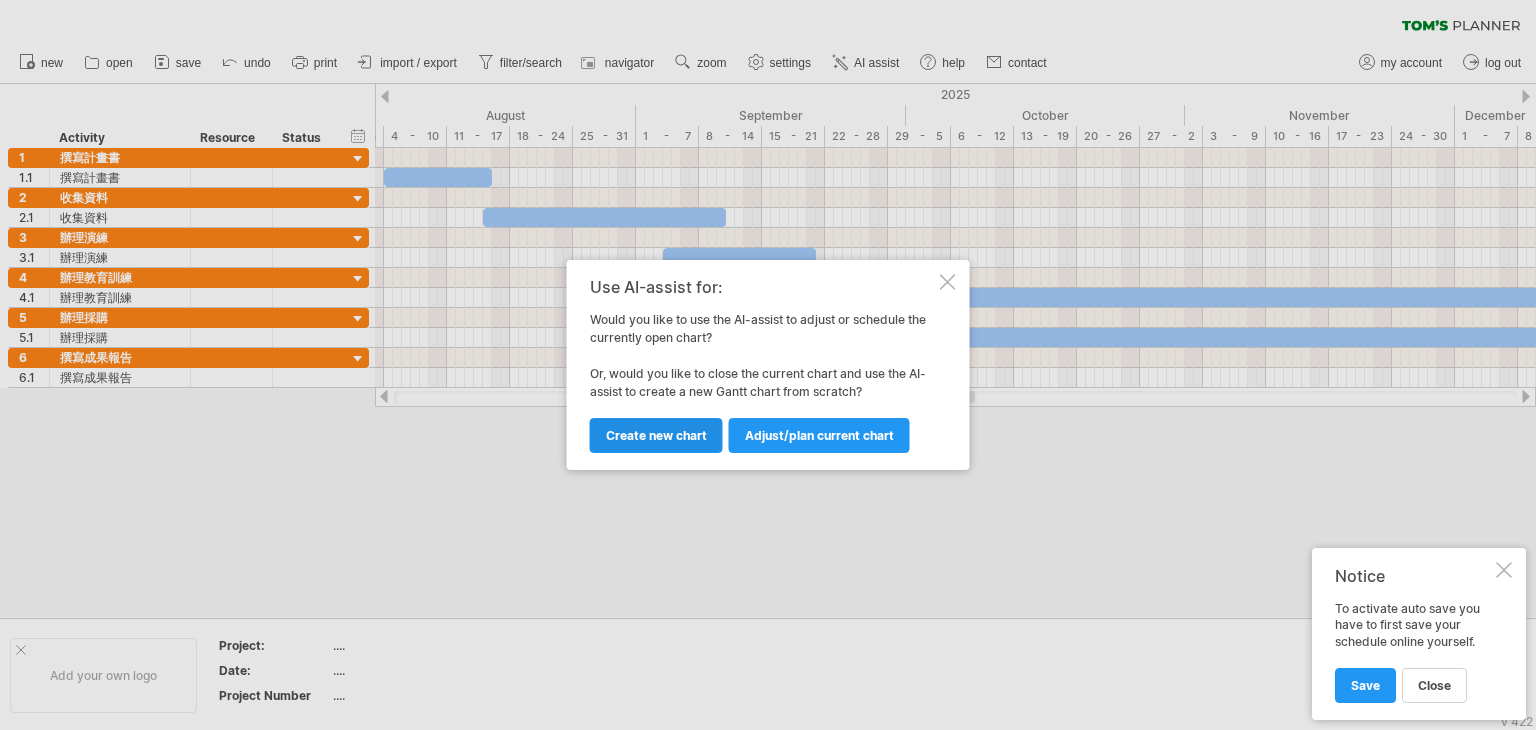 click on "Create new chart" at bounding box center (656, 435) 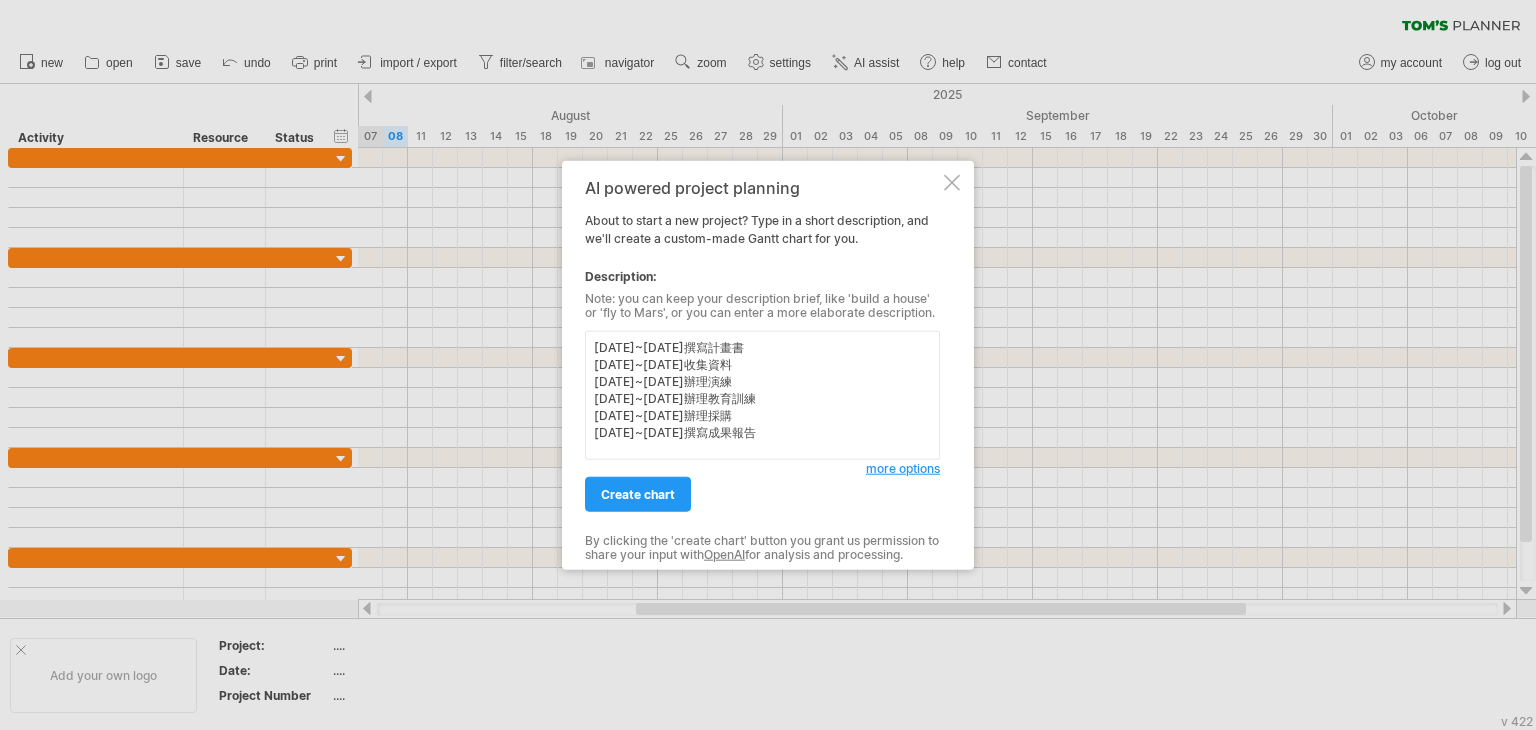 type on "[DATE]~[DATE]撰寫計畫書
[DATE]~[DATE]收集資料
[DATE]~[DATE]辦理演練
[DATE]~[DATE]辦理教育訓練
[DATE]~[DATE]辦理採購
[DATE]~[DATE]撰寫成果報告" 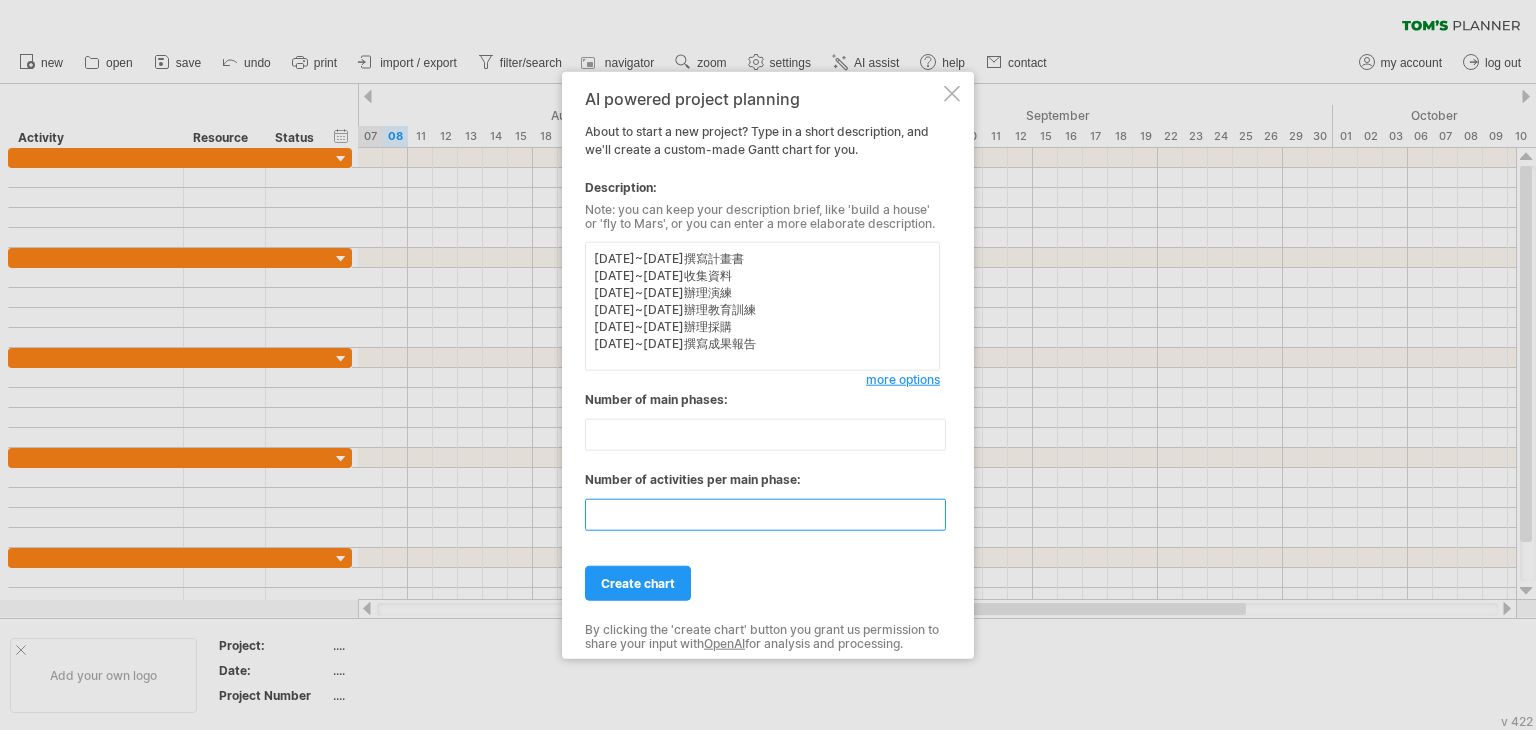drag, startPoint x: 716, startPoint y: 521, endPoint x: 603, endPoint y: 523, distance: 113.0177 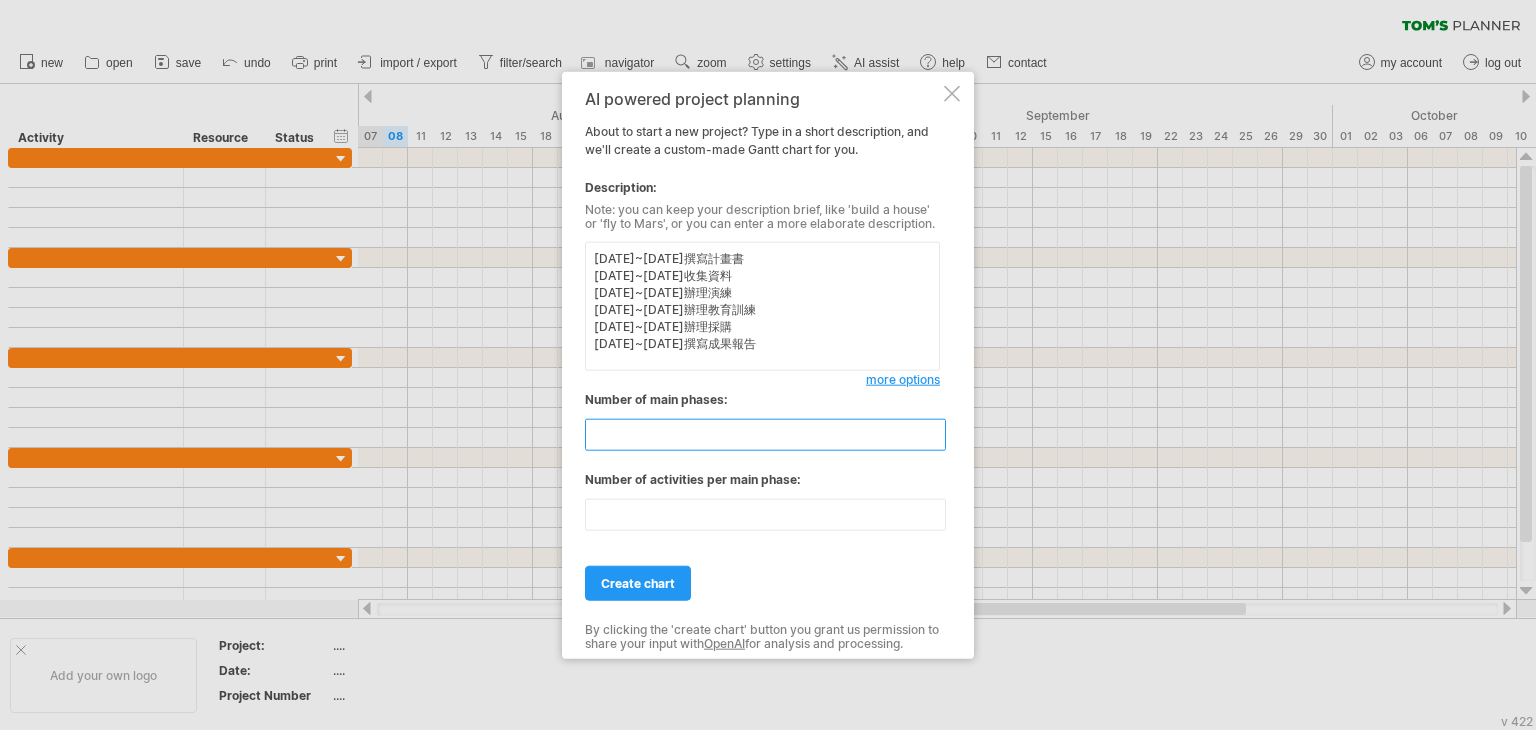 drag, startPoint x: 635, startPoint y: 444, endPoint x: 565, endPoint y: 452, distance: 70.45566 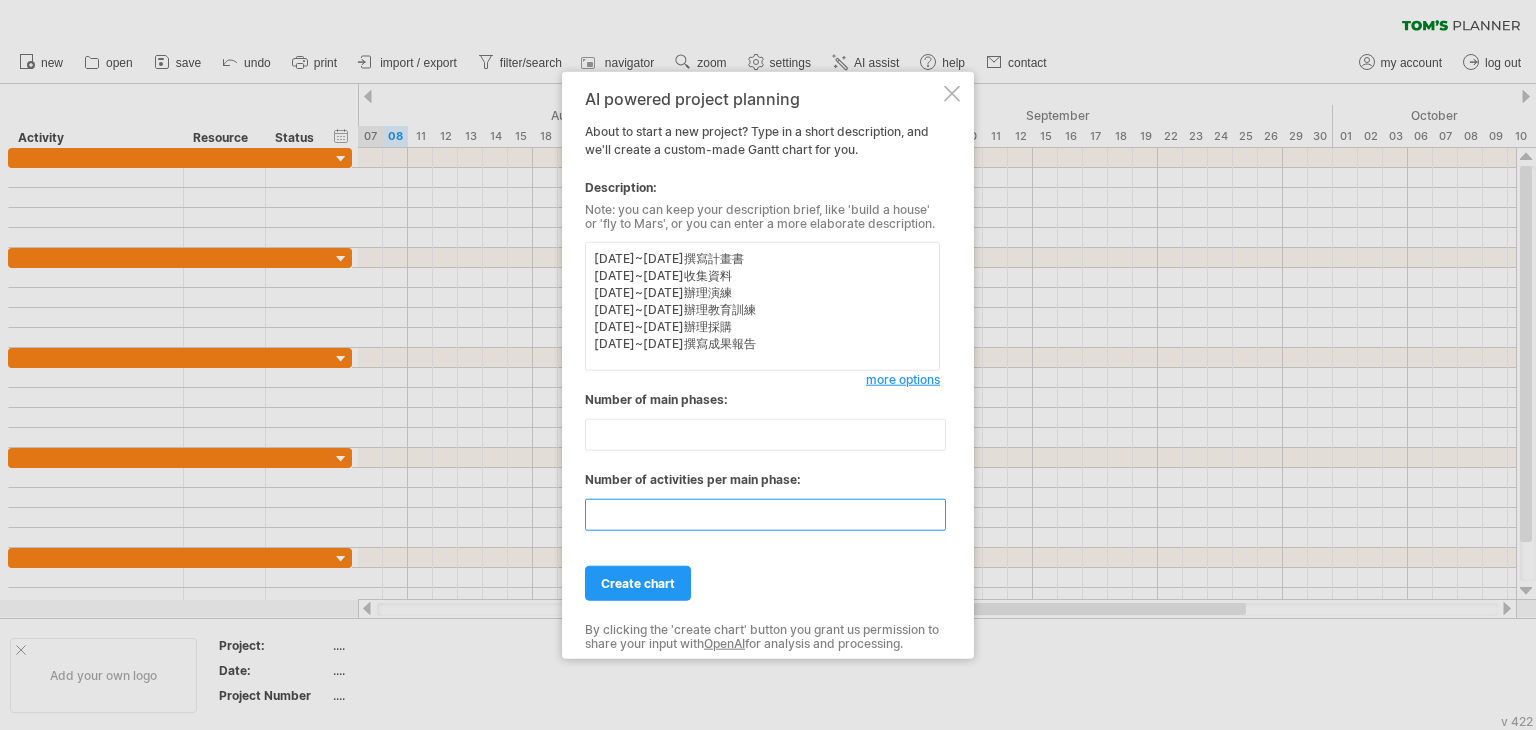 drag, startPoint x: 640, startPoint y: 519, endPoint x: 544, endPoint y: 517, distance: 96.02083 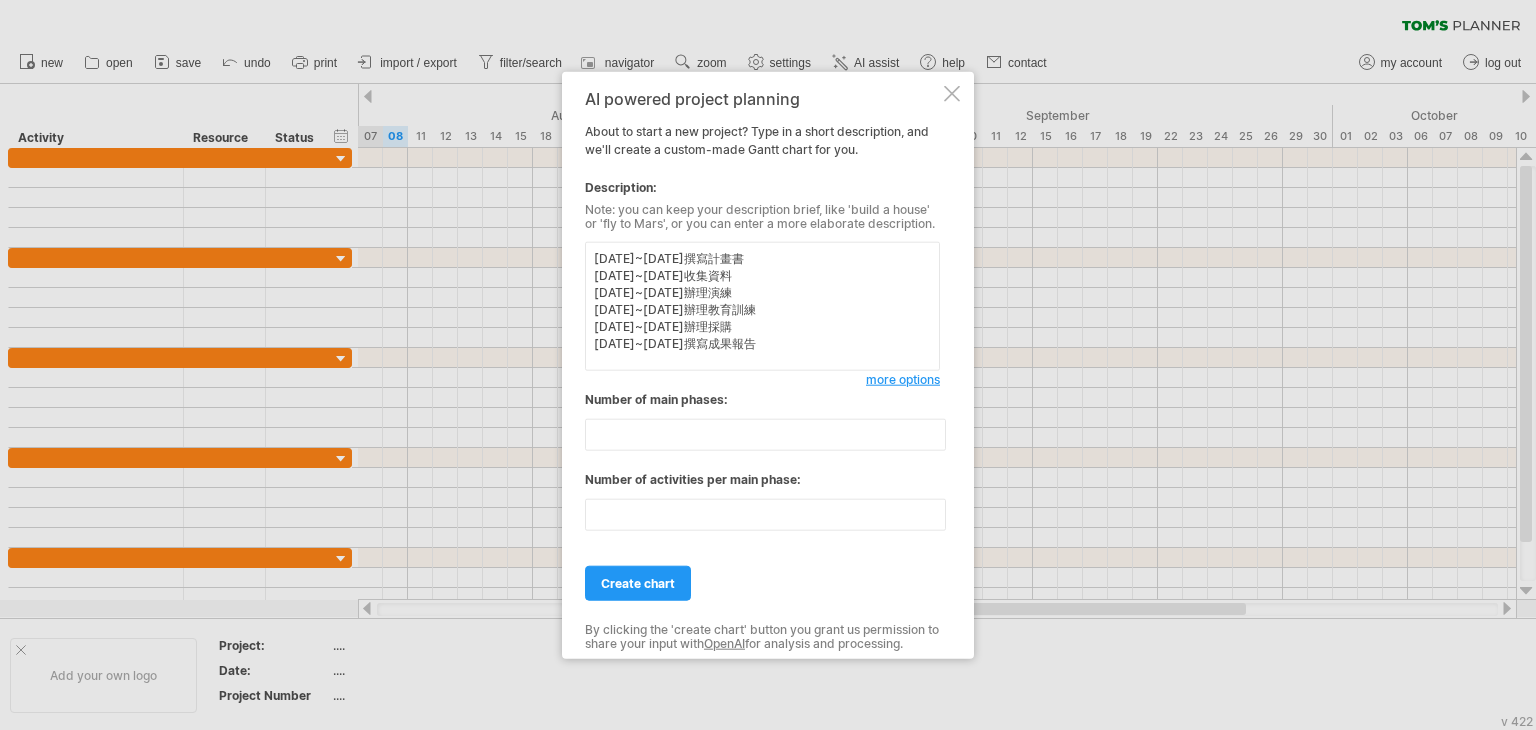 click on "create chart" at bounding box center (762, 574) 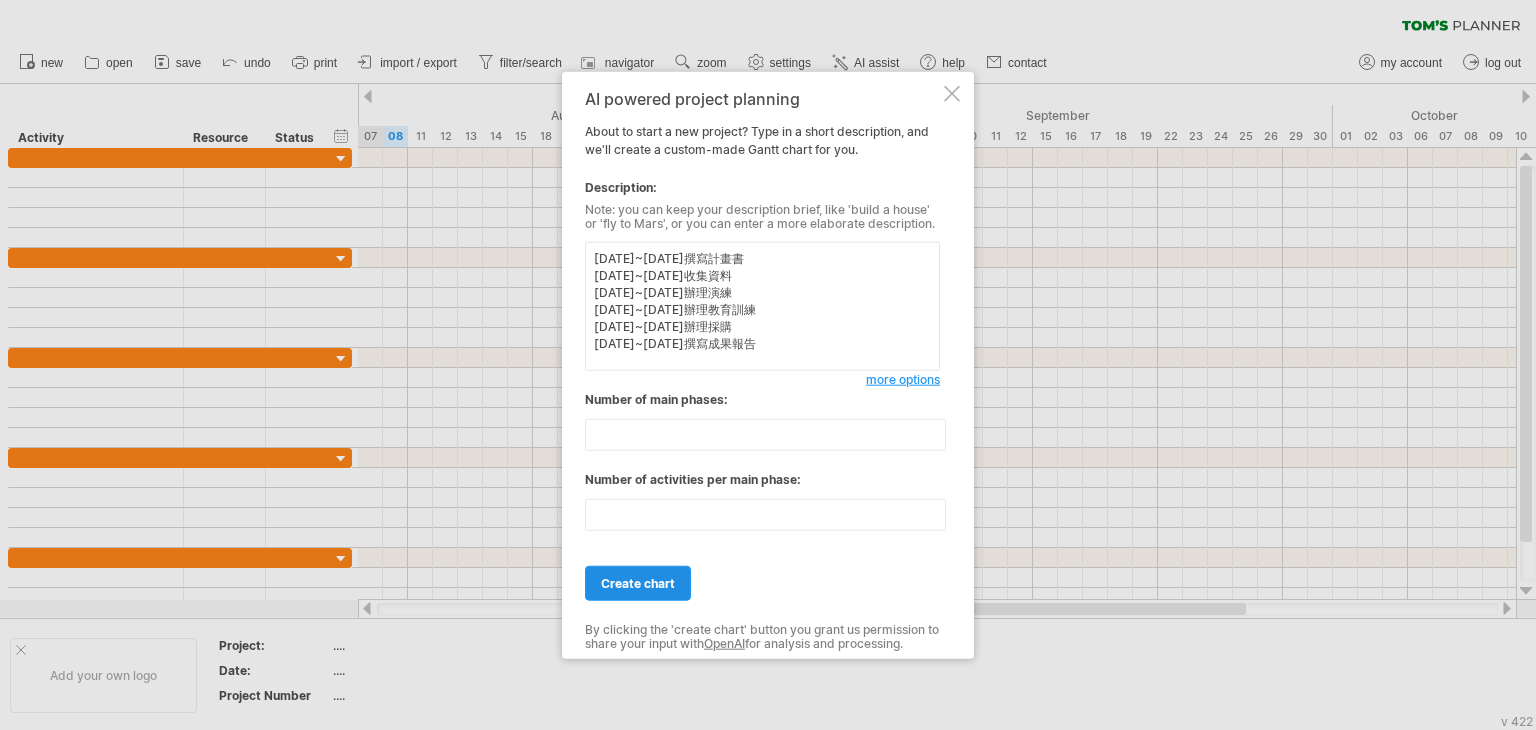 click on "create chart" at bounding box center (638, 583) 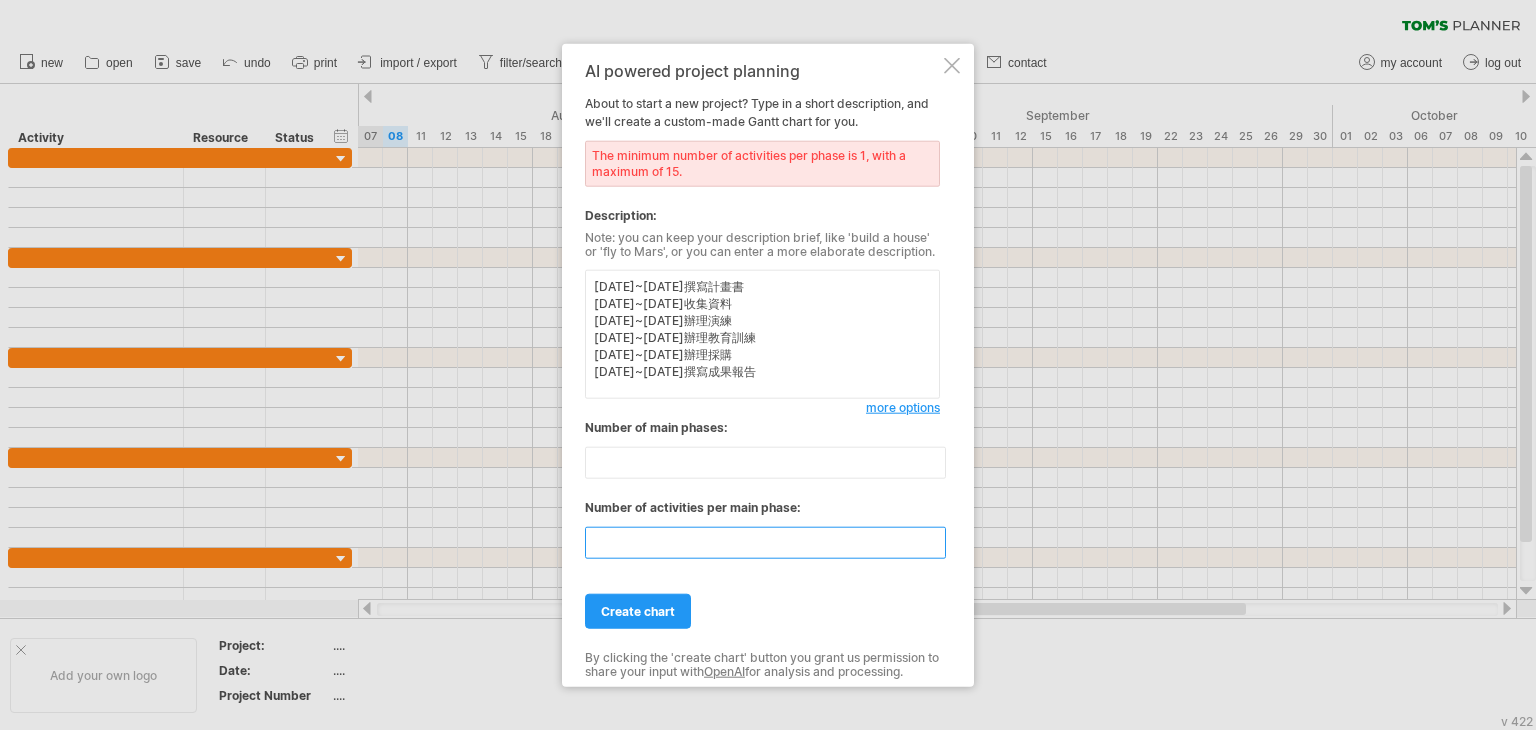 click on "*" at bounding box center (765, 543) 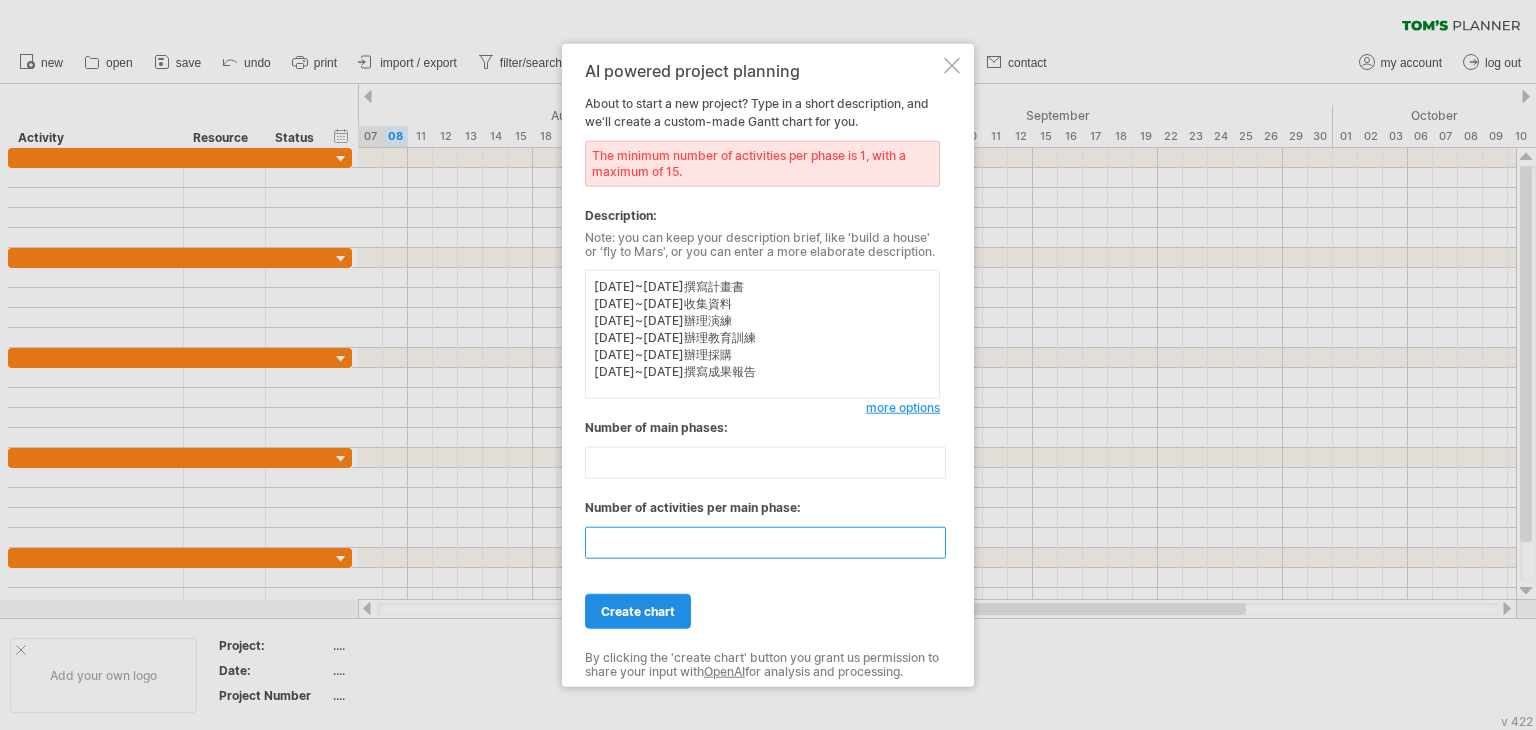 type on "*" 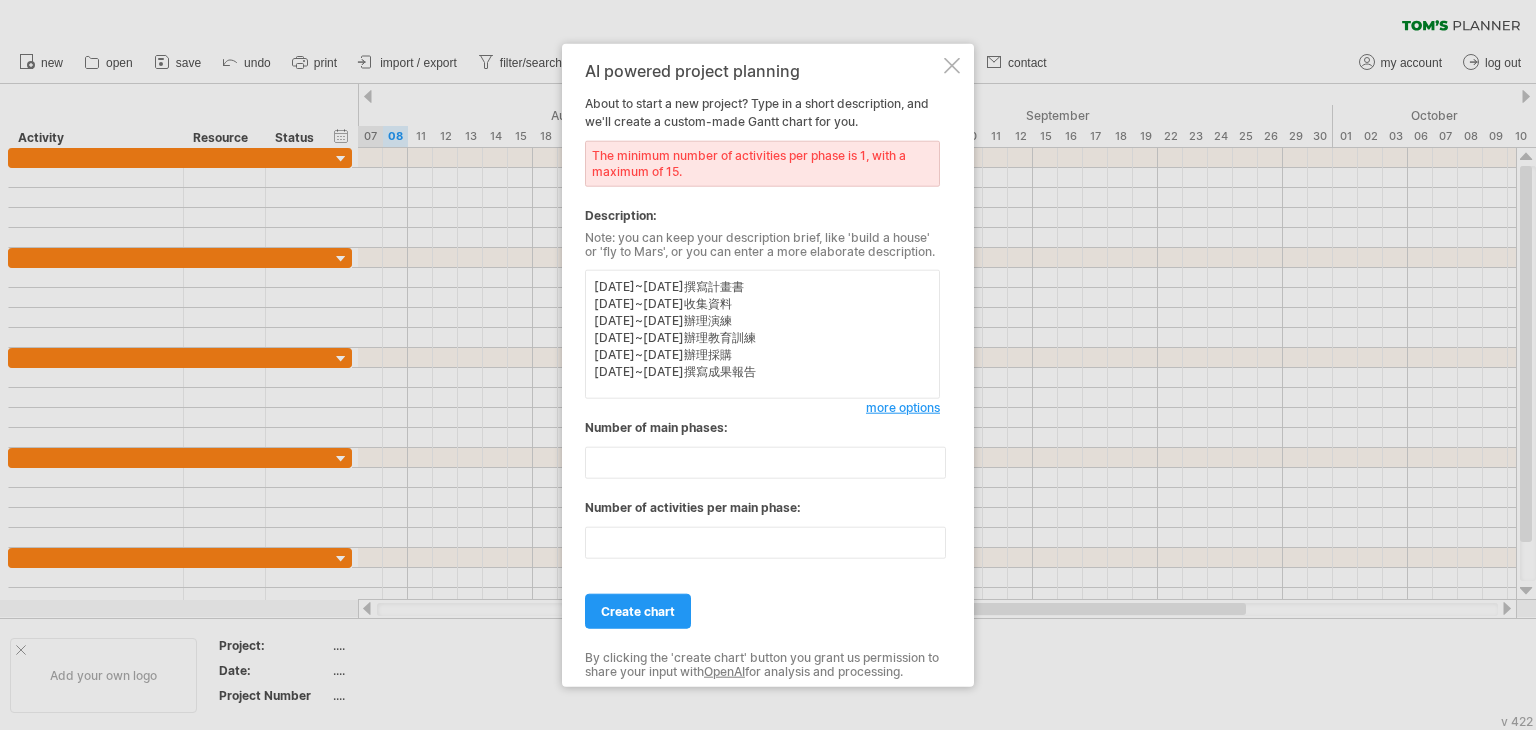 click on "create chart" at bounding box center (638, 611) 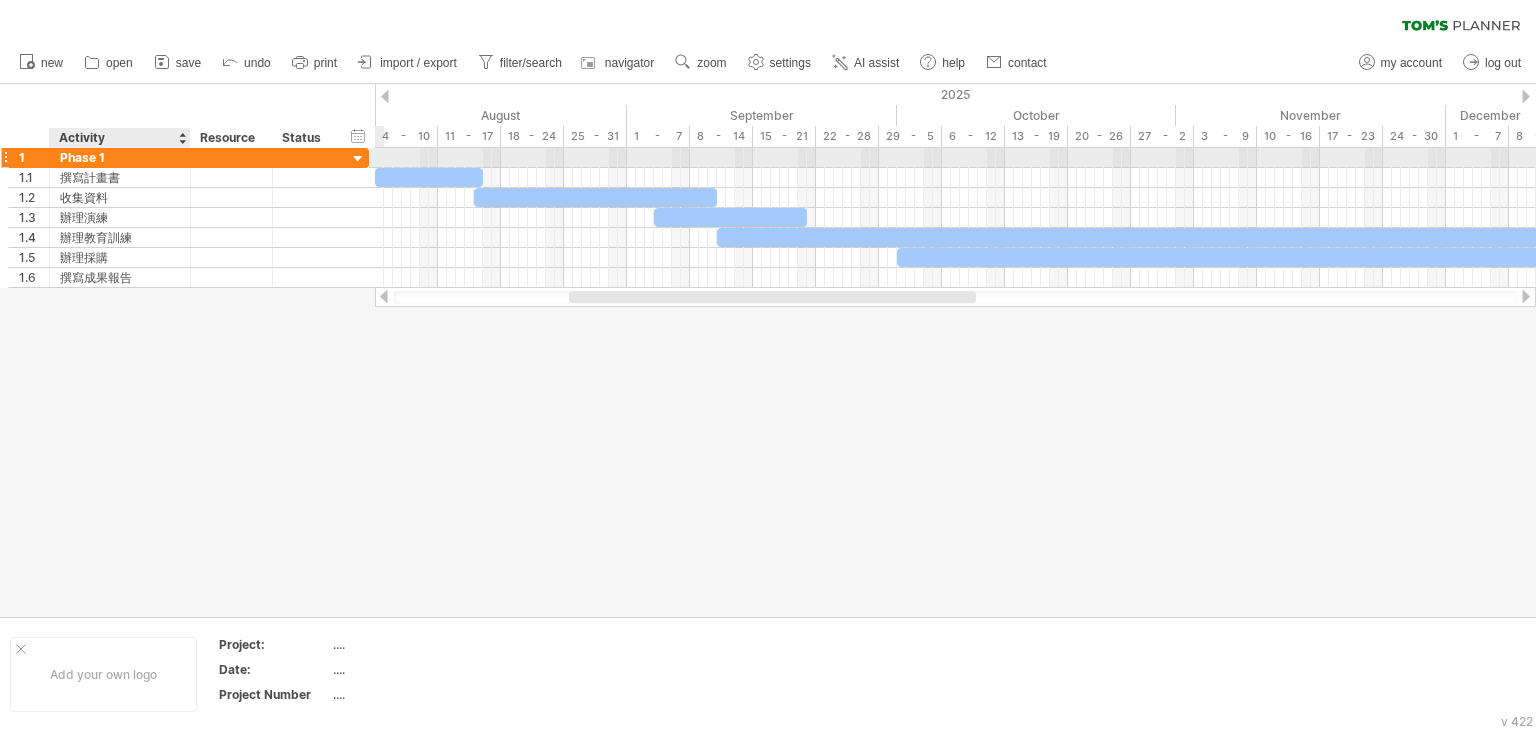 click on "Phase 1" at bounding box center (120, 157) 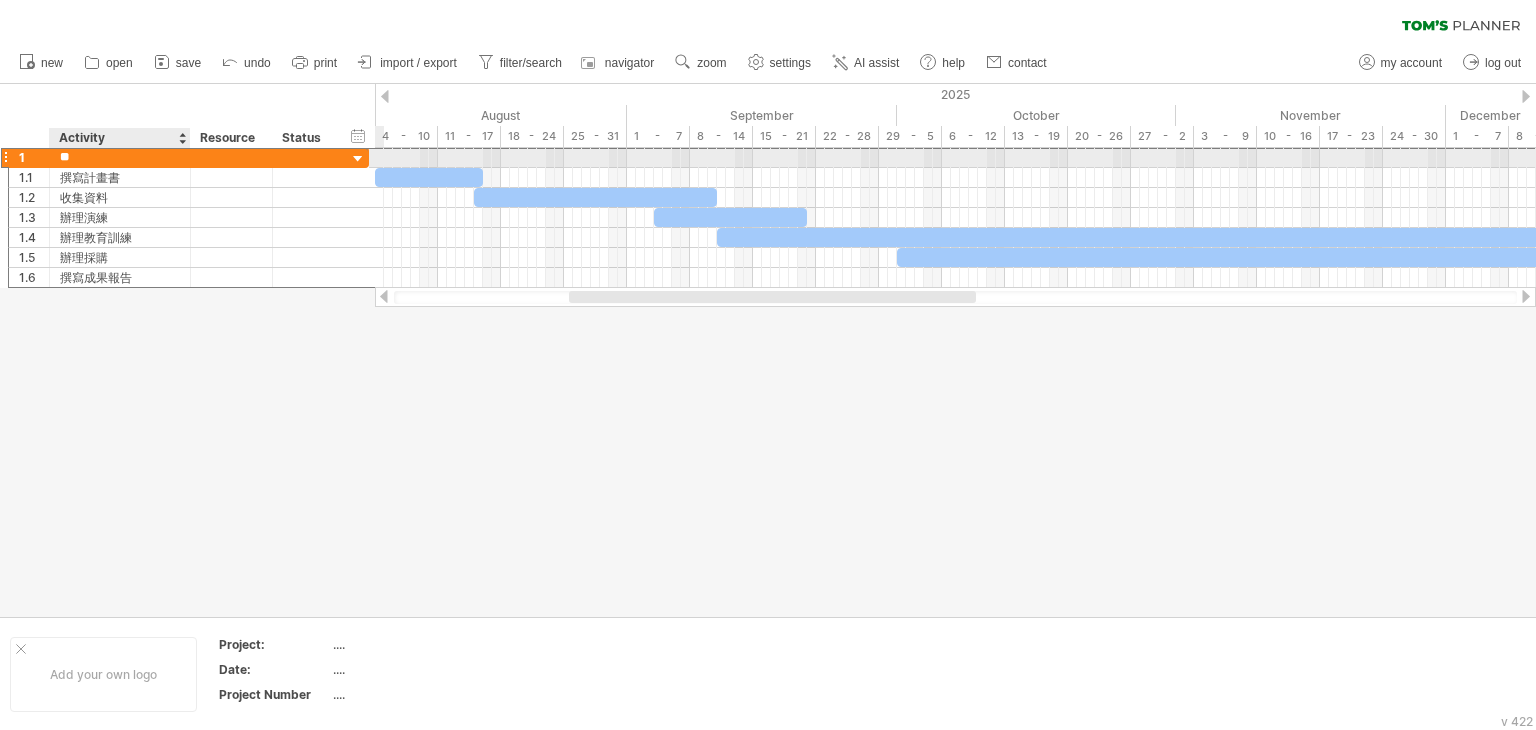type on "*" 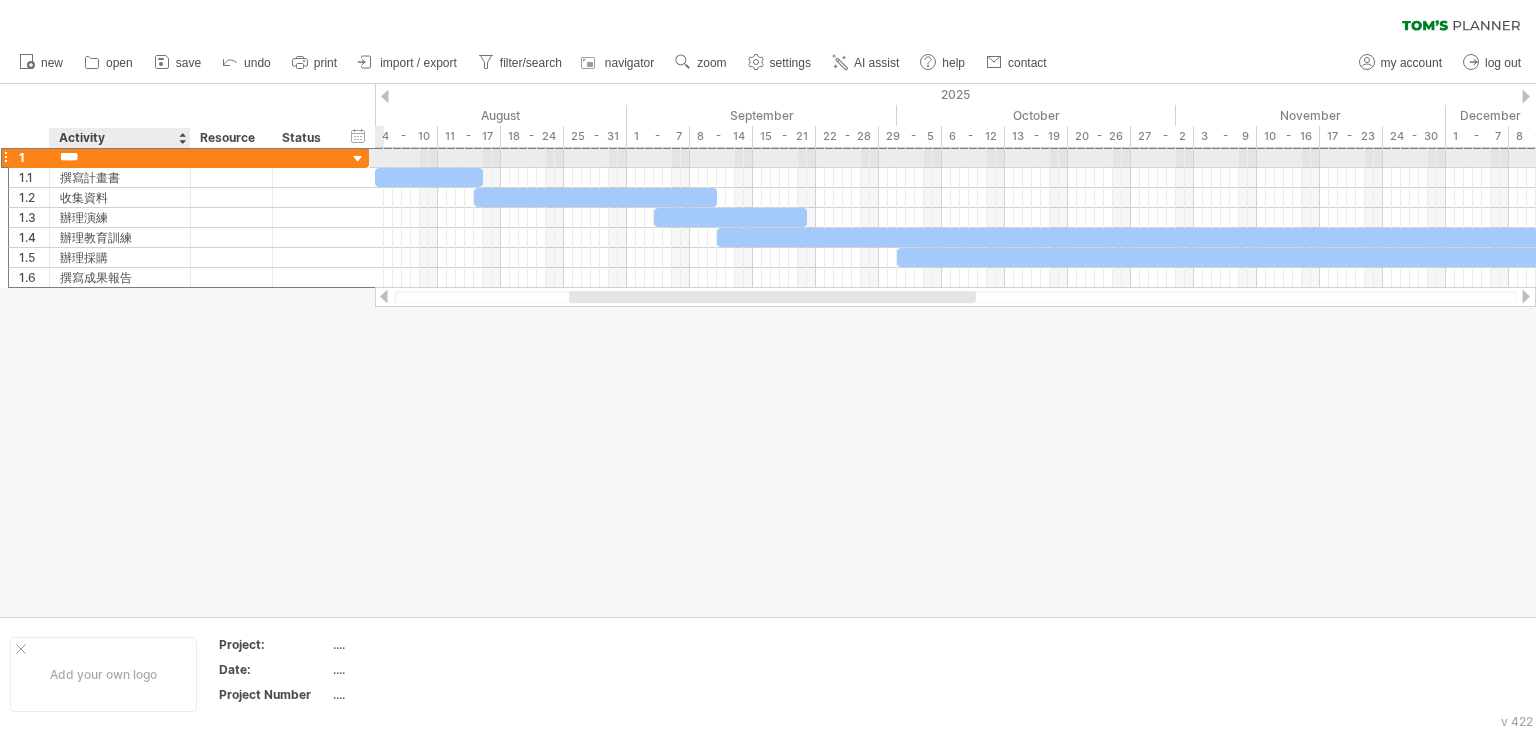 type on "***" 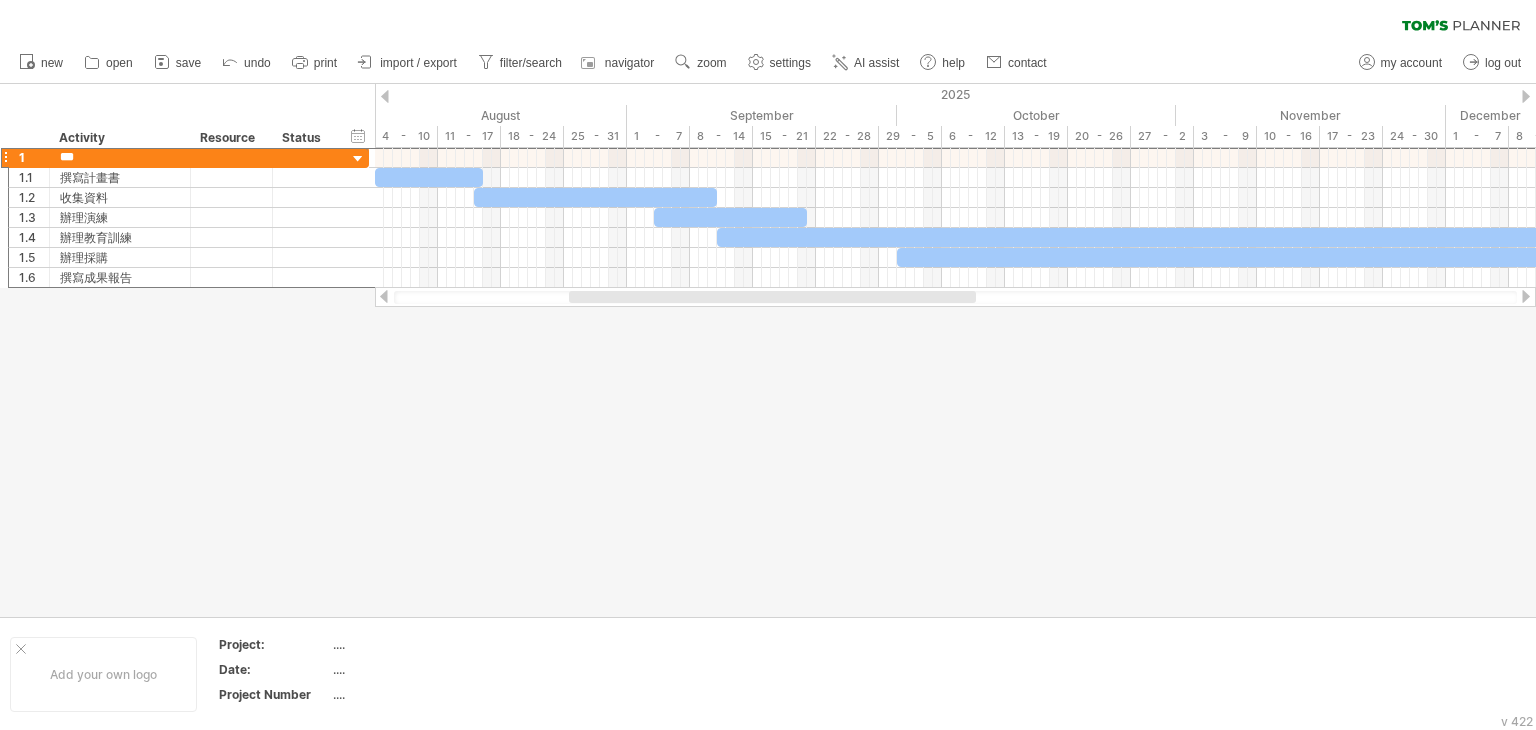 click at bounding box center [768, 350] 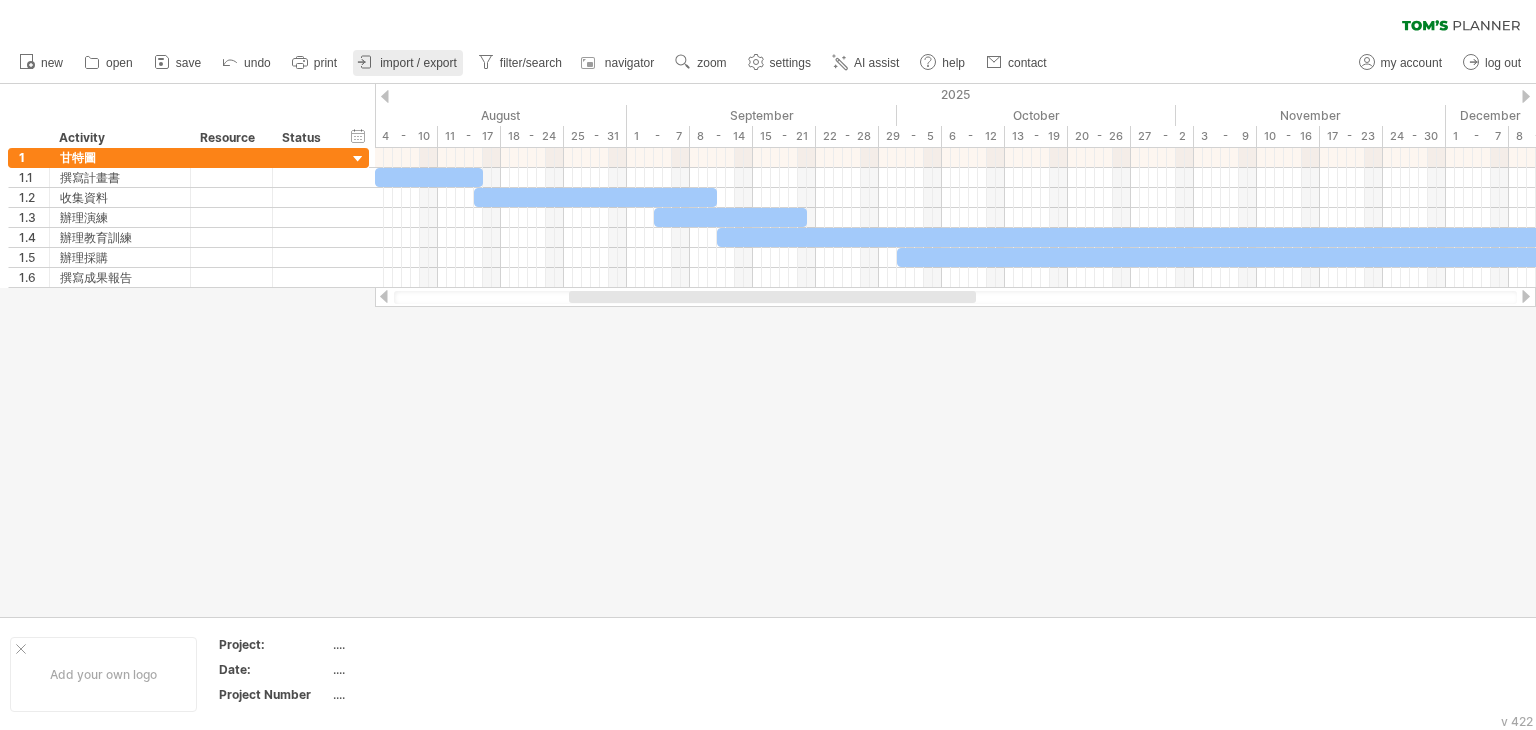 click on "import / export" at bounding box center [418, 63] 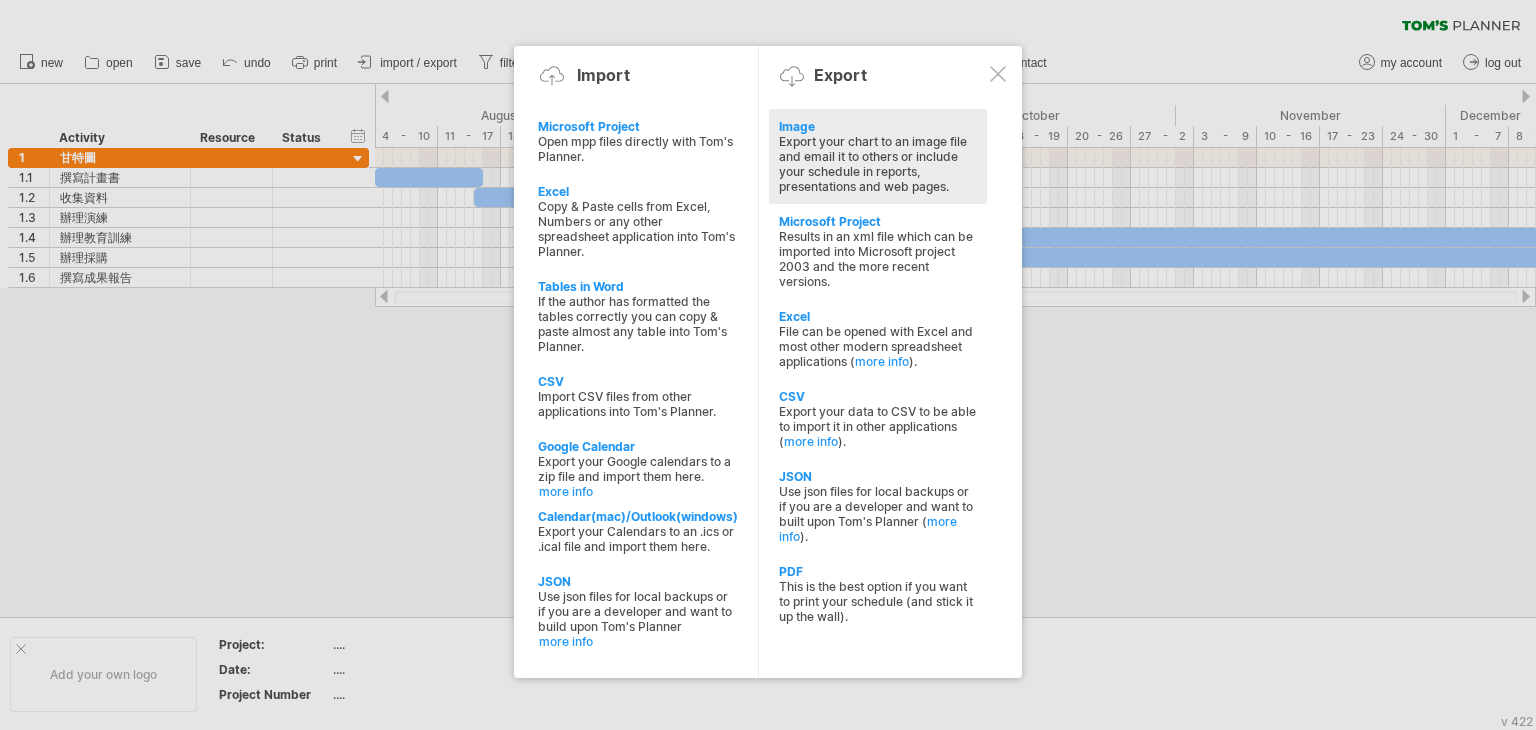 click on "Image" at bounding box center [878, 126] 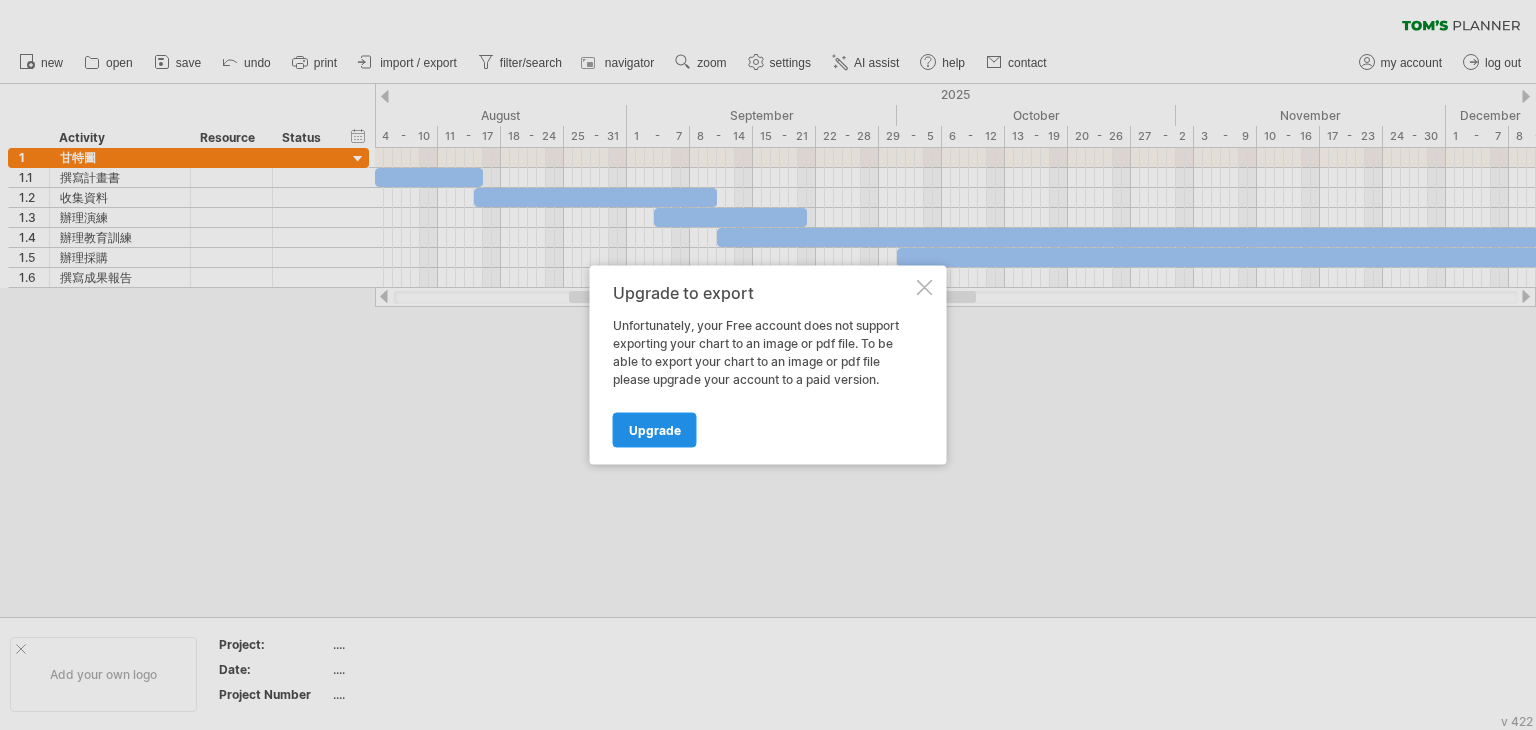 click on "Upgrade" at bounding box center (655, 430) 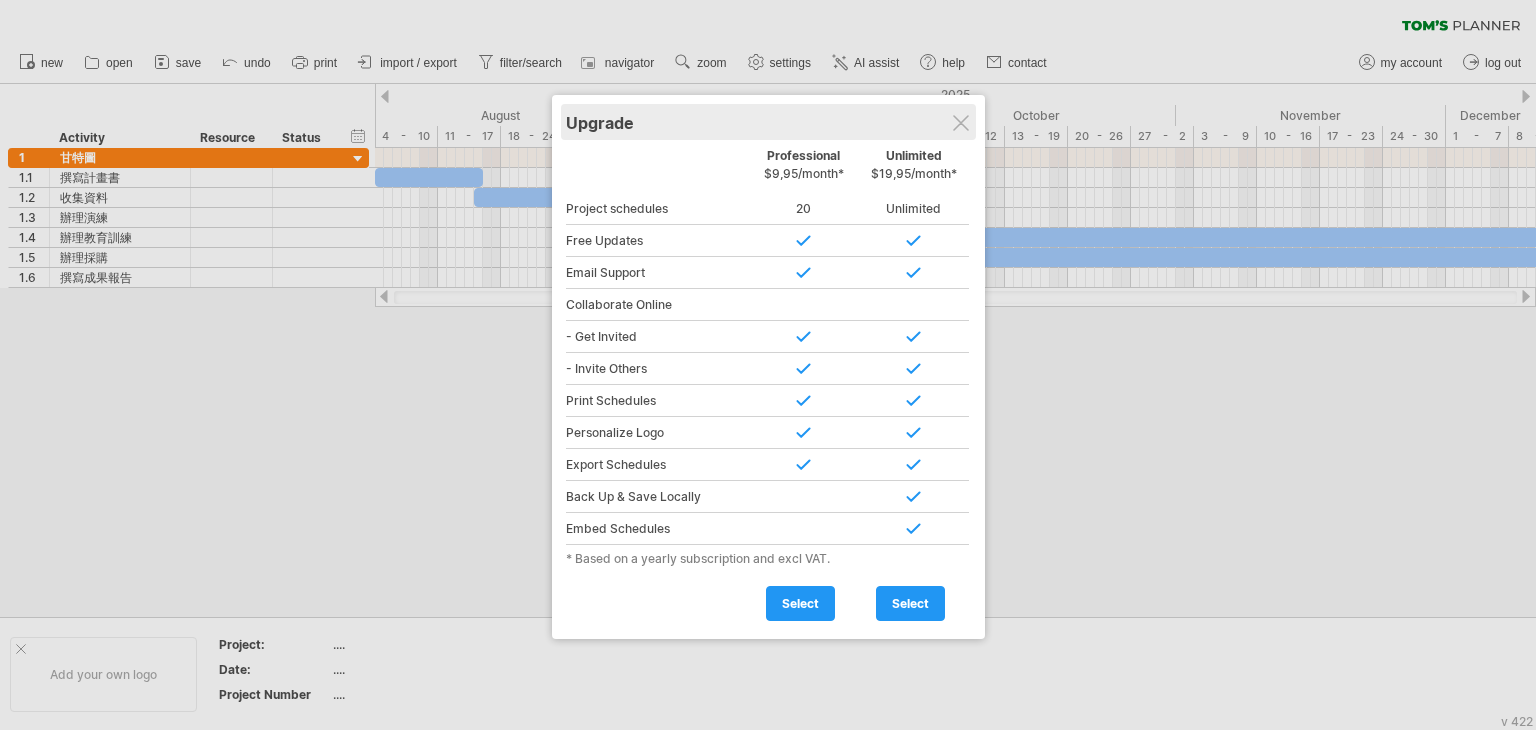 click on "Upgrade" at bounding box center [768, 122] 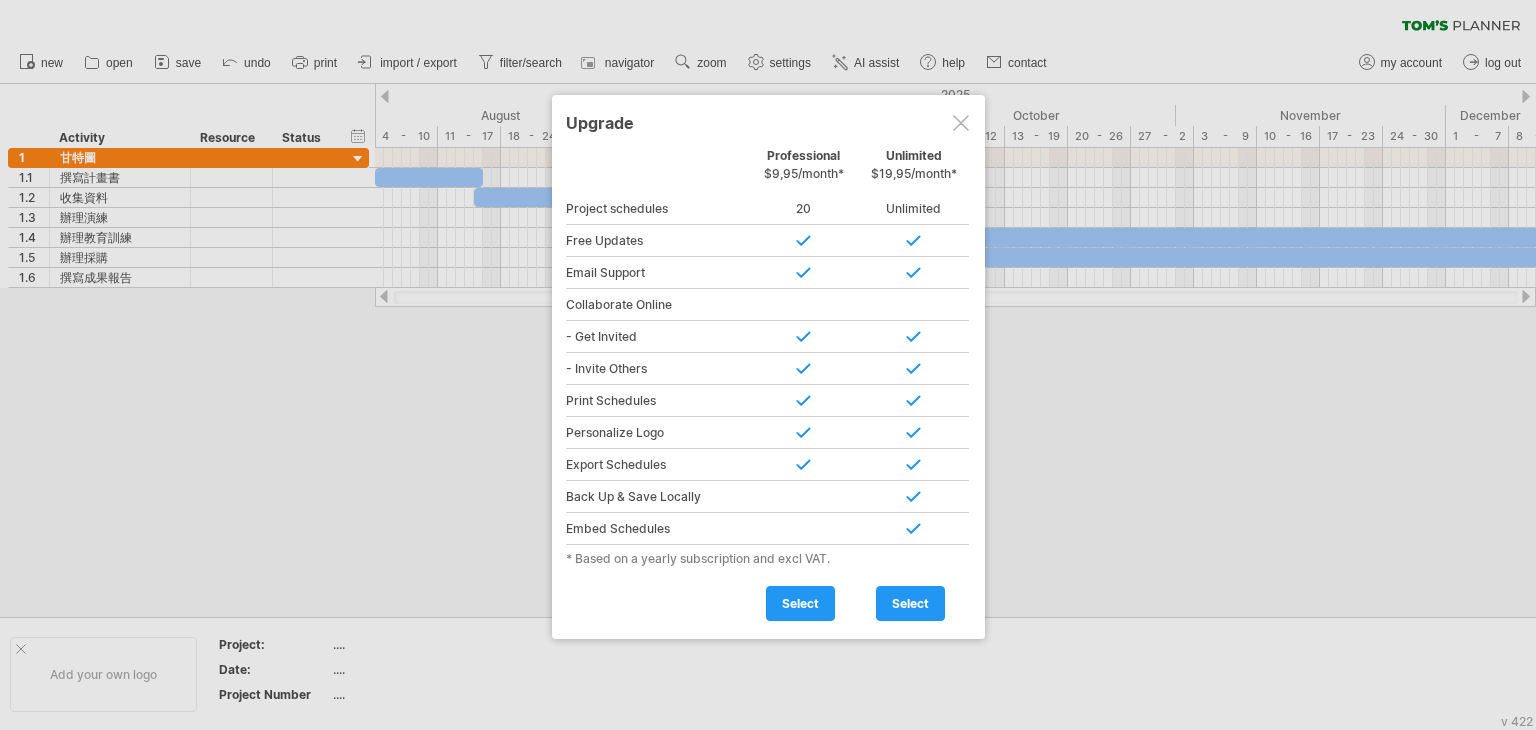 click at bounding box center [961, 123] 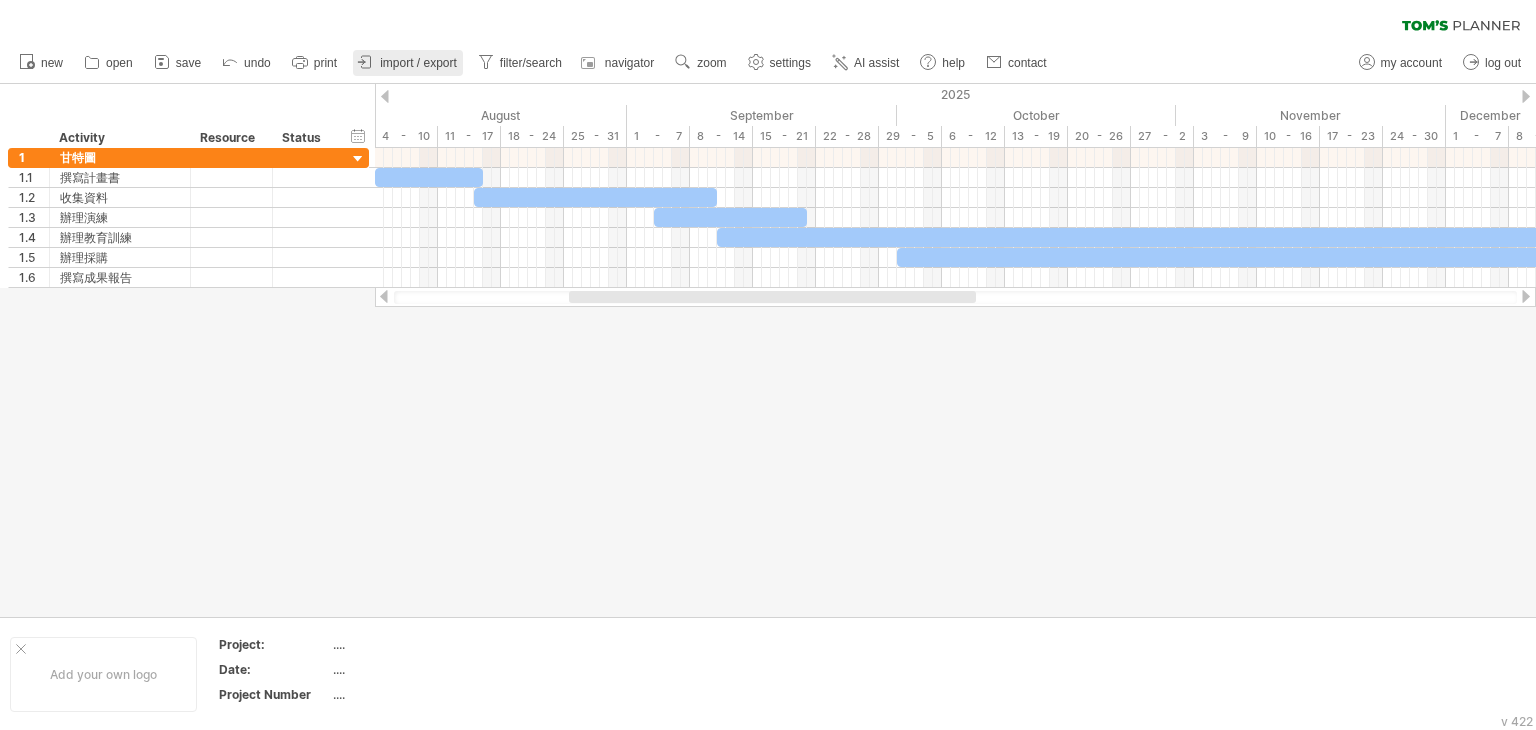 click on "import / export" at bounding box center [418, 63] 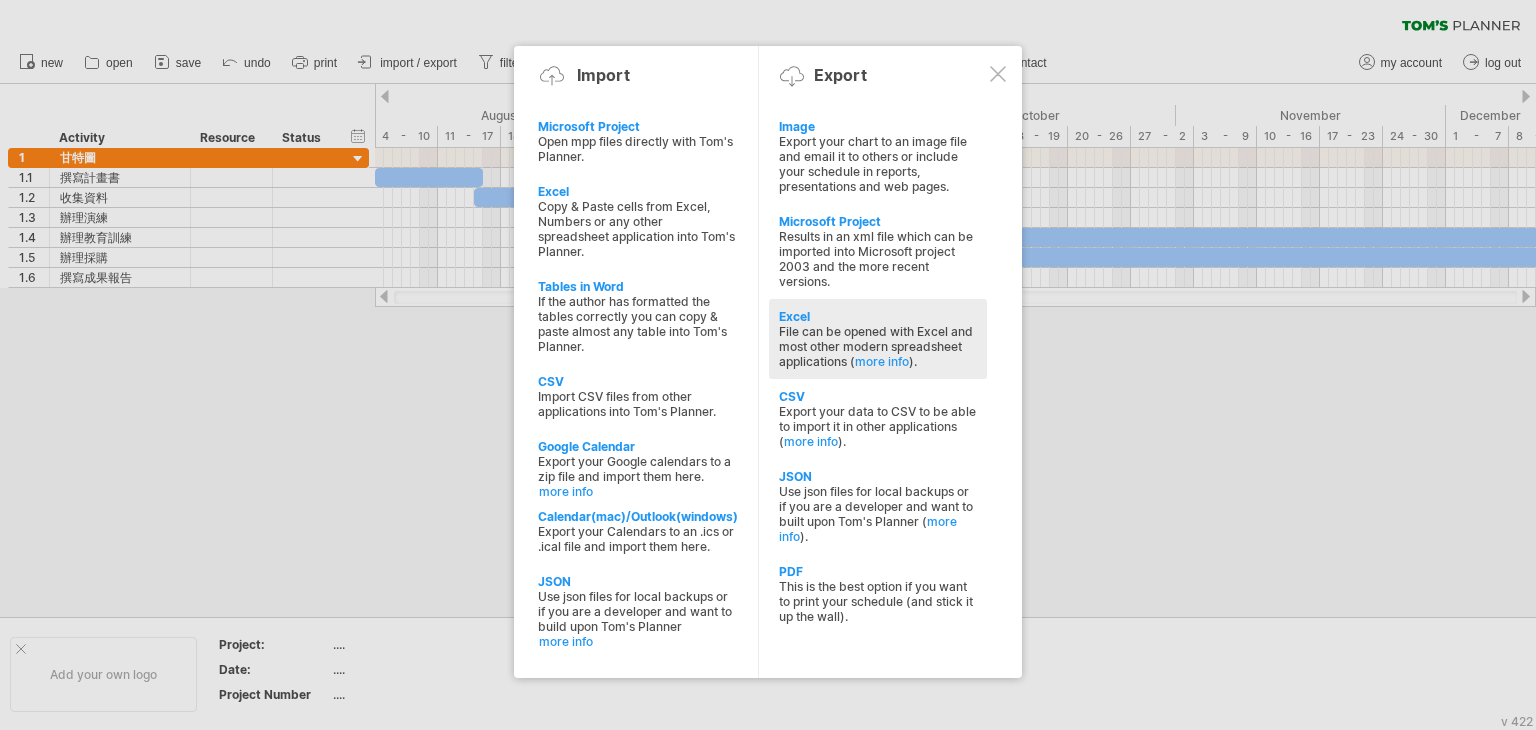 click on "Excel" at bounding box center [878, 316] 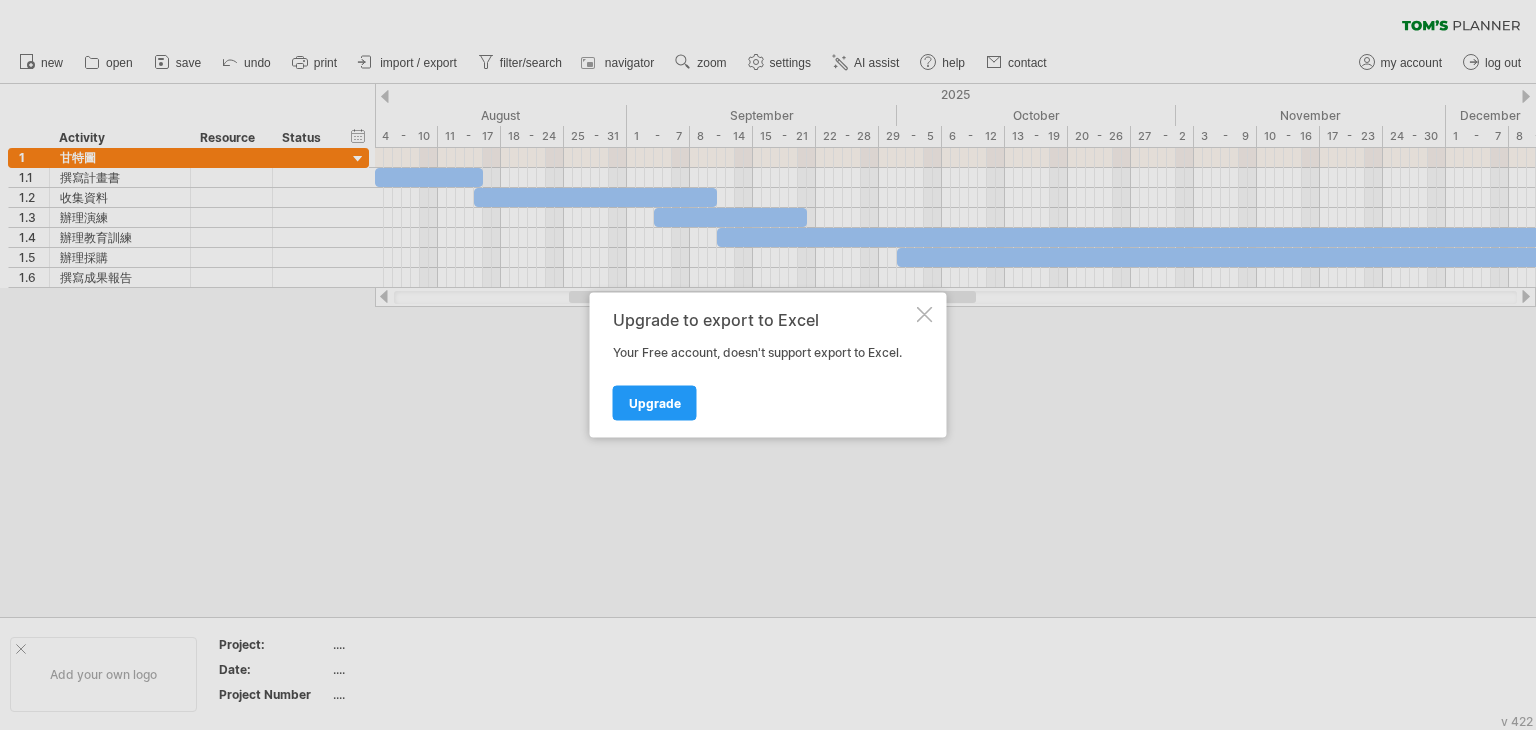 click at bounding box center (925, 315) 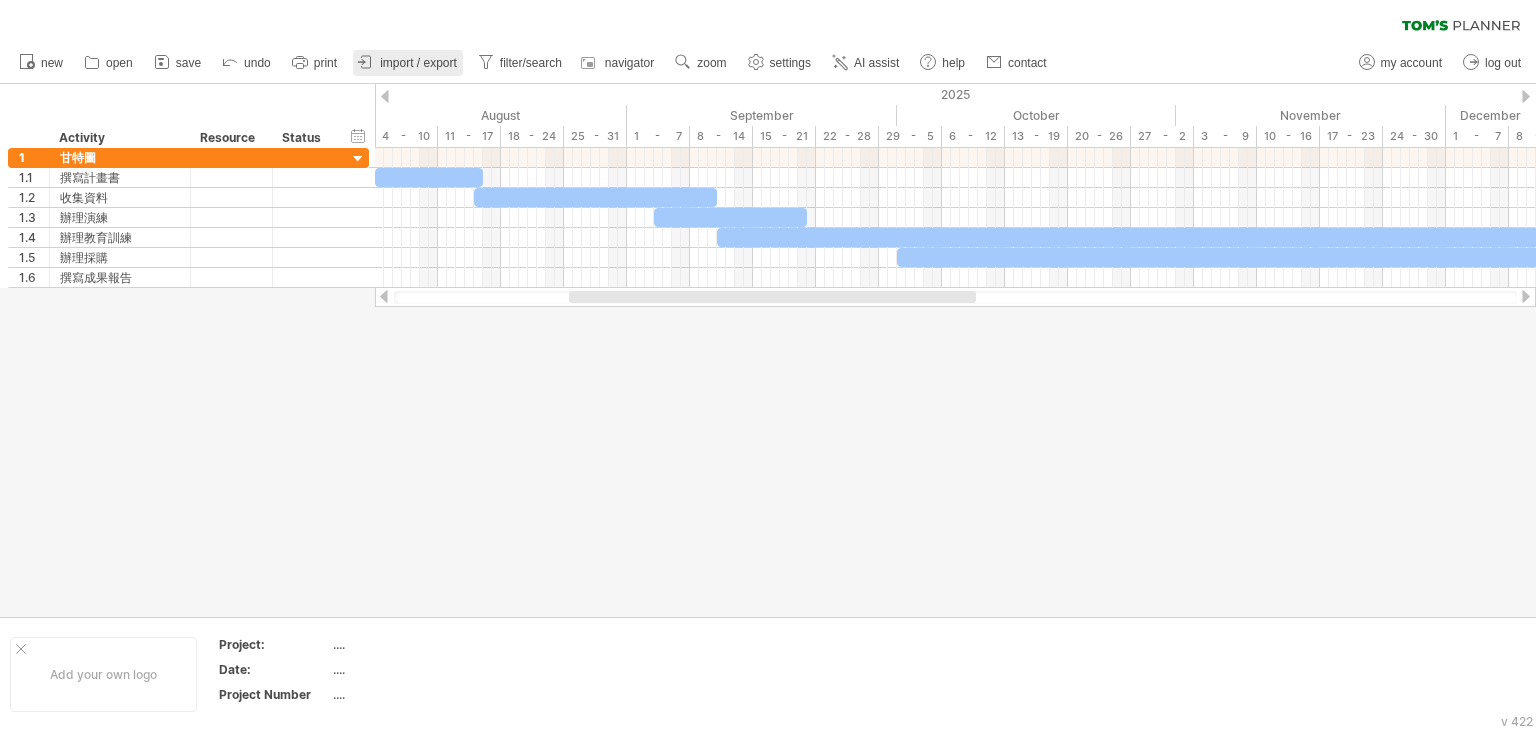click on "import / export" at bounding box center (418, 63) 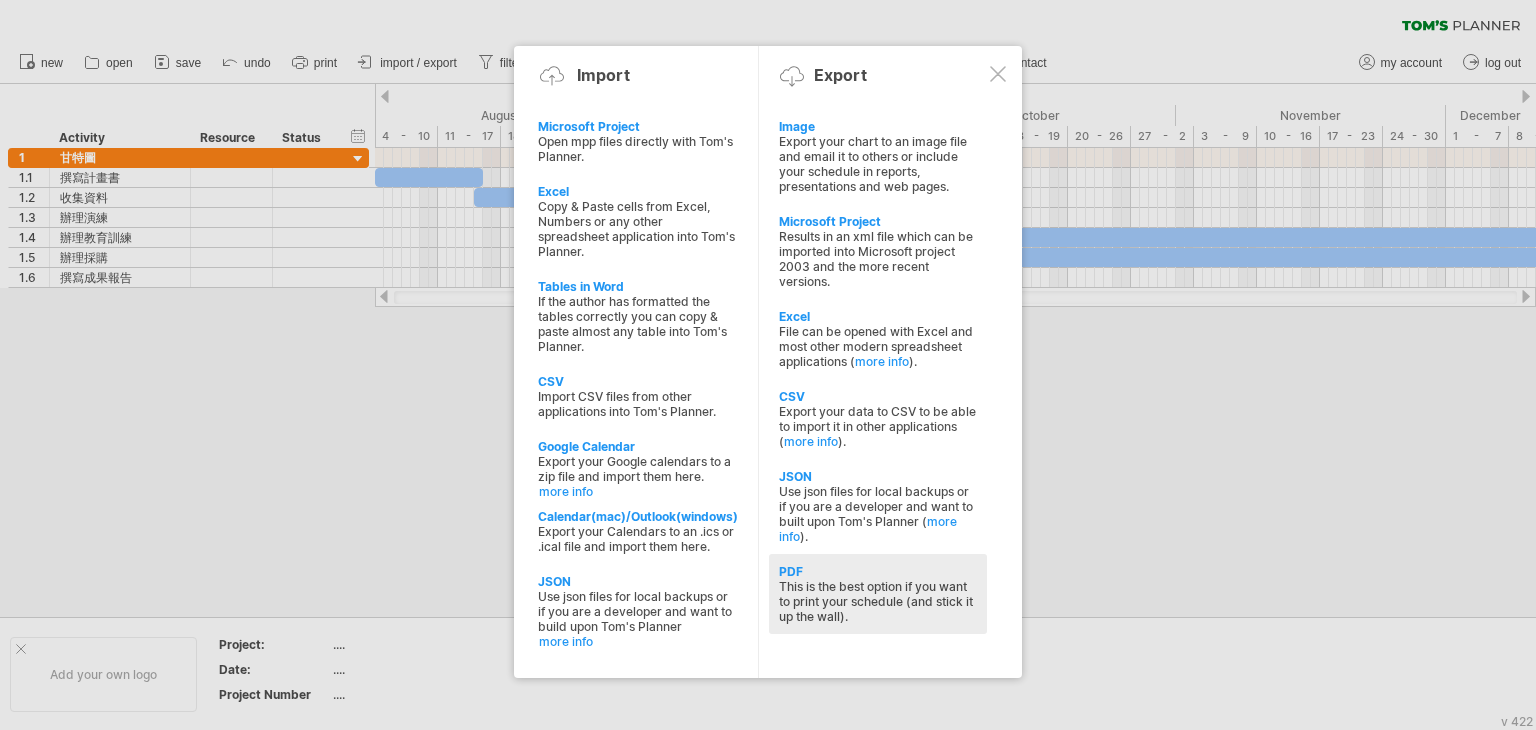 click on "This is the best option if you want to print your schedule (and stick it up the wall)." at bounding box center [878, 601] 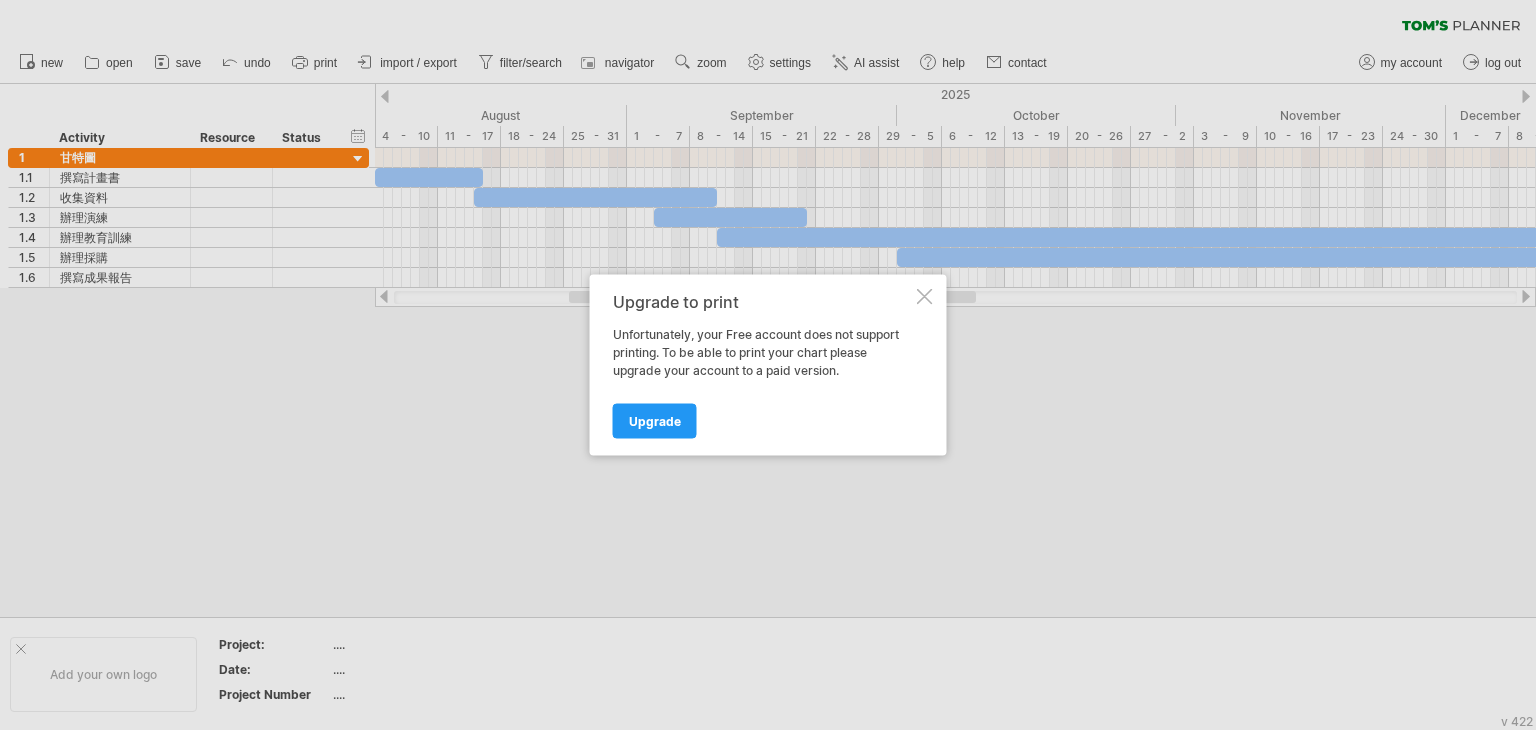click at bounding box center [925, 297] 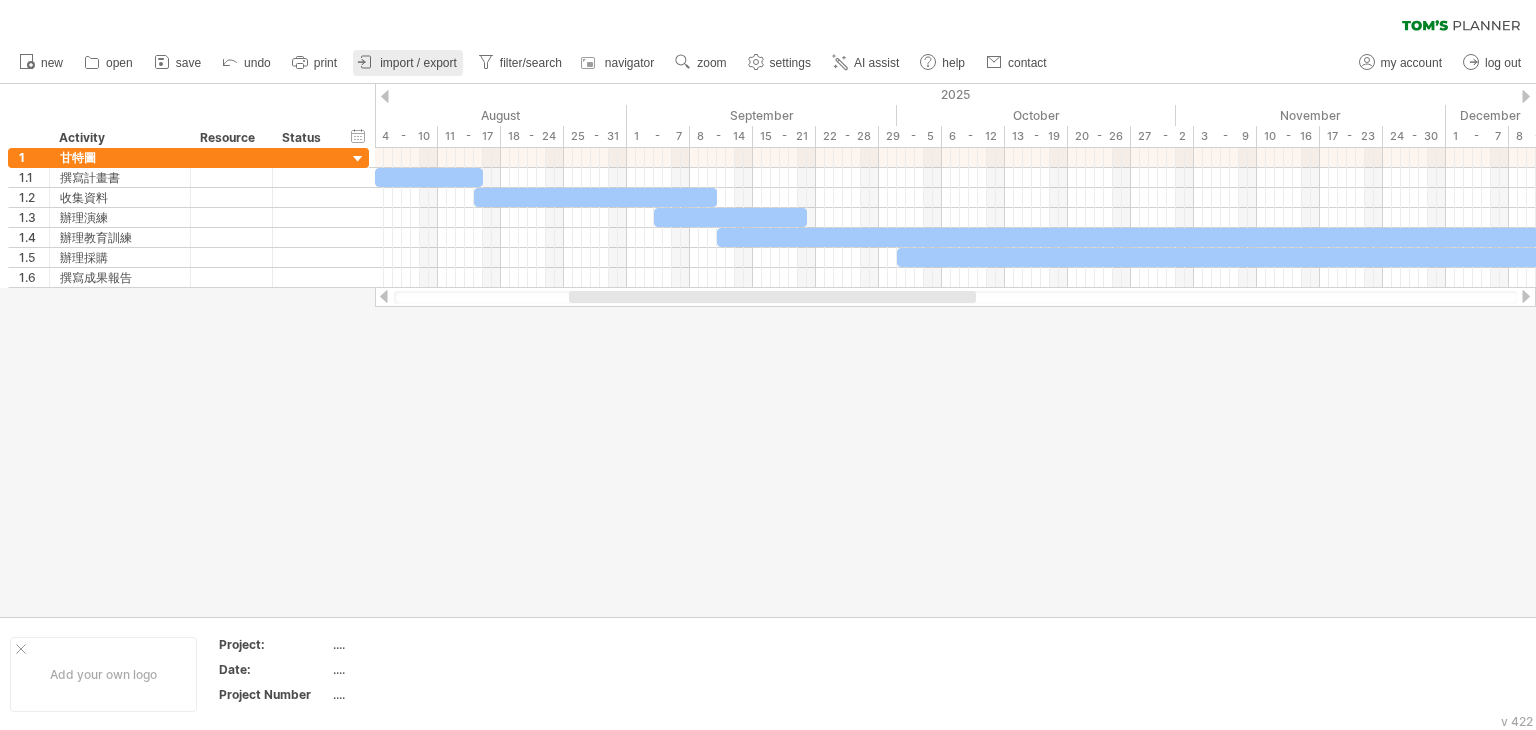 click on "import / export" at bounding box center [418, 63] 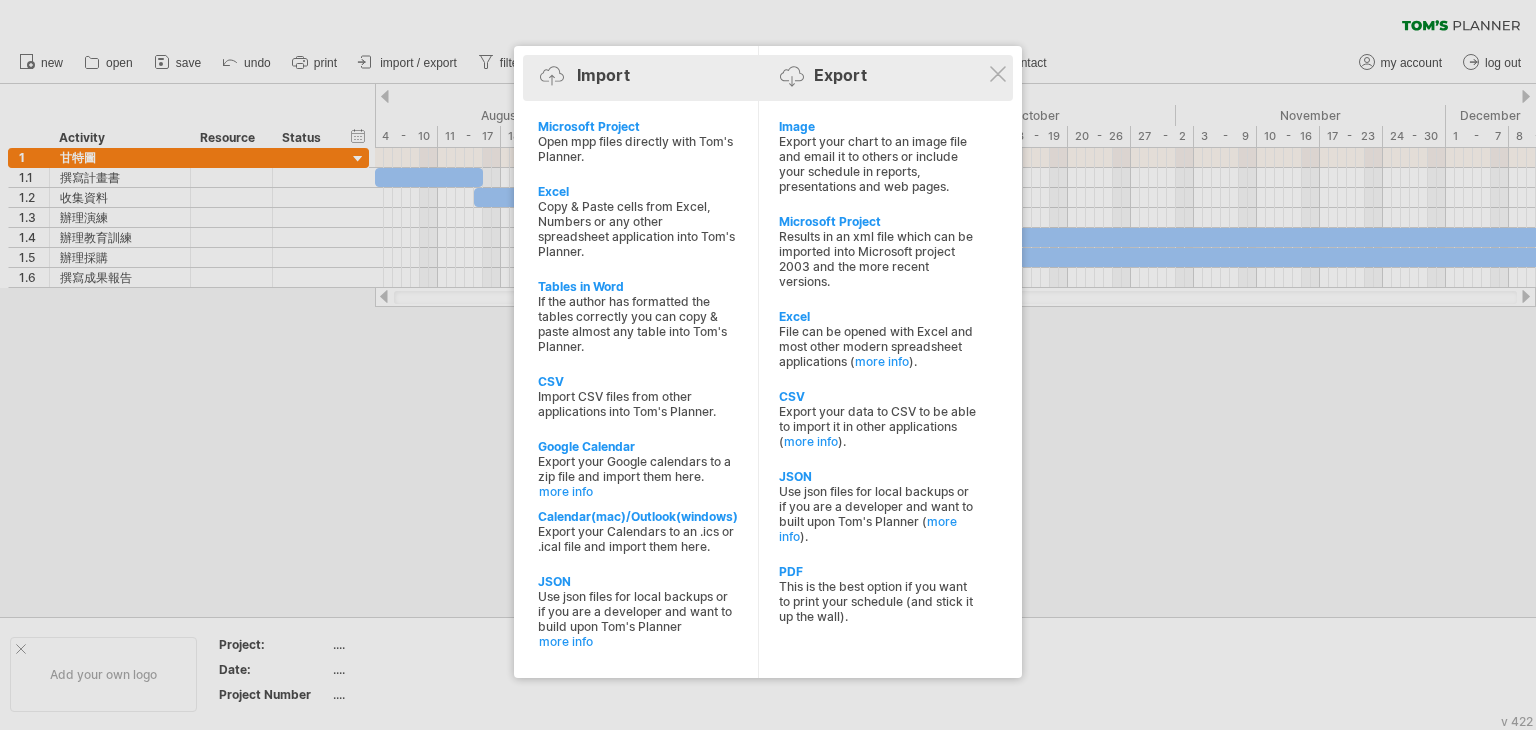 click on "Import
Export" at bounding box center [768, 79] 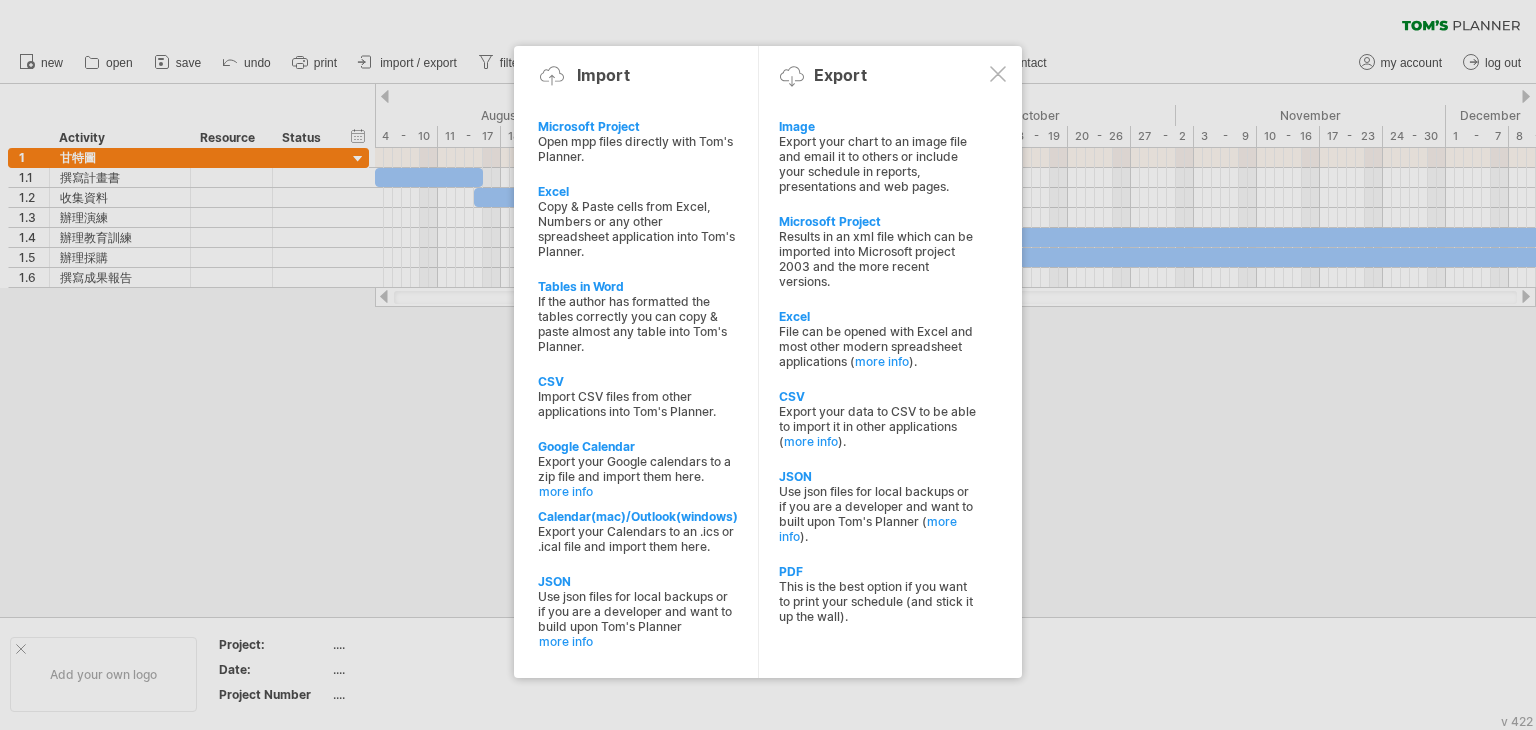 click at bounding box center [998, 74] 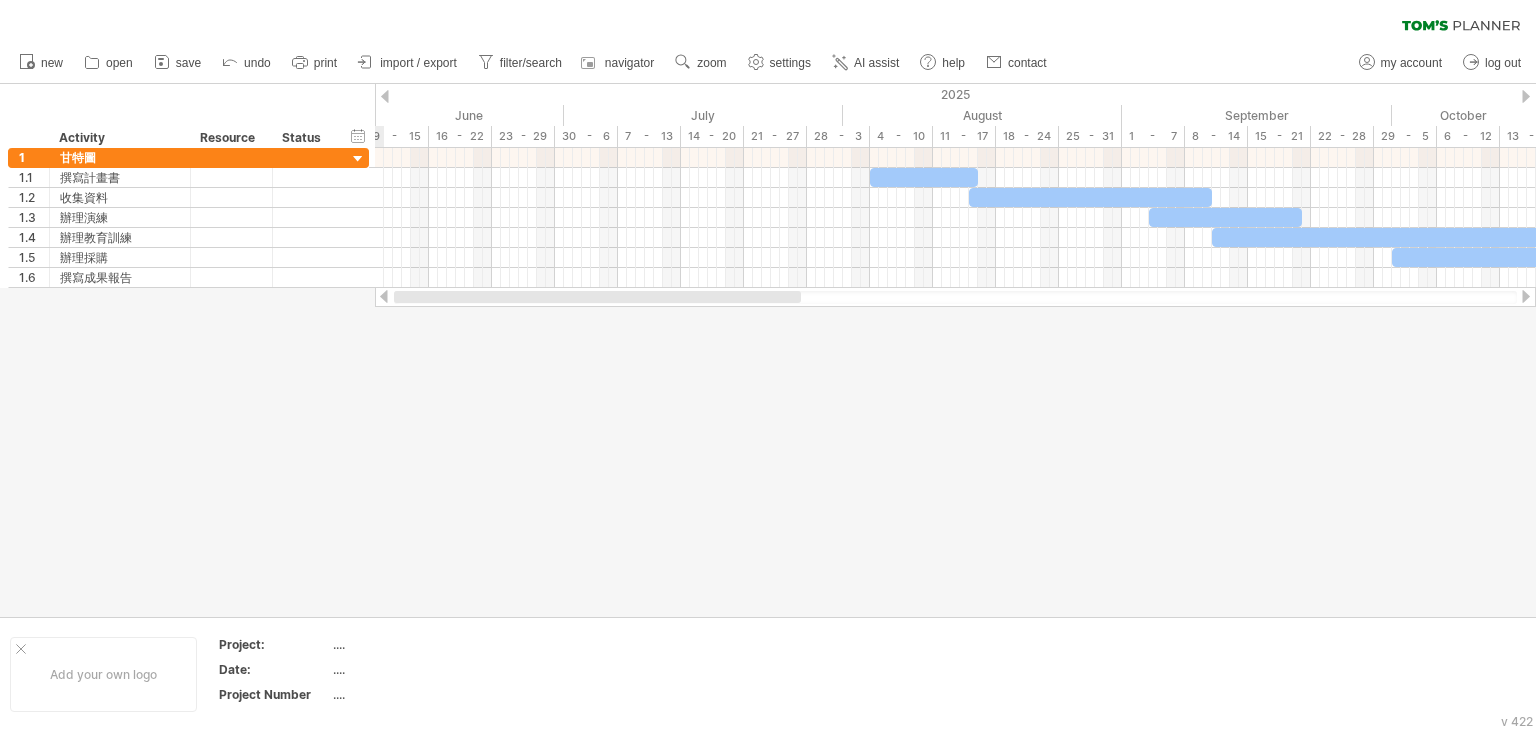 drag, startPoint x: 954, startPoint y: 296, endPoint x: 675, endPoint y: 301, distance: 279.0448 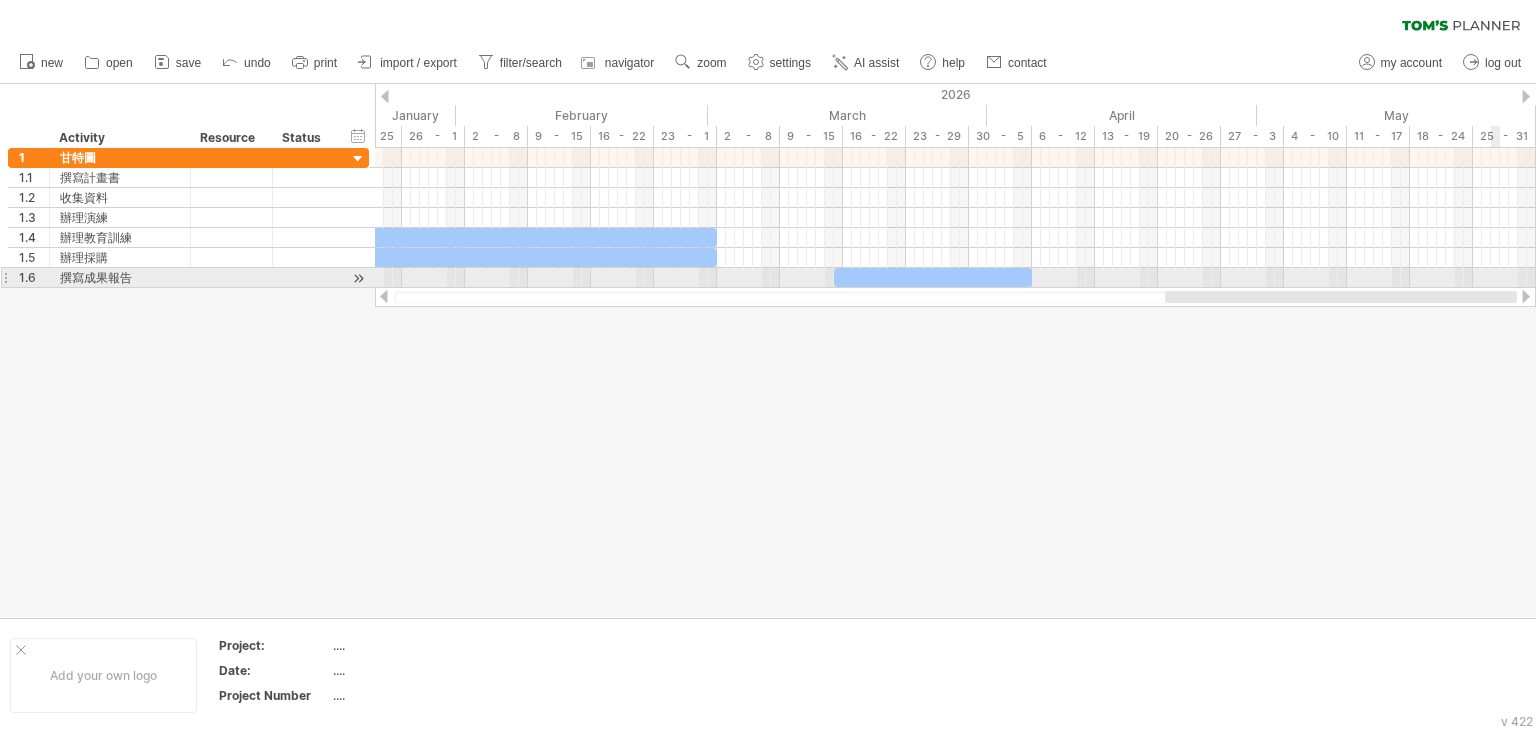 drag, startPoint x: 814, startPoint y: 302, endPoint x: 1498, endPoint y: 286, distance: 684.18713 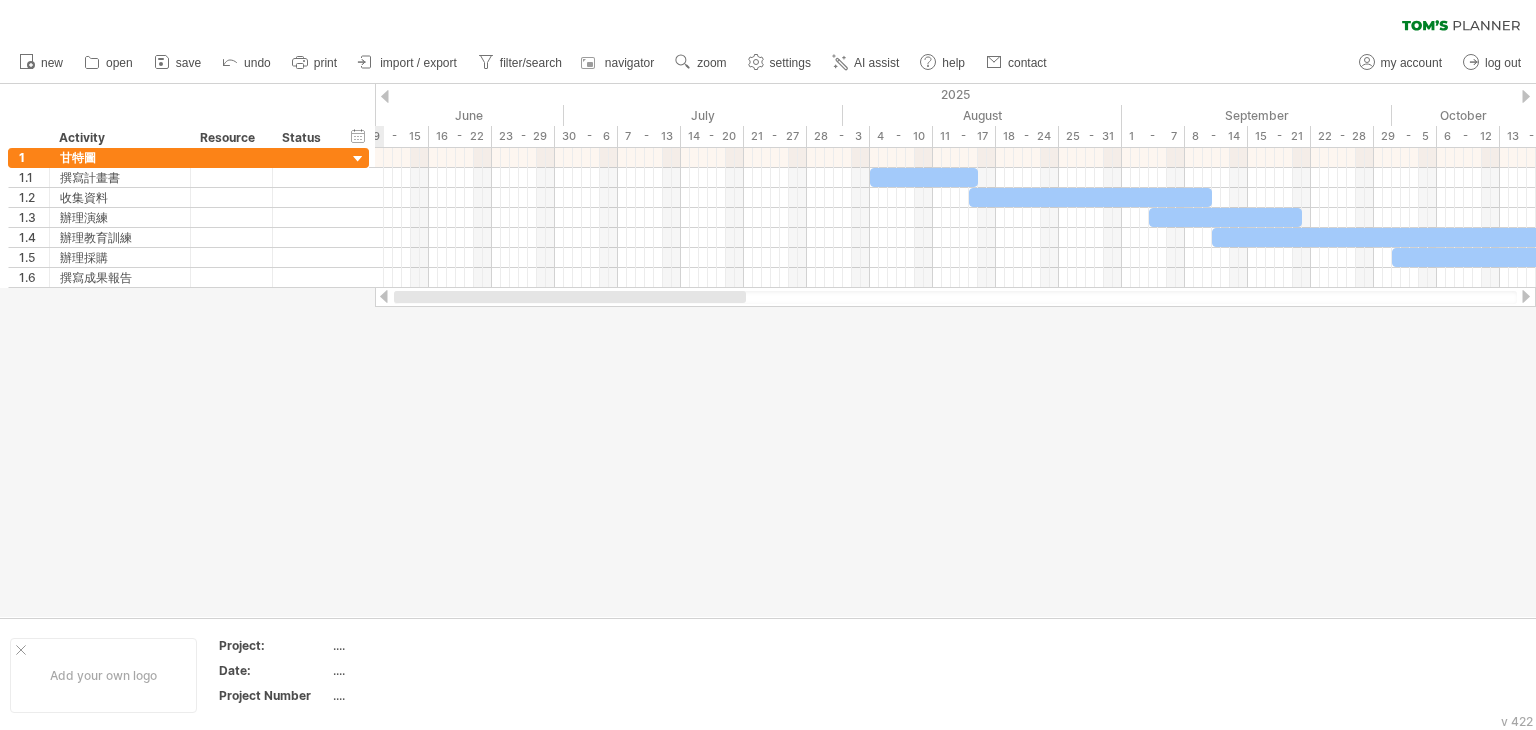 drag, startPoint x: 1120, startPoint y: 300, endPoint x: 477, endPoint y: 320, distance: 643.311 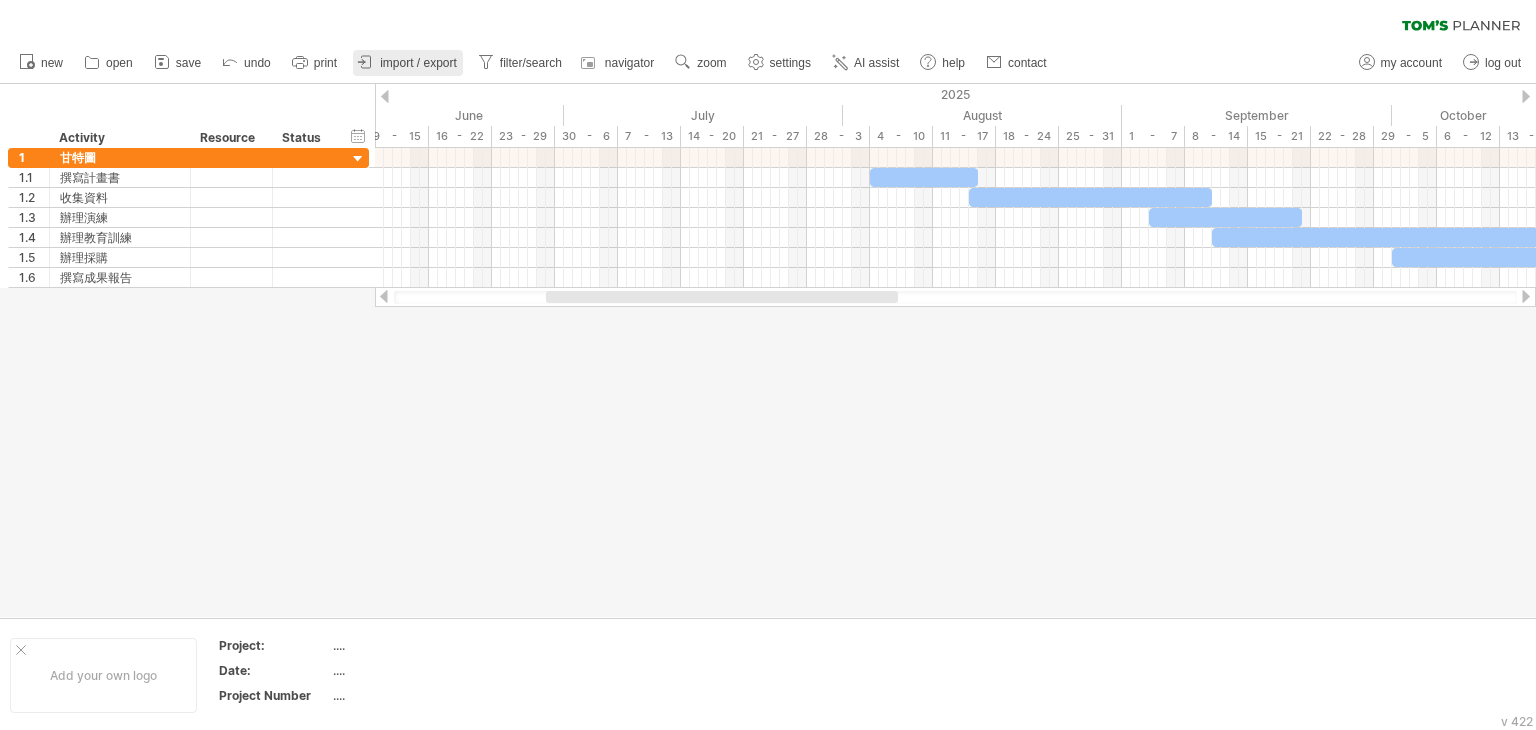 click on "import / export" at bounding box center [418, 63] 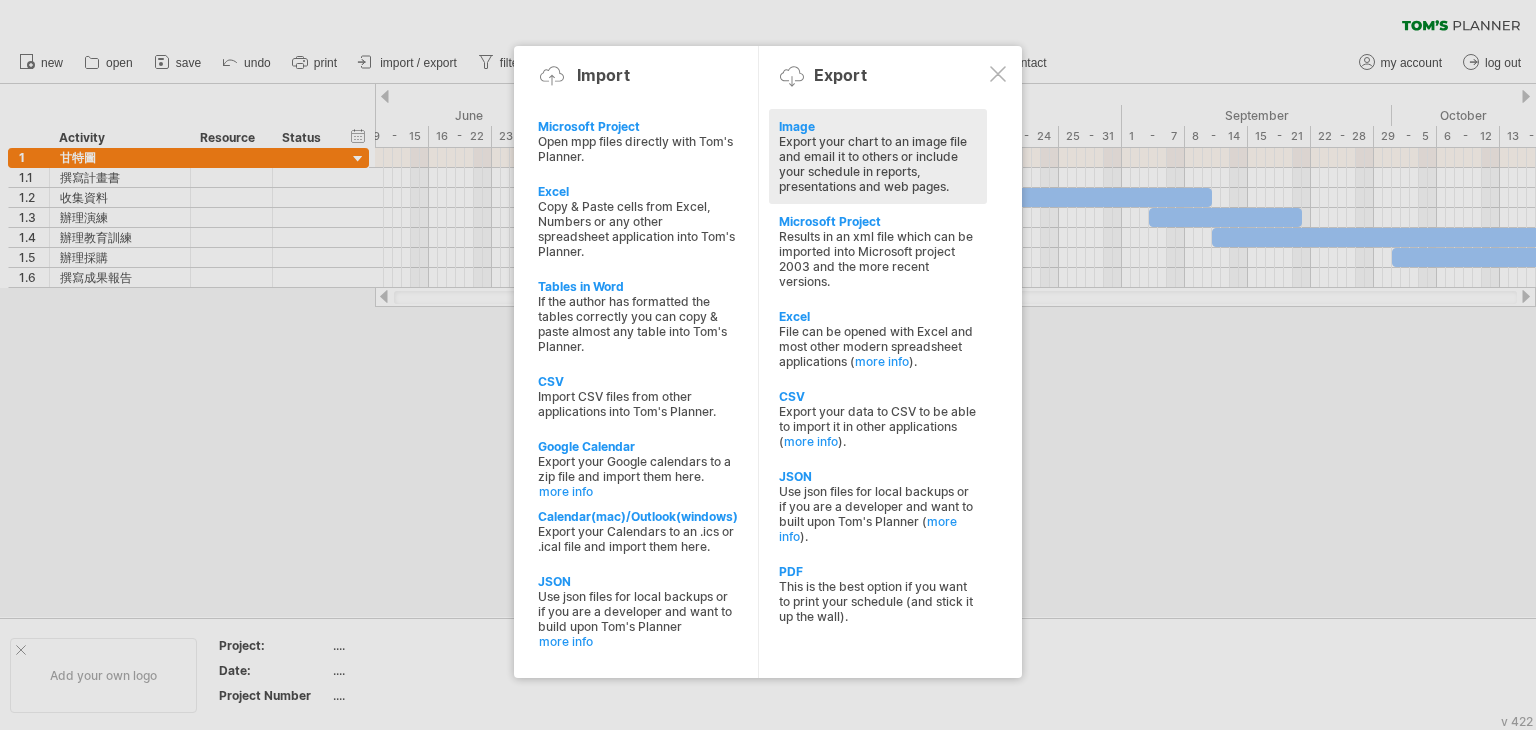 click on "Export your chart to an image file and email it to others or include your schedule in reports, presentations and web pages." at bounding box center [878, 164] 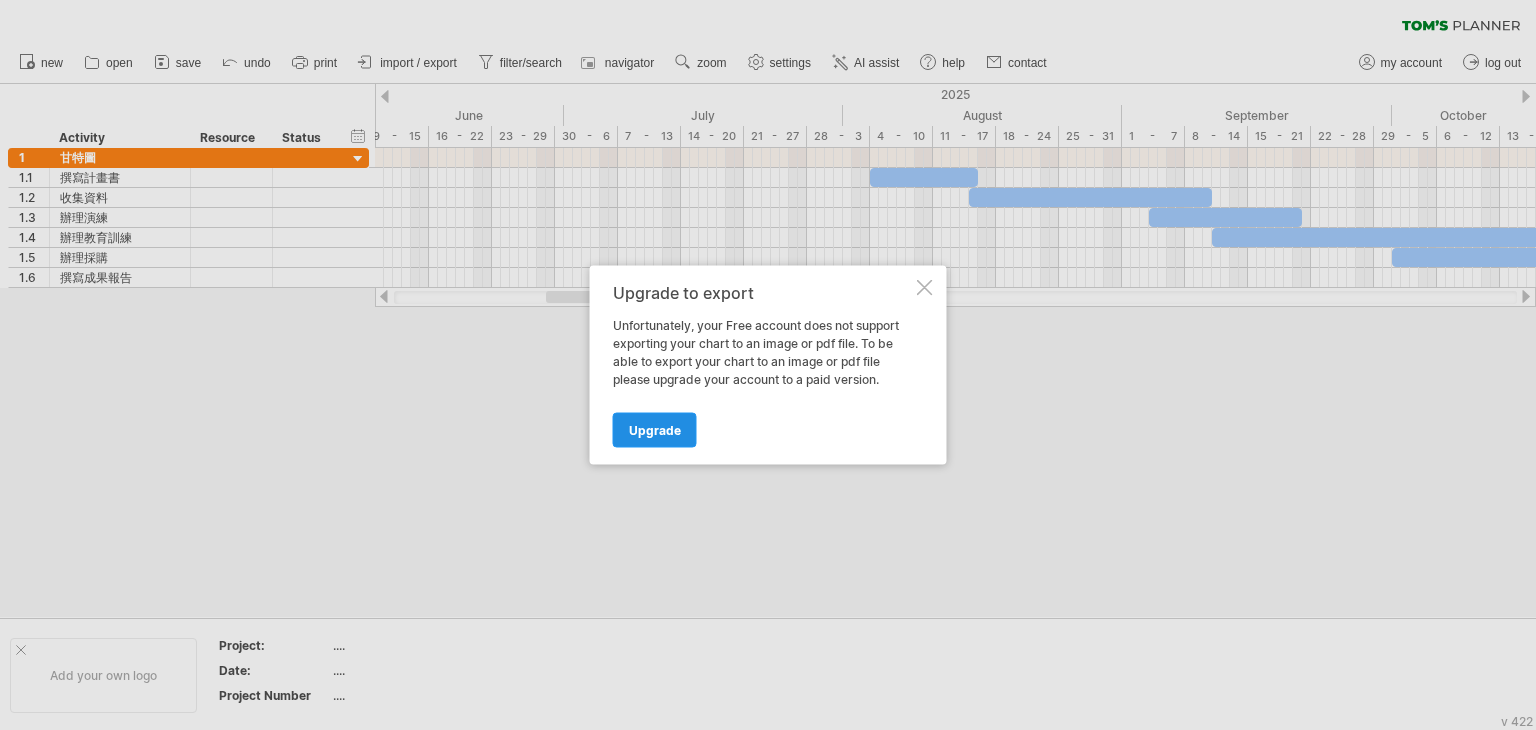 click on "Upgrade" at bounding box center (655, 430) 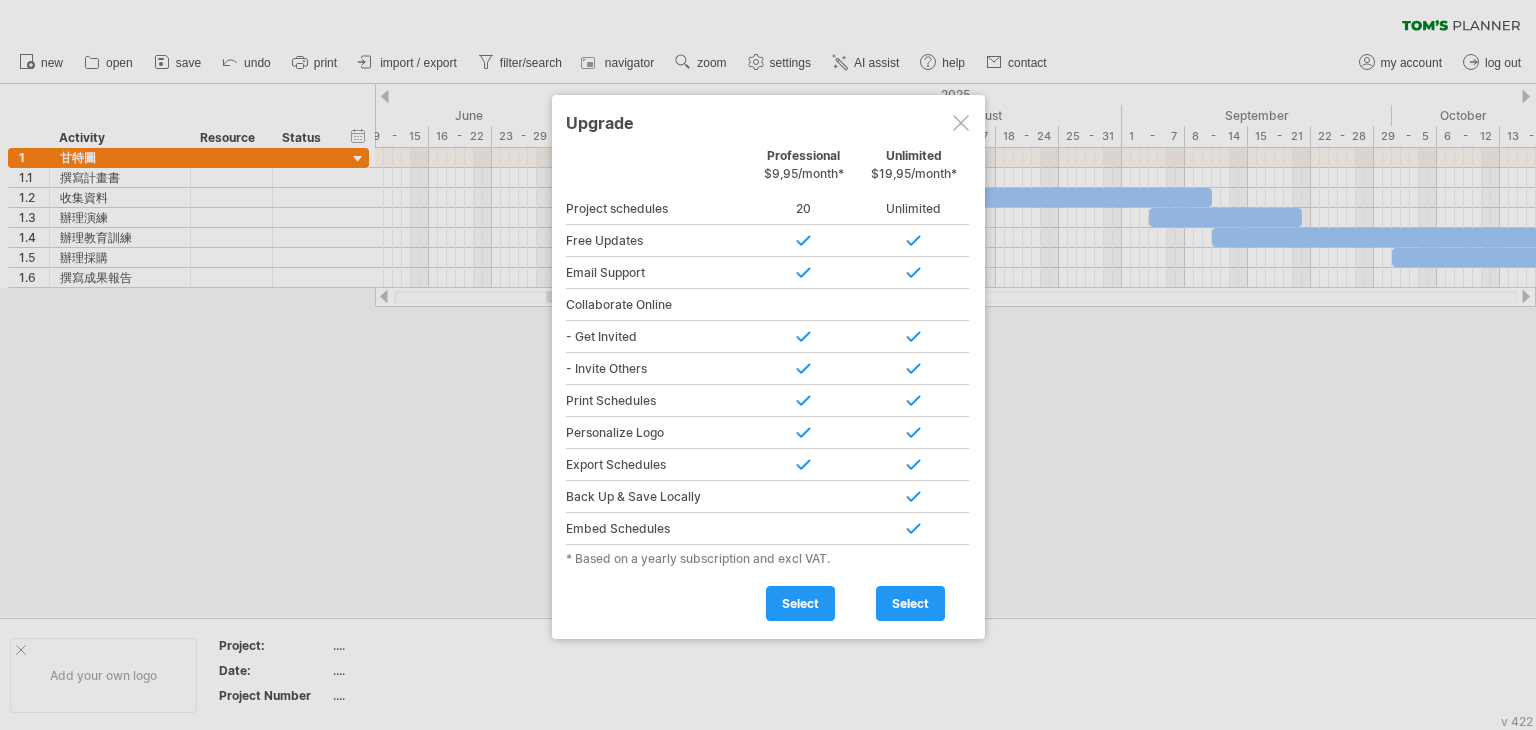 click at bounding box center [961, 123] 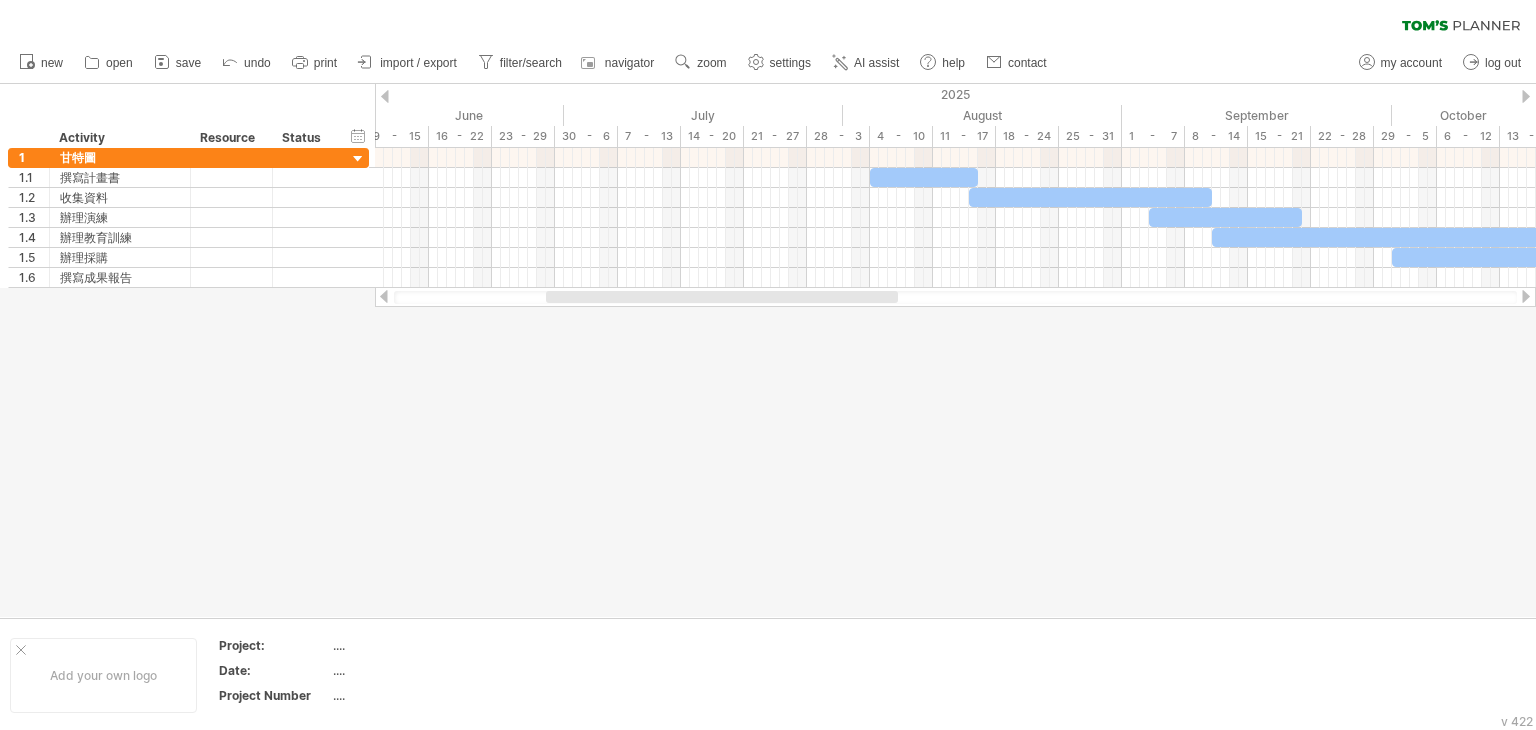 drag, startPoint x: 691, startPoint y: 304, endPoint x: 568, endPoint y: 301, distance: 123.03658 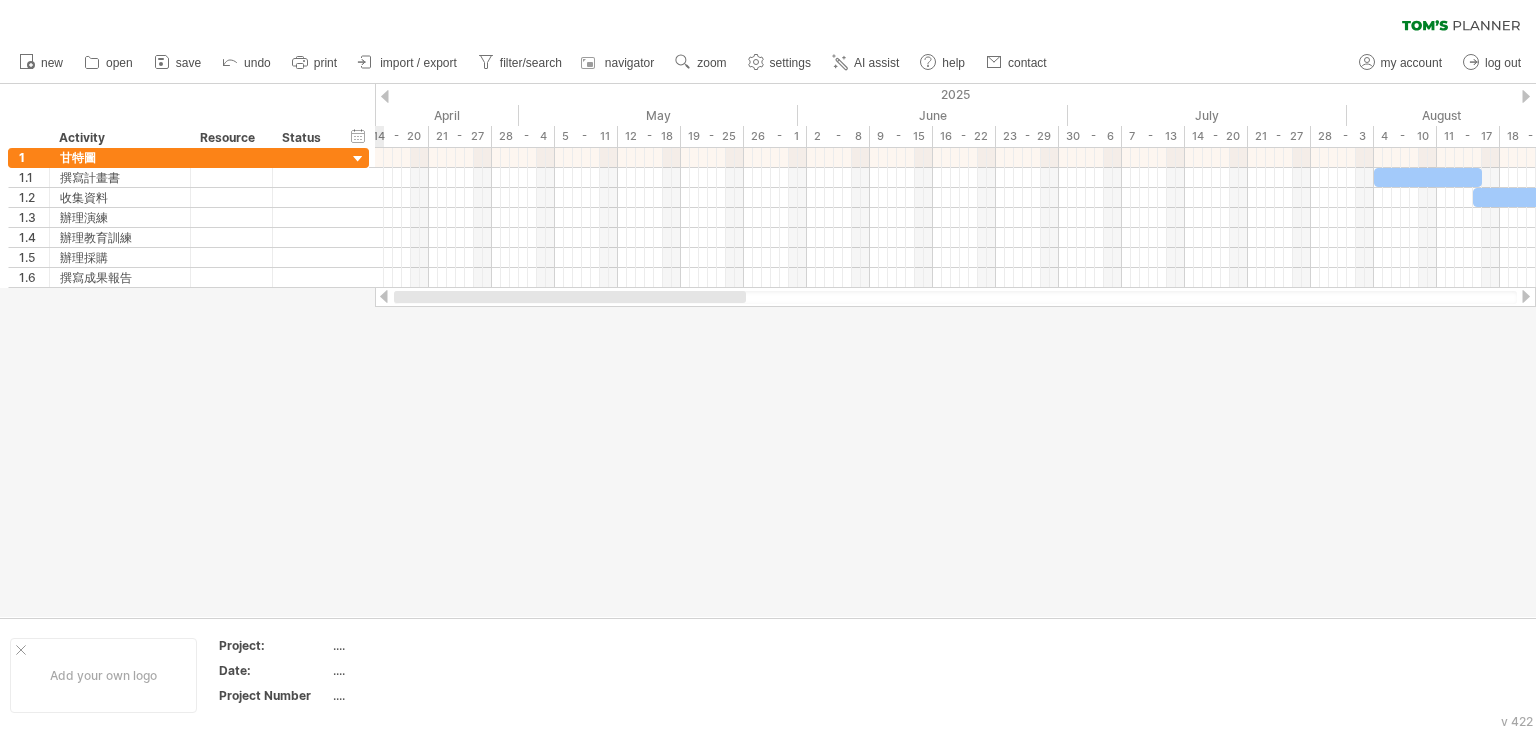 drag, startPoint x: 596, startPoint y: 300, endPoint x: 416, endPoint y: 290, distance: 180.27756 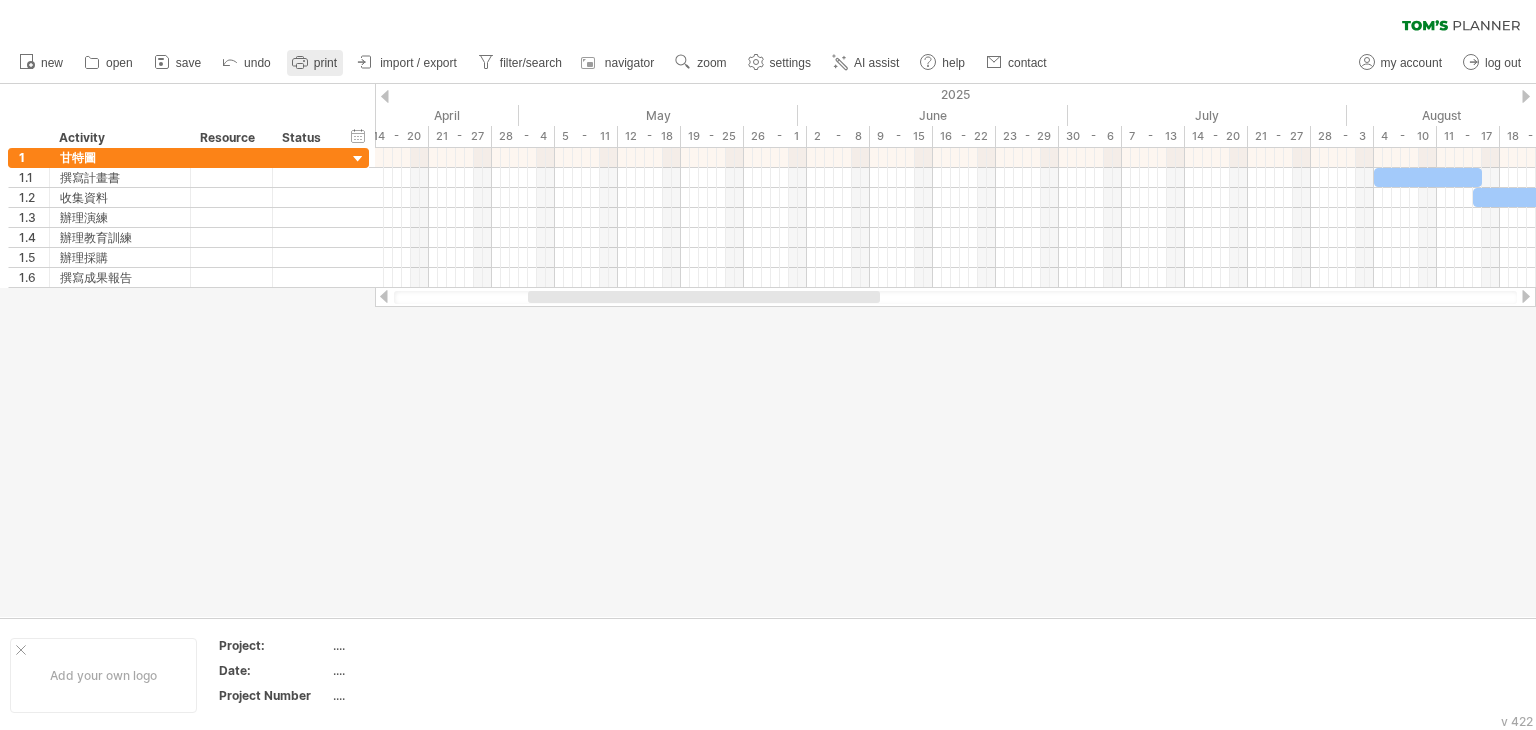 click on "print" at bounding box center (325, 63) 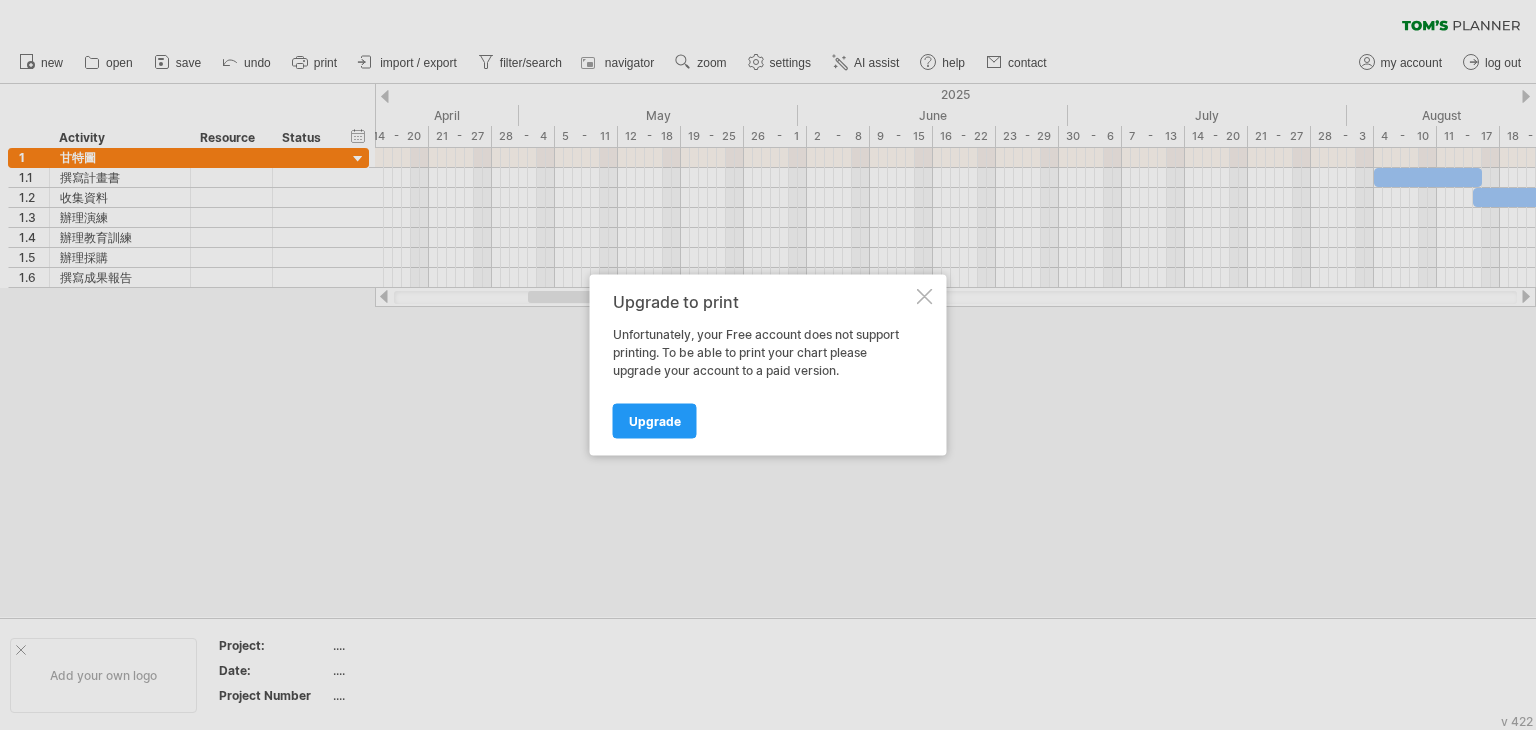 click at bounding box center [925, 297] 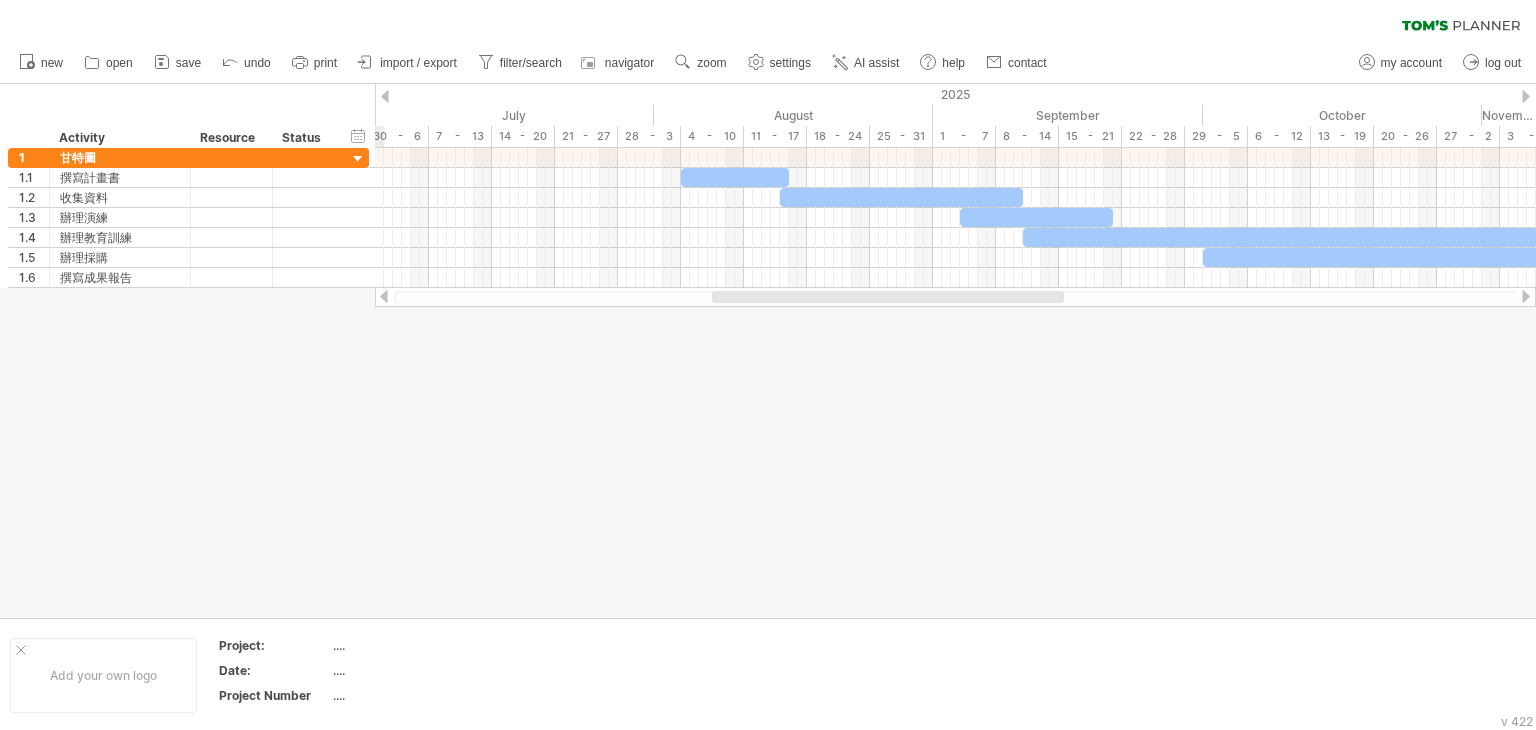 drag, startPoint x: 656, startPoint y: 297, endPoint x: 840, endPoint y: 305, distance: 184.17383 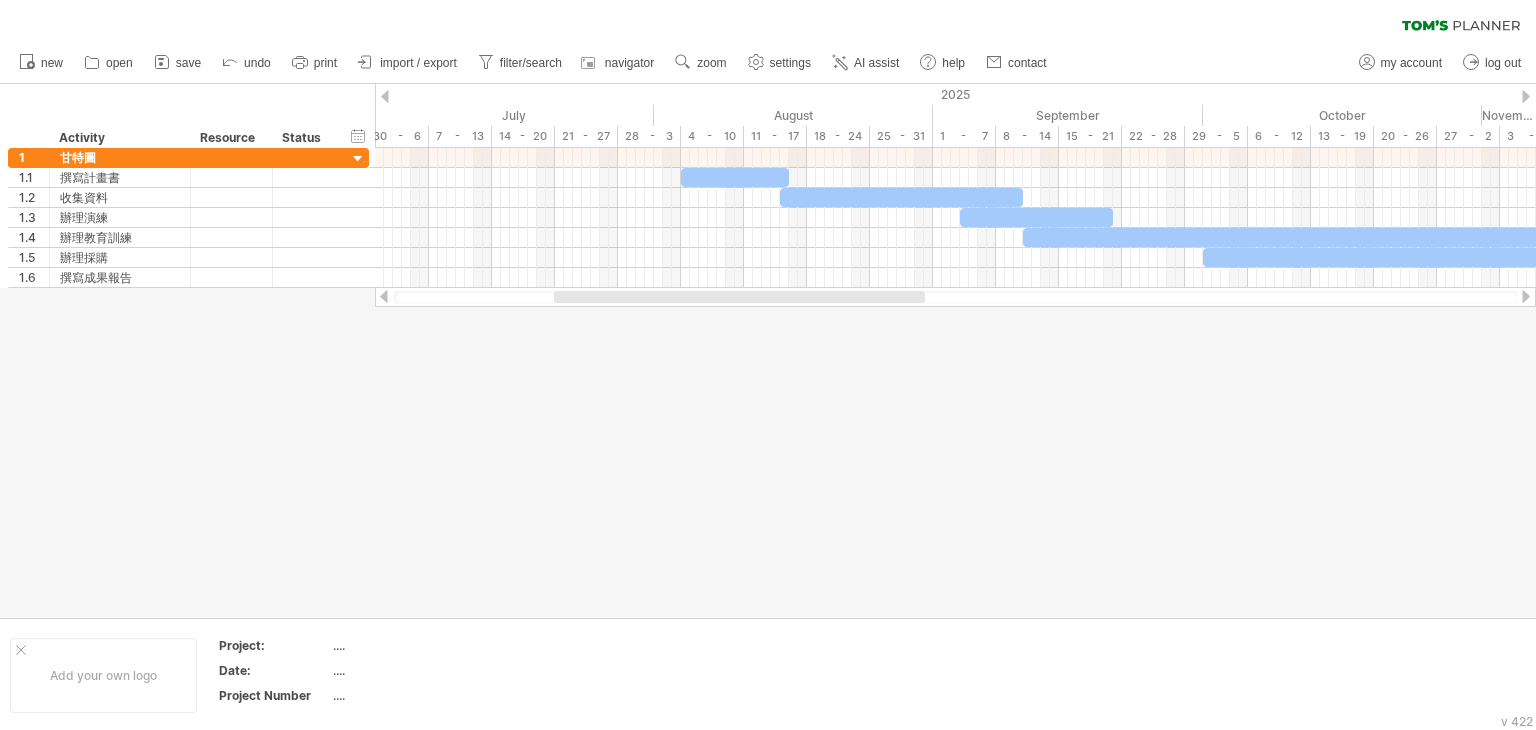 click at bounding box center (768, 350) 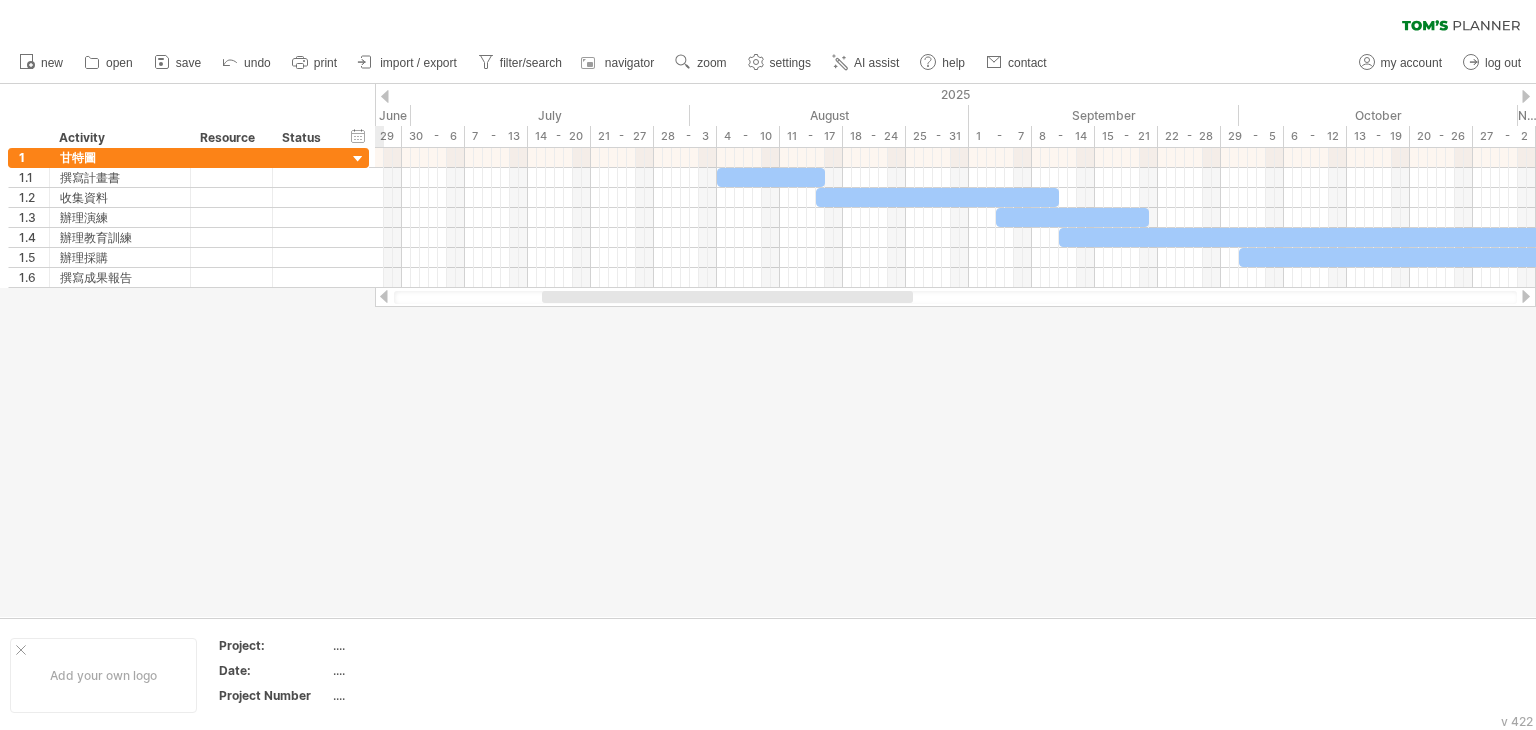drag, startPoint x: 692, startPoint y: 294, endPoint x: 680, endPoint y: 291, distance: 12.369317 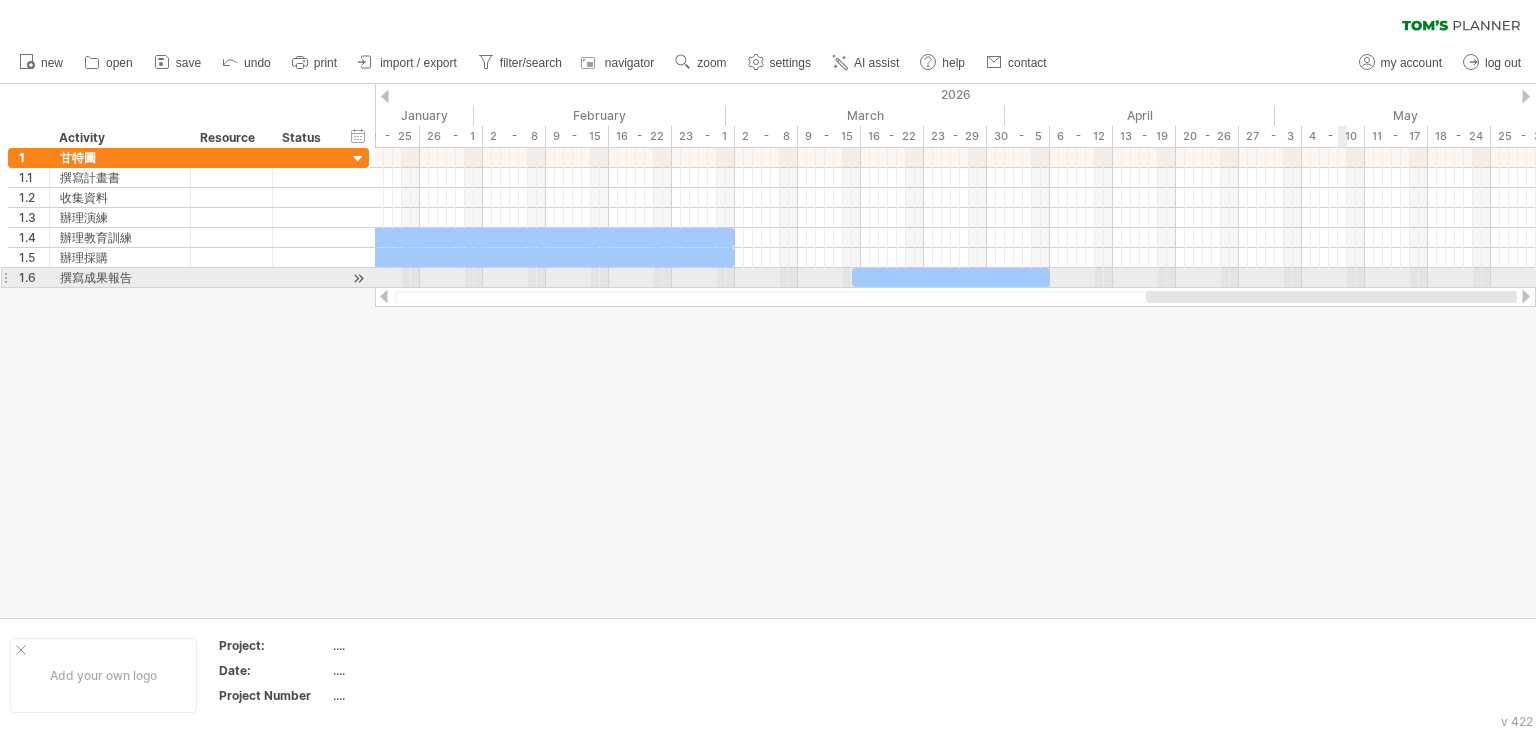 drag, startPoint x: 656, startPoint y: 301, endPoint x: 1344, endPoint y: 277, distance: 688.41846 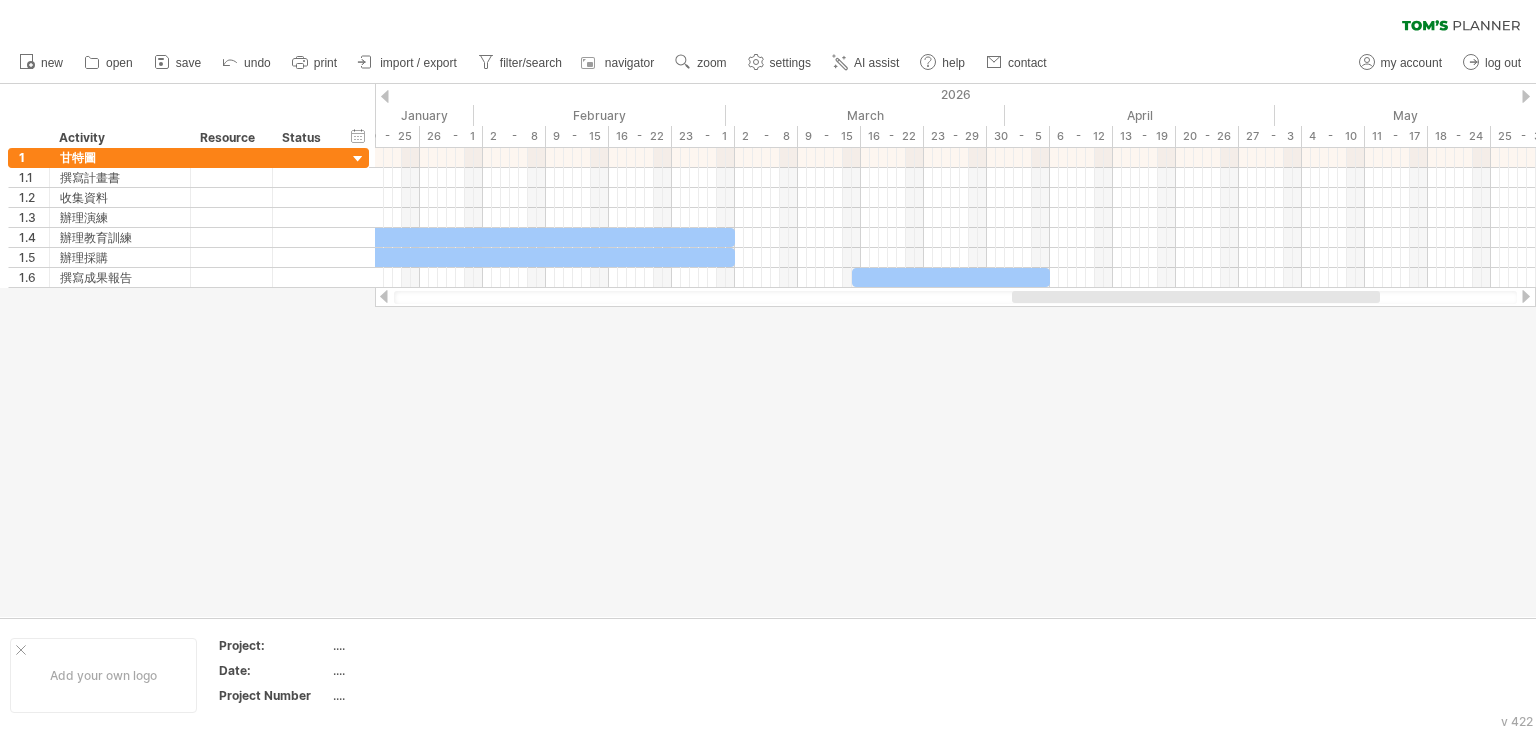 click at bounding box center (955, 297) 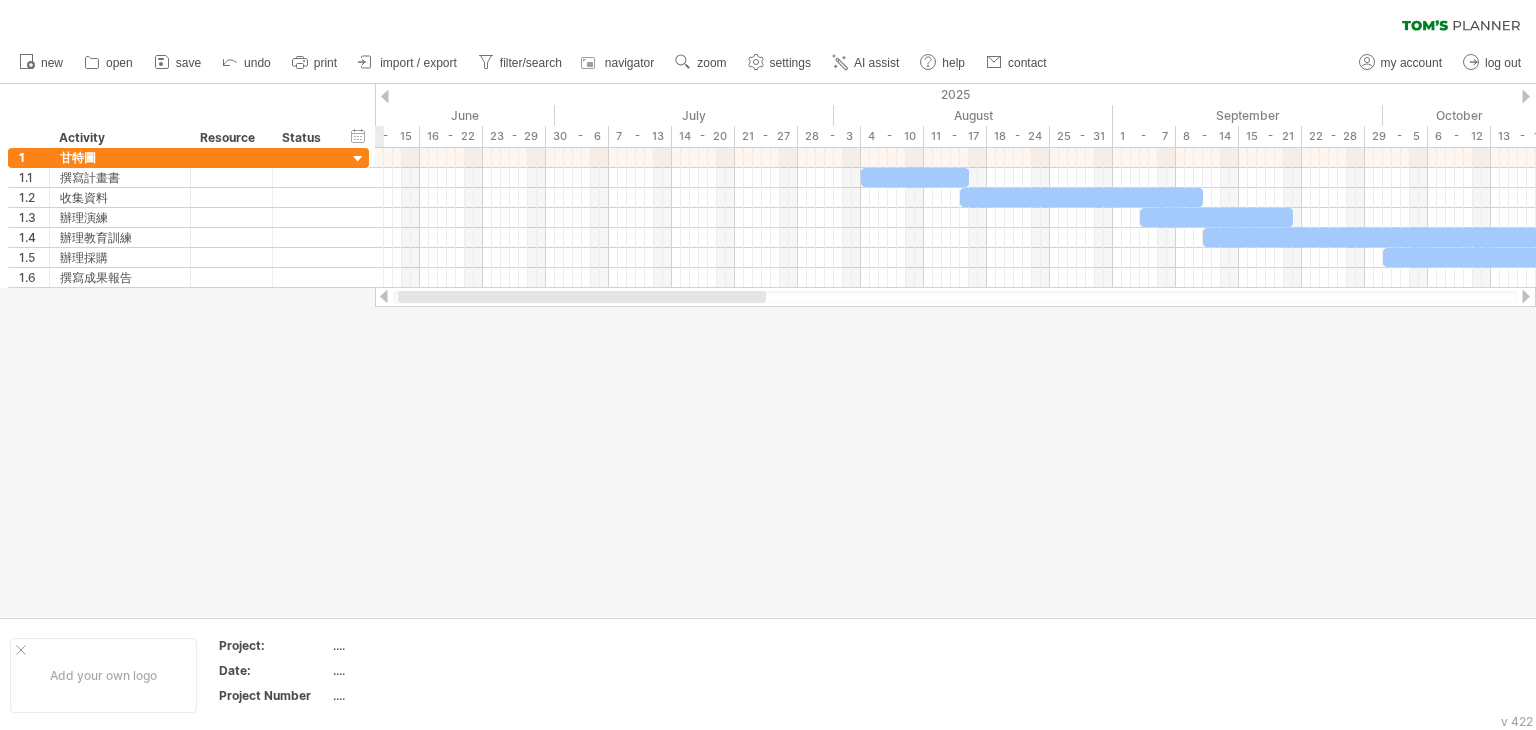 drag, startPoint x: 1183, startPoint y: 299, endPoint x: 569, endPoint y: 389, distance: 620.56104 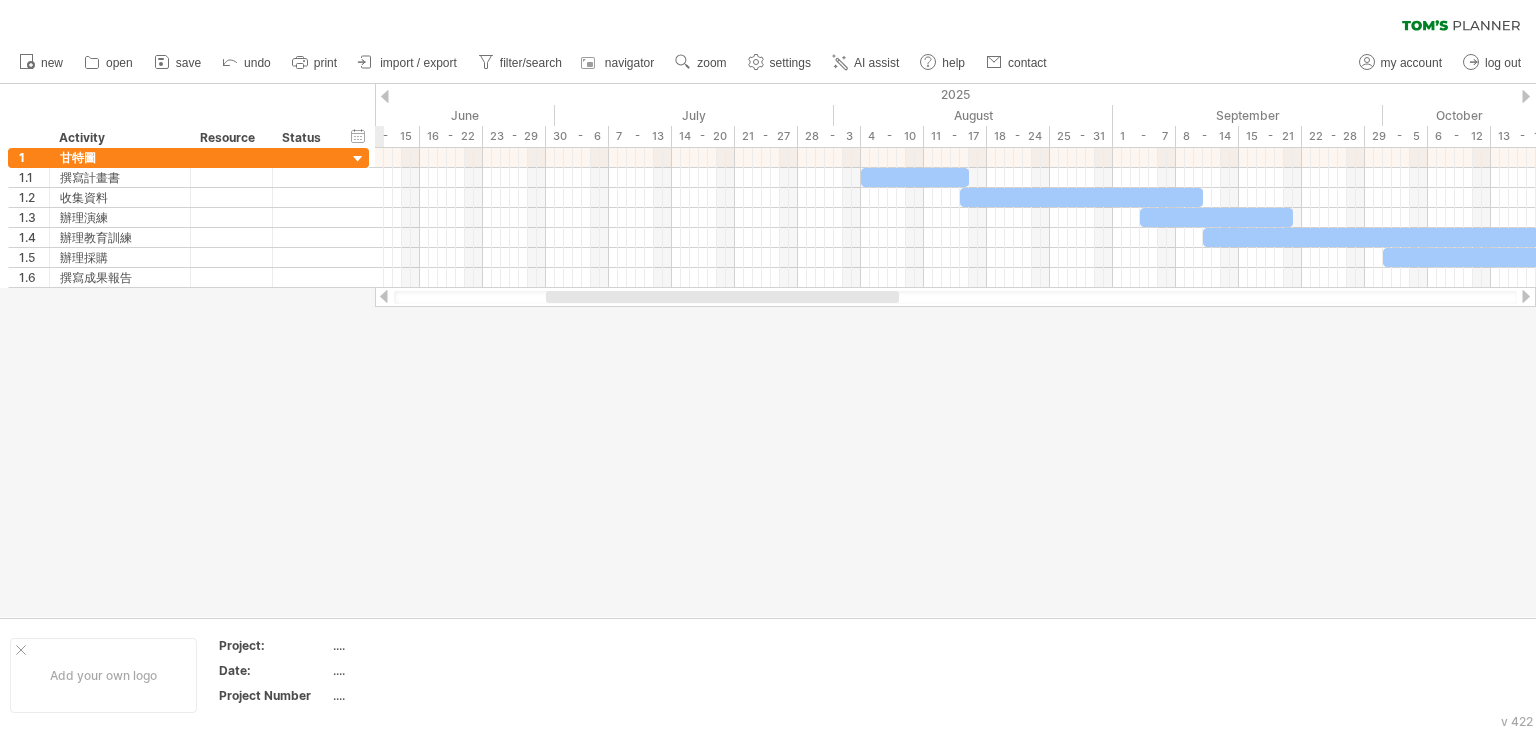 click at bounding box center [768, 350] 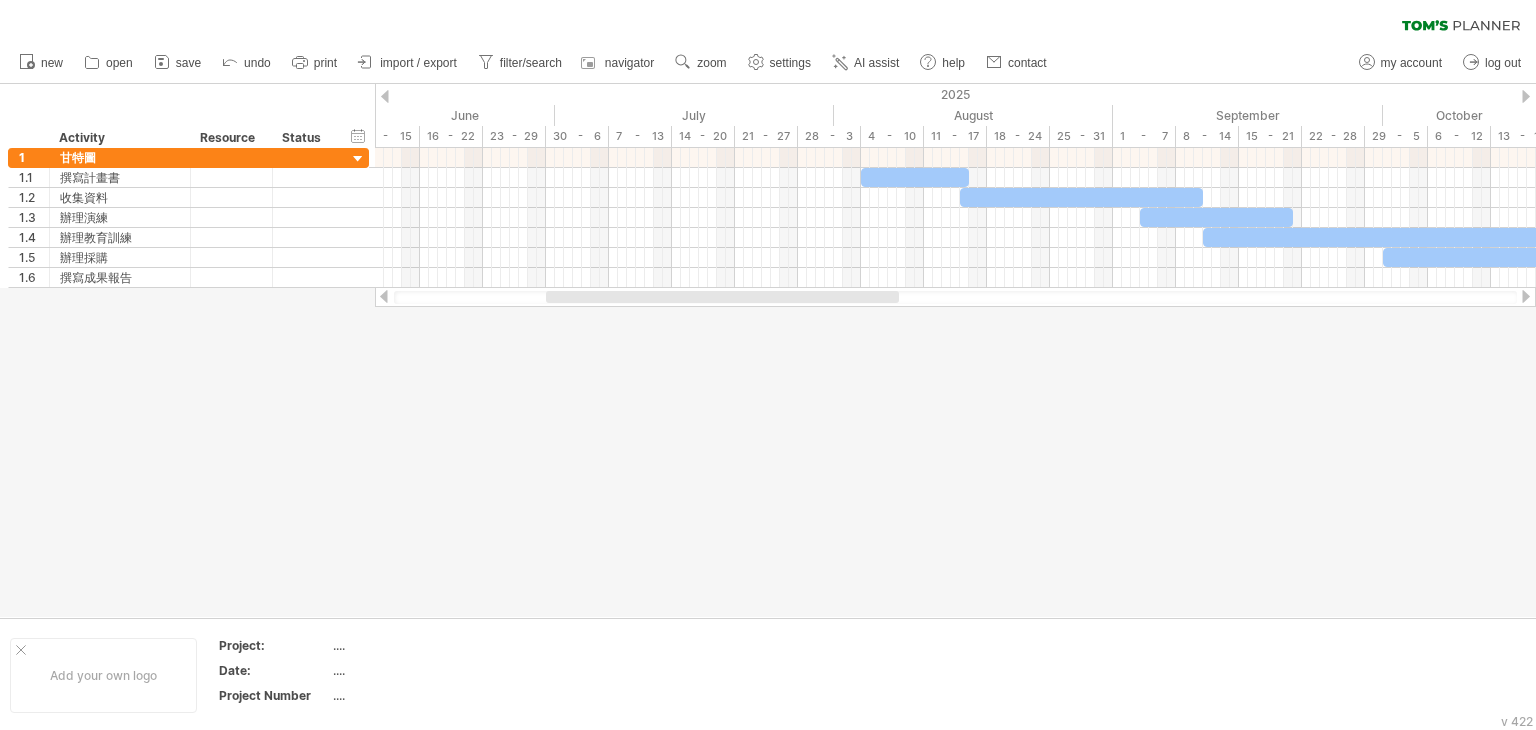 click at bounding box center (768, 350) 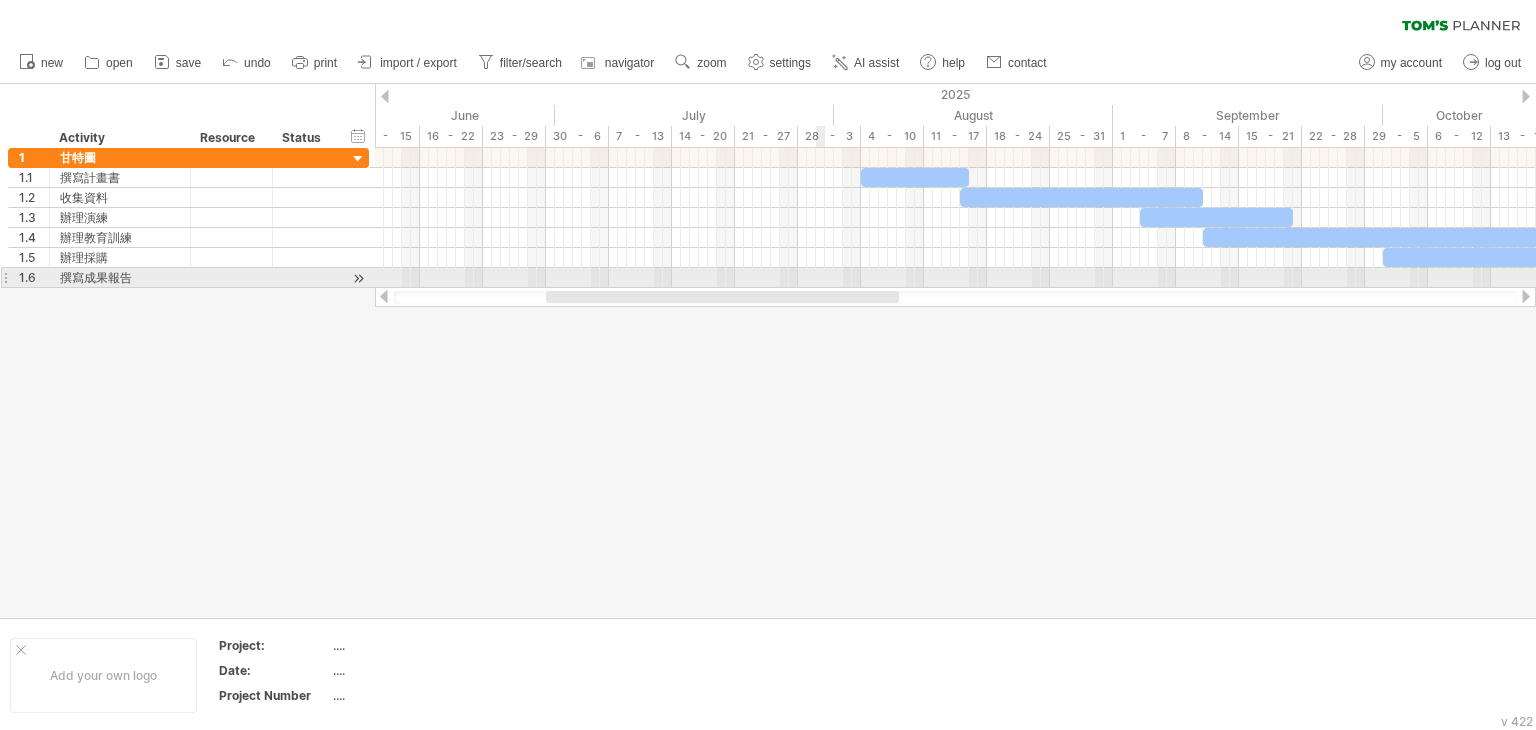 drag, startPoint x: 794, startPoint y: 285, endPoint x: 968, endPoint y: 290, distance: 174.07182 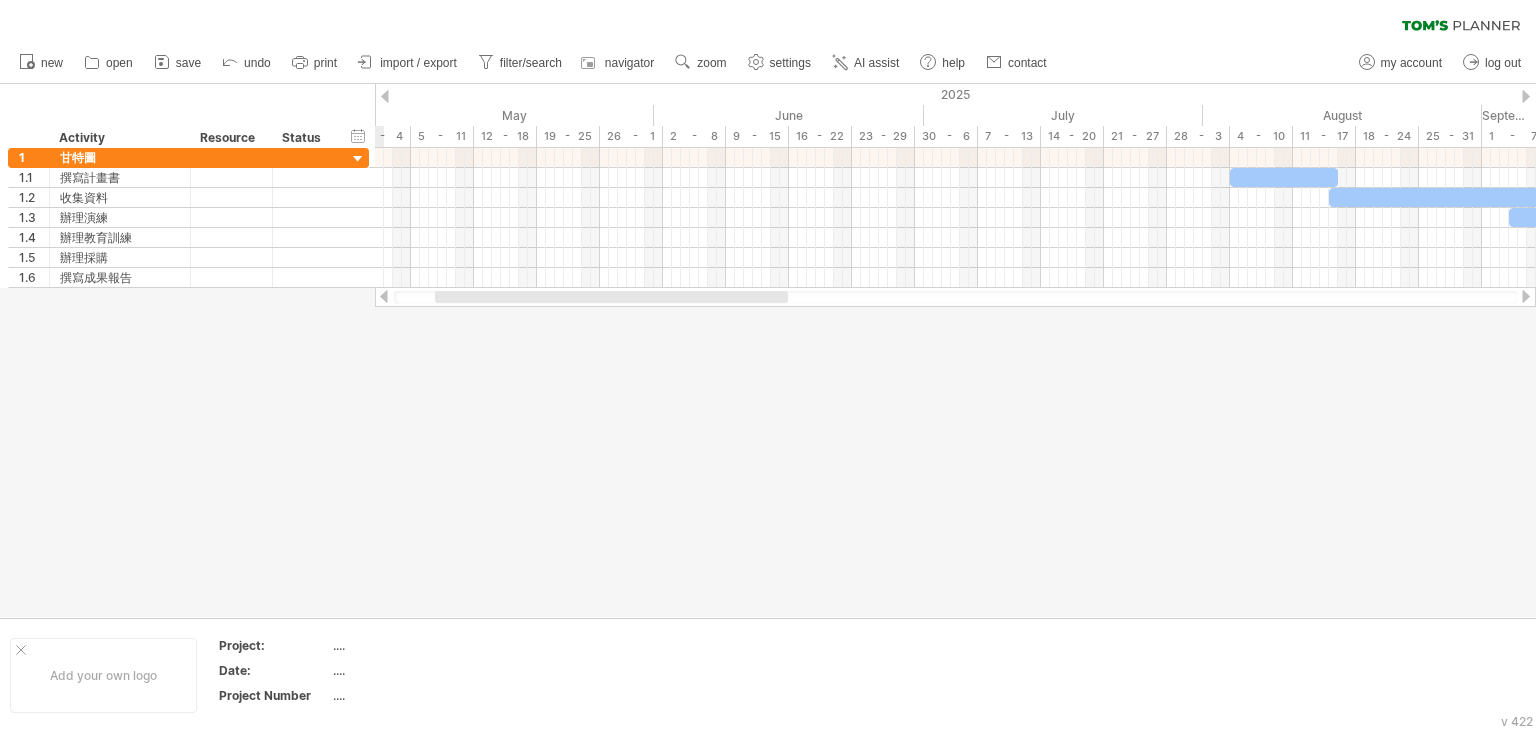drag, startPoint x: 808, startPoint y: 293, endPoint x: 740, endPoint y: 290, distance: 68.06615 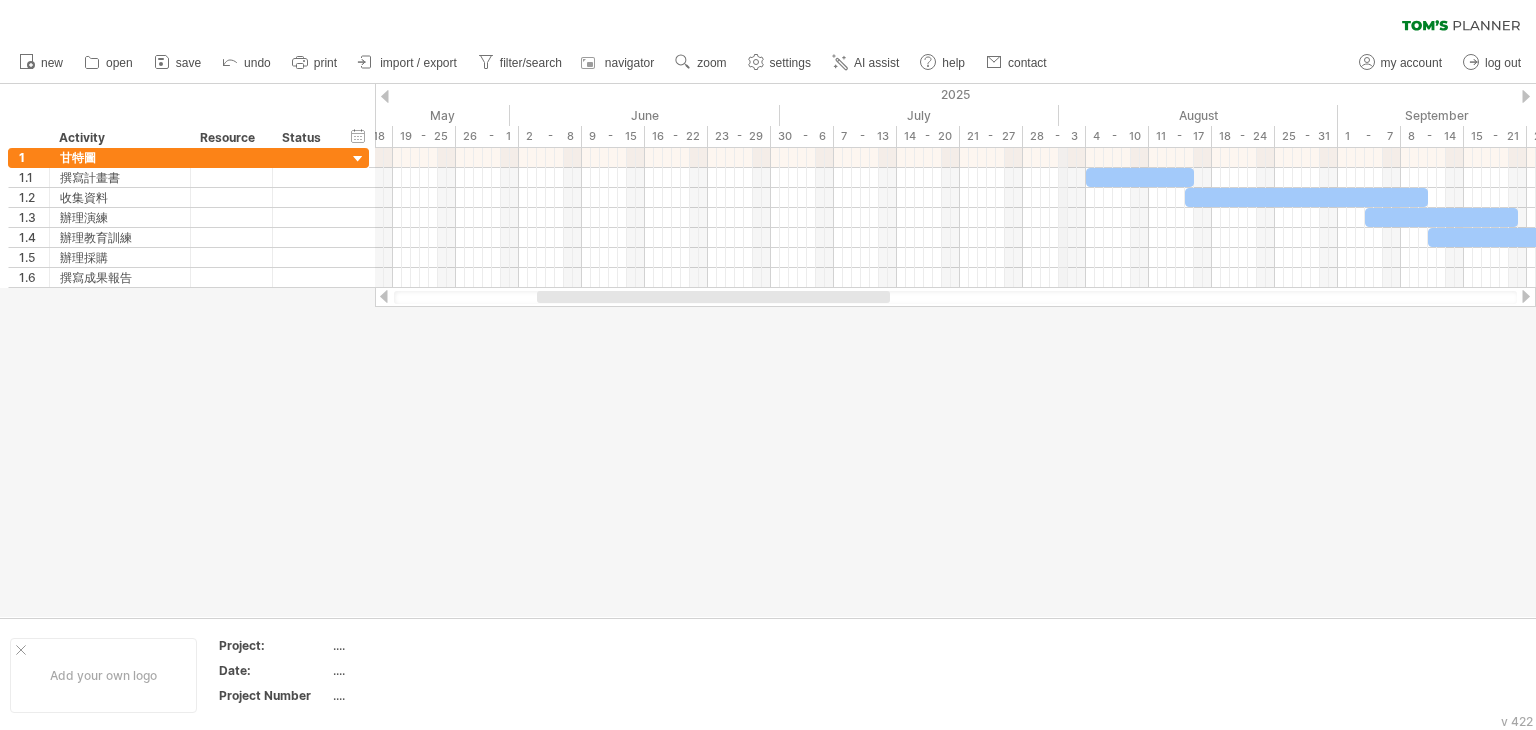 click on "August" at bounding box center [1198, 115] 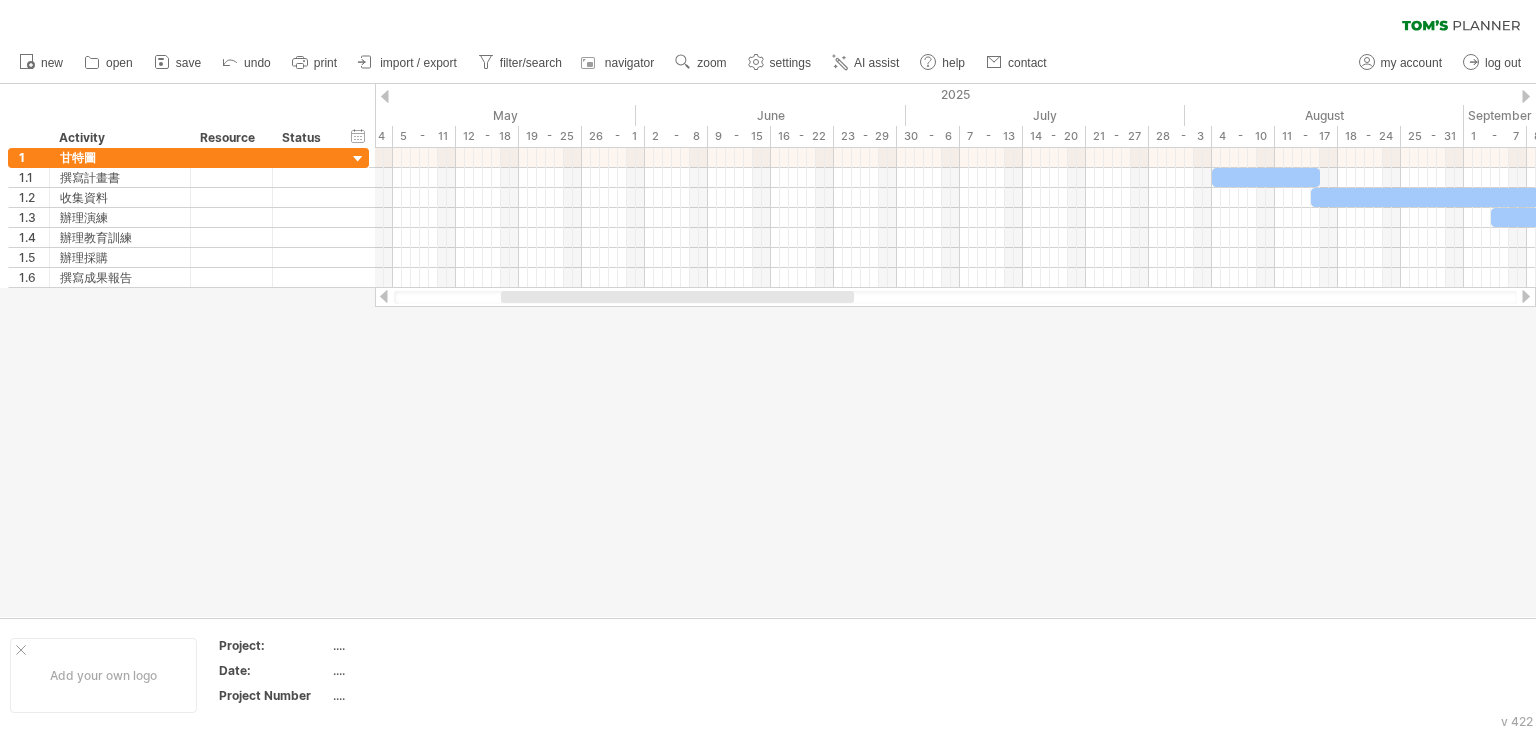 drag, startPoint x: 674, startPoint y: 297, endPoint x: 456, endPoint y: 291, distance: 218.08255 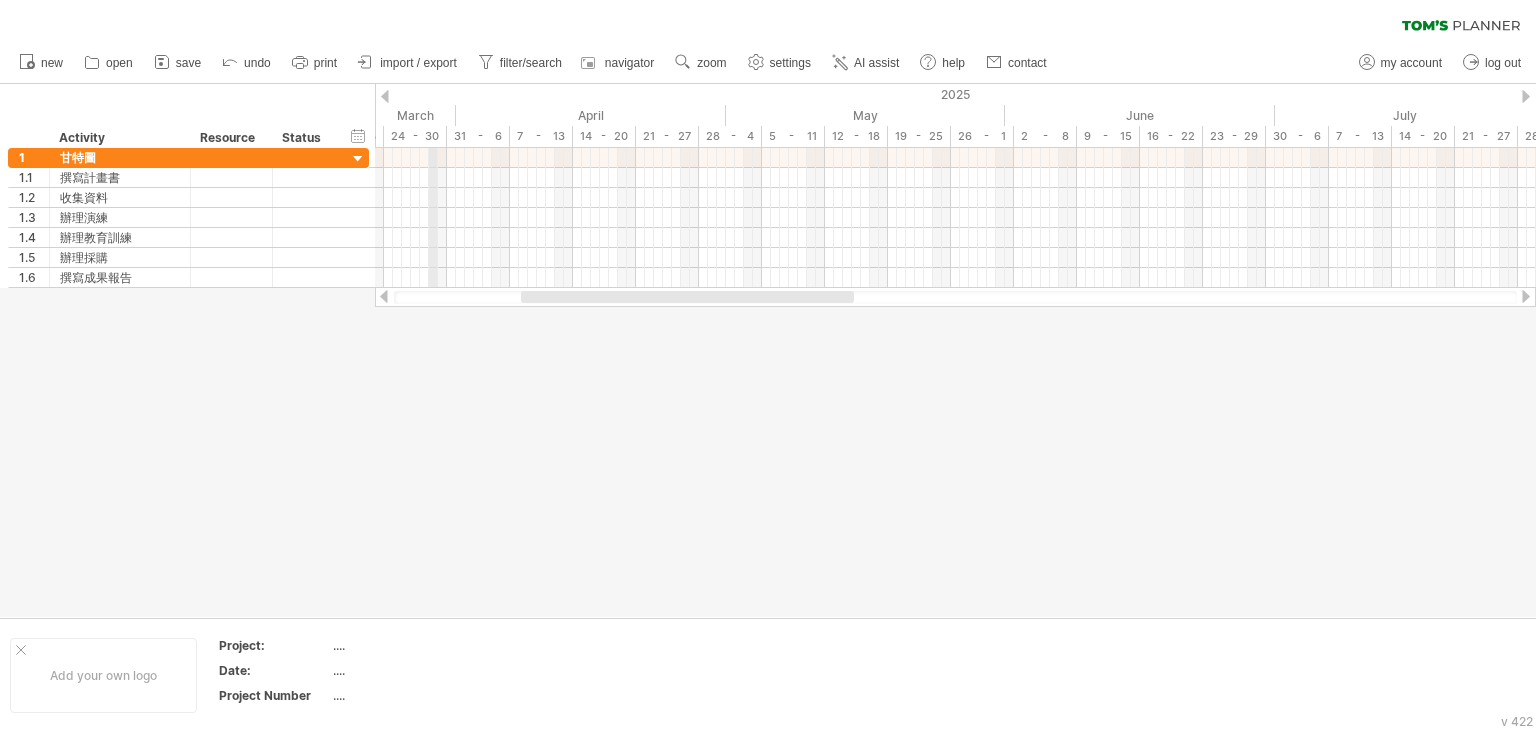 click on "March" at bounding box center [316, 115] 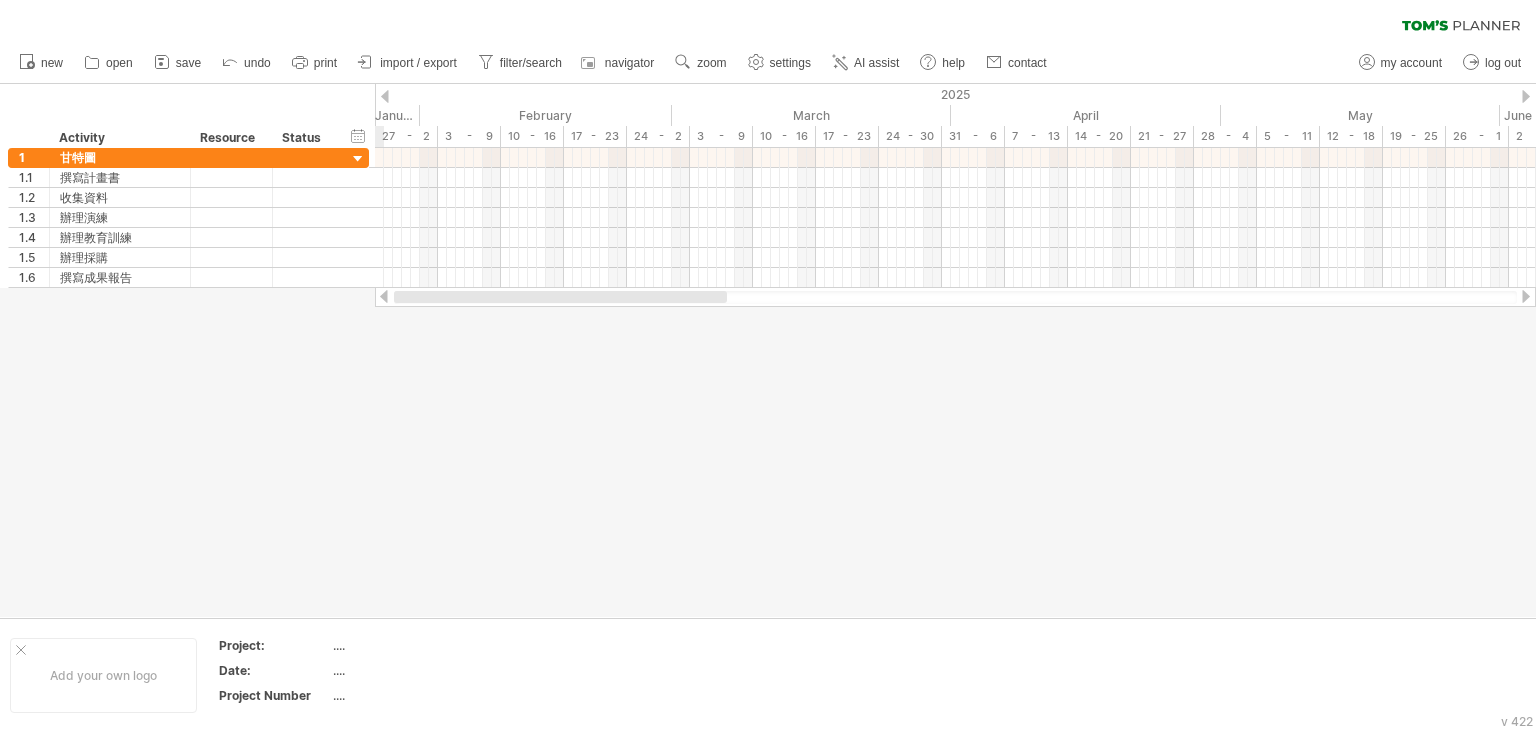 drag, startPoint x: 596, startPoint y: 293, endPoint x: 380, endPoint y: 299, distance: 216.08331 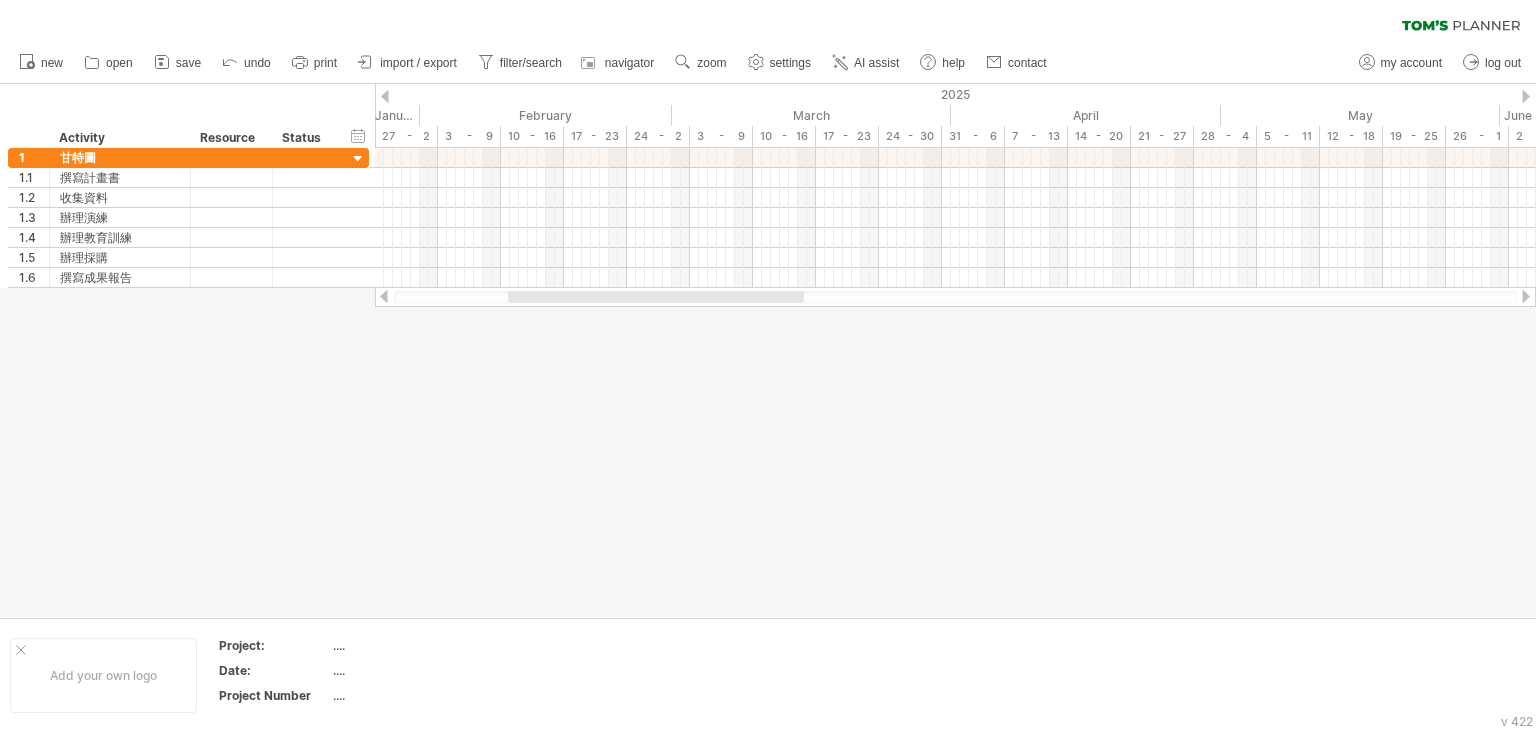 click at bounding box center [768, 350] 